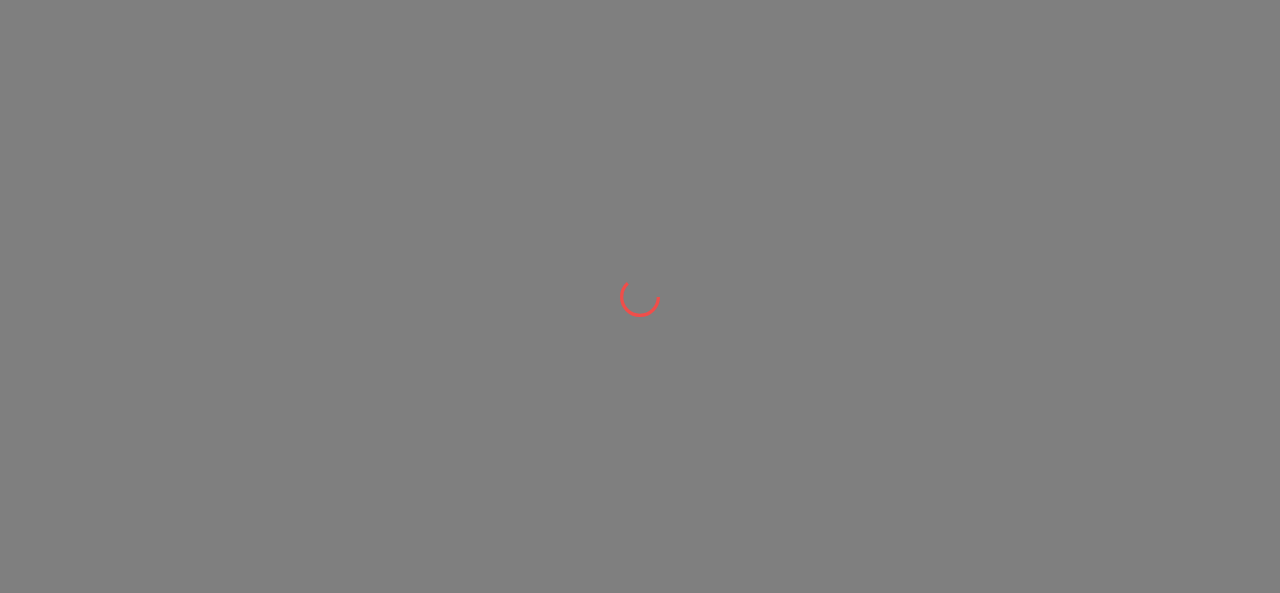 scroll, scrollTop: 0, scrollLeft: 0, axis: both 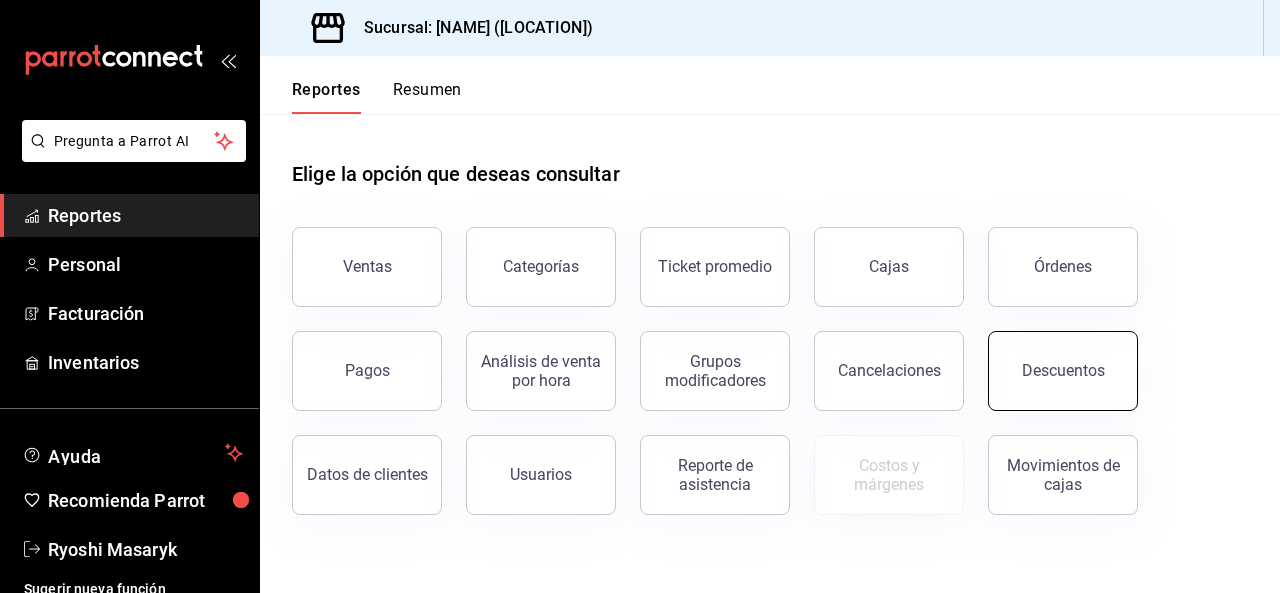 click on "Descuentos" at bounding box center (1063, 370) 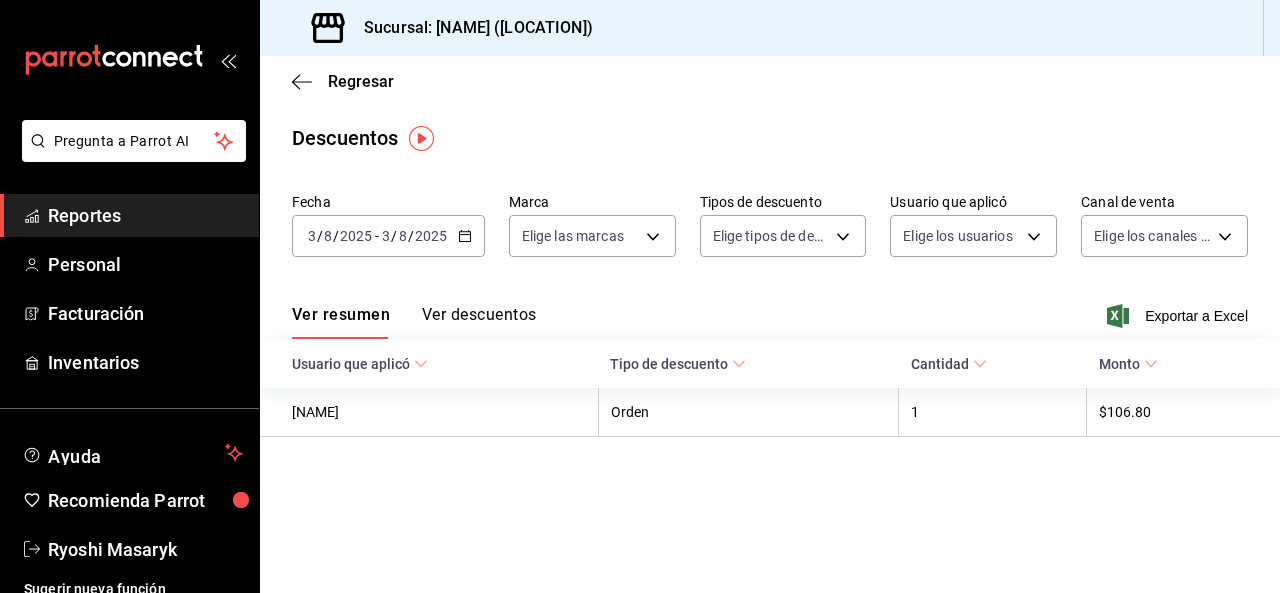 click 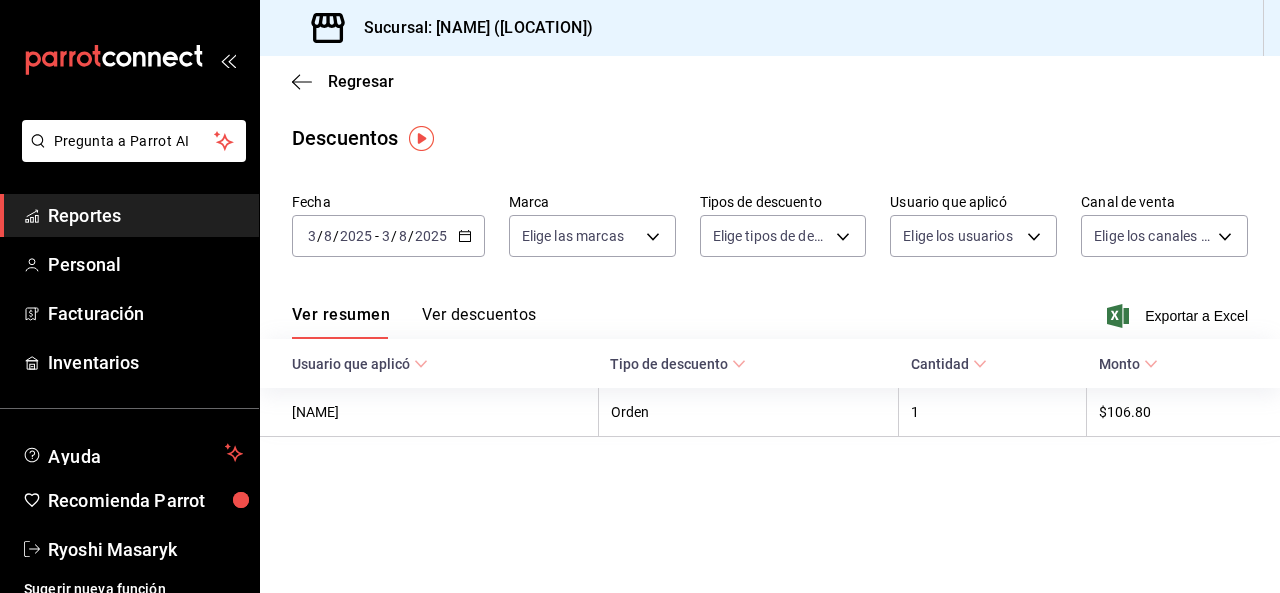 click 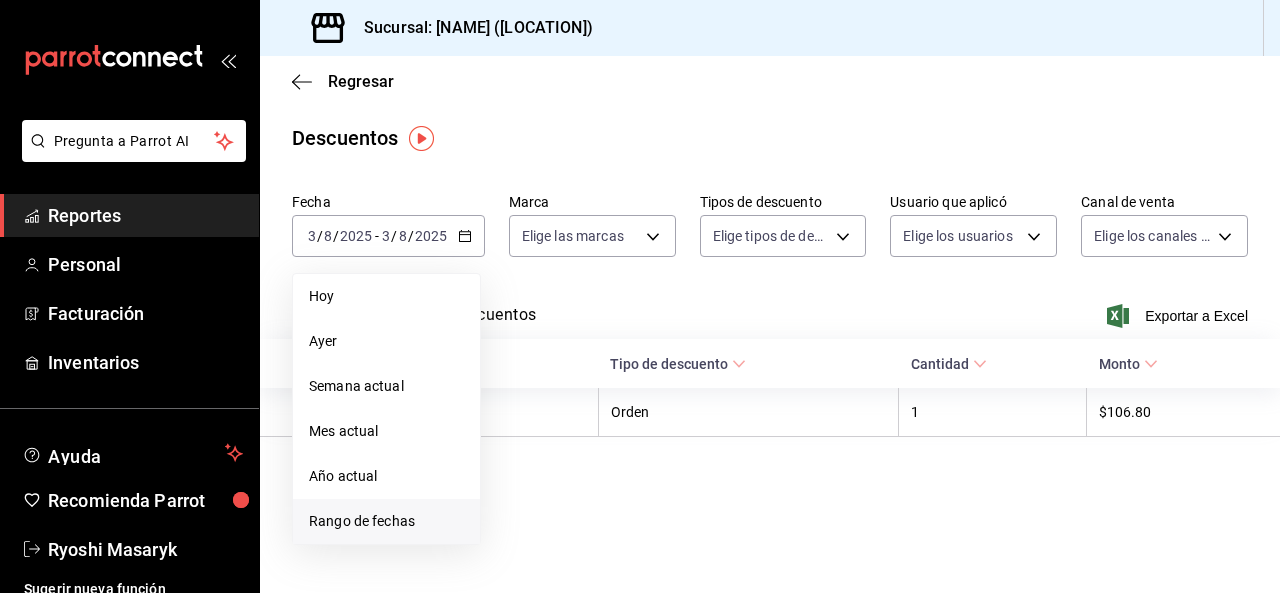 click on "Rango de fechas" at bounding box center [386, 521] 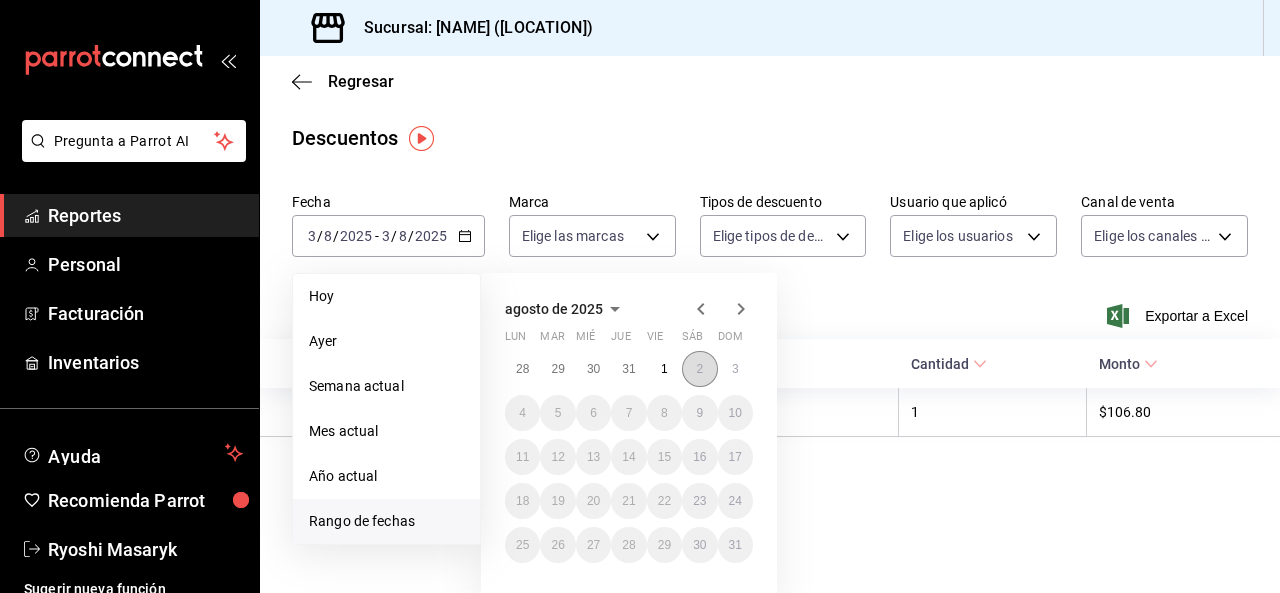 click on "2" at bounding box center (699, 369) 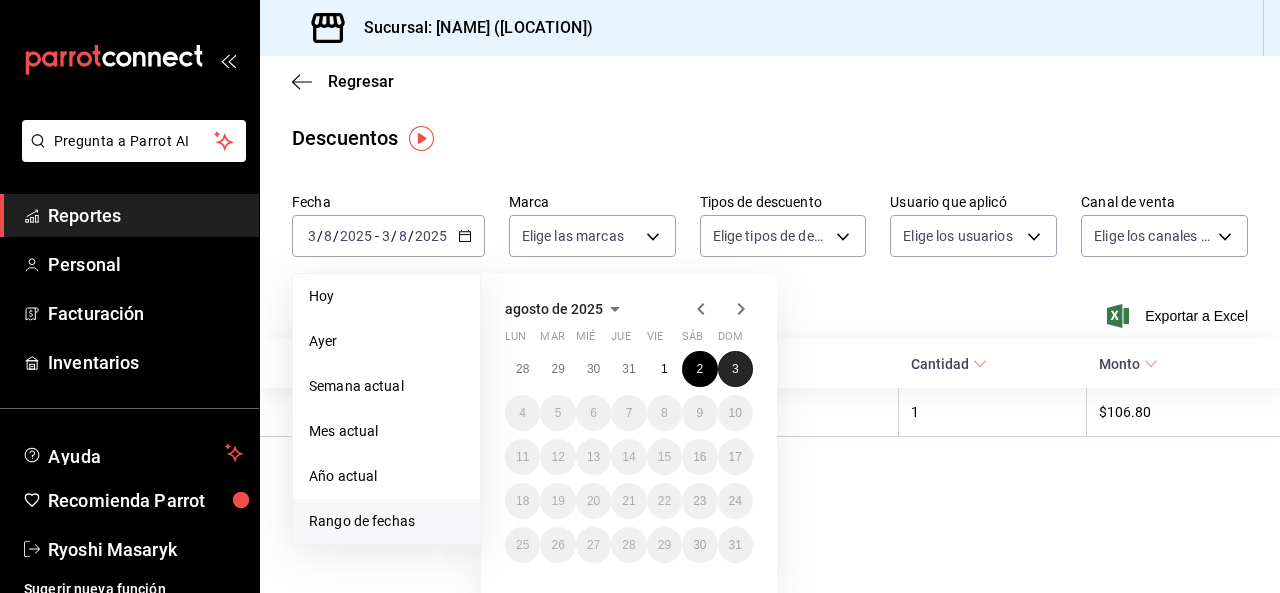 click on "3" at bounding box center (735, 369) 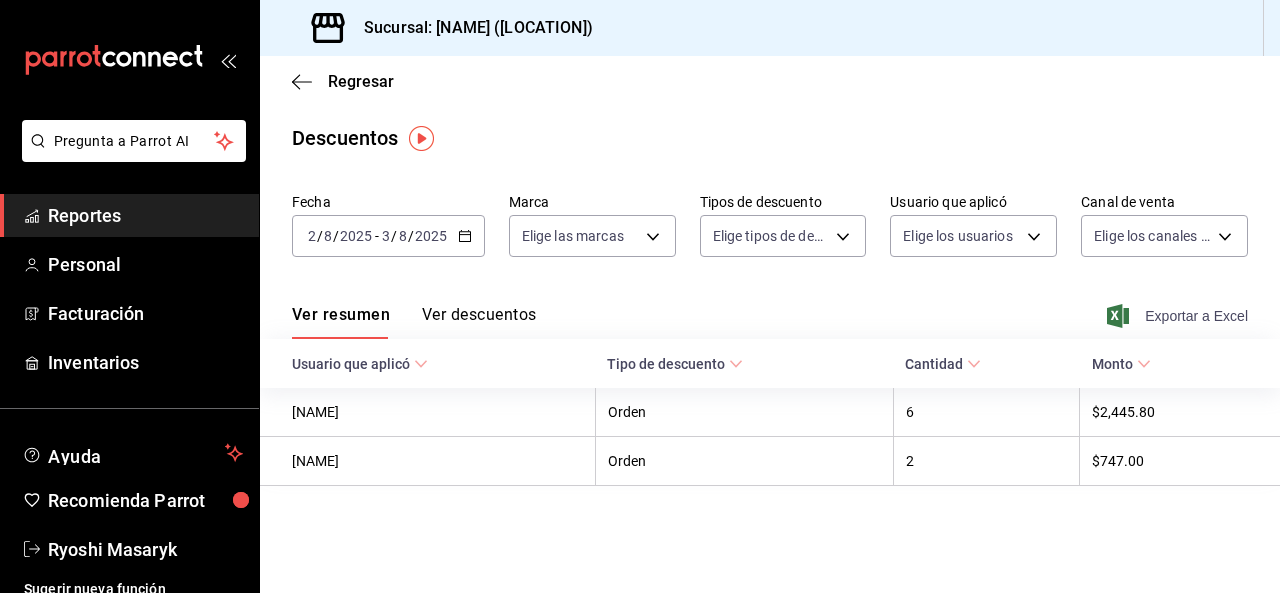click on "Exportar a Excel" at bounding box center (1179, 316) 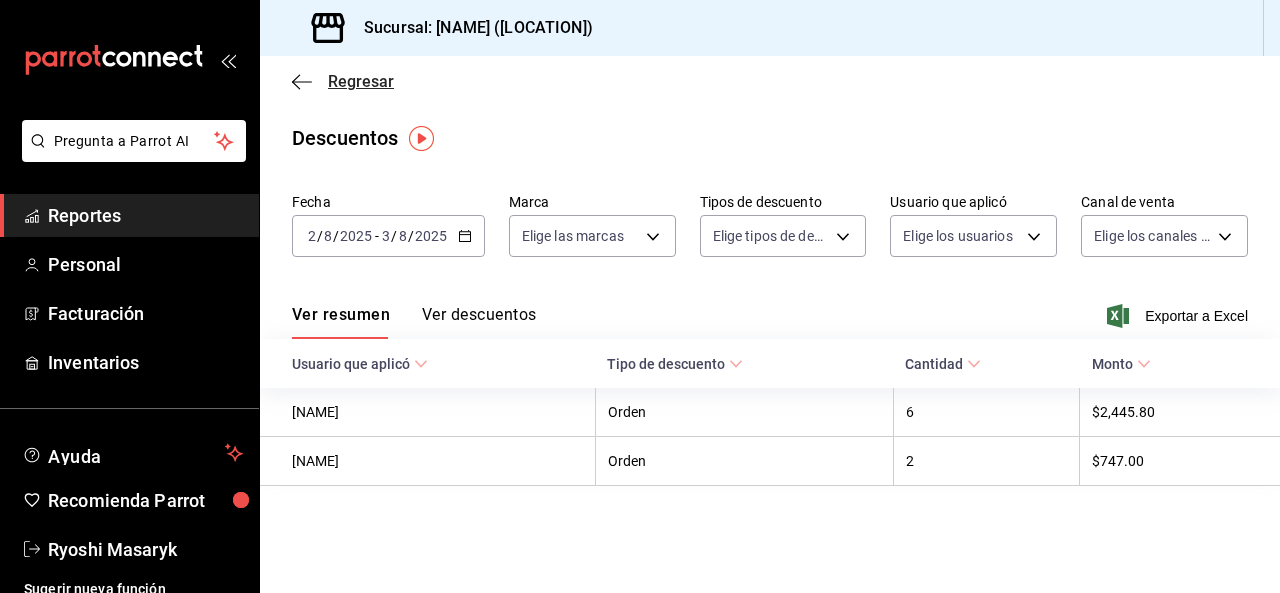 click 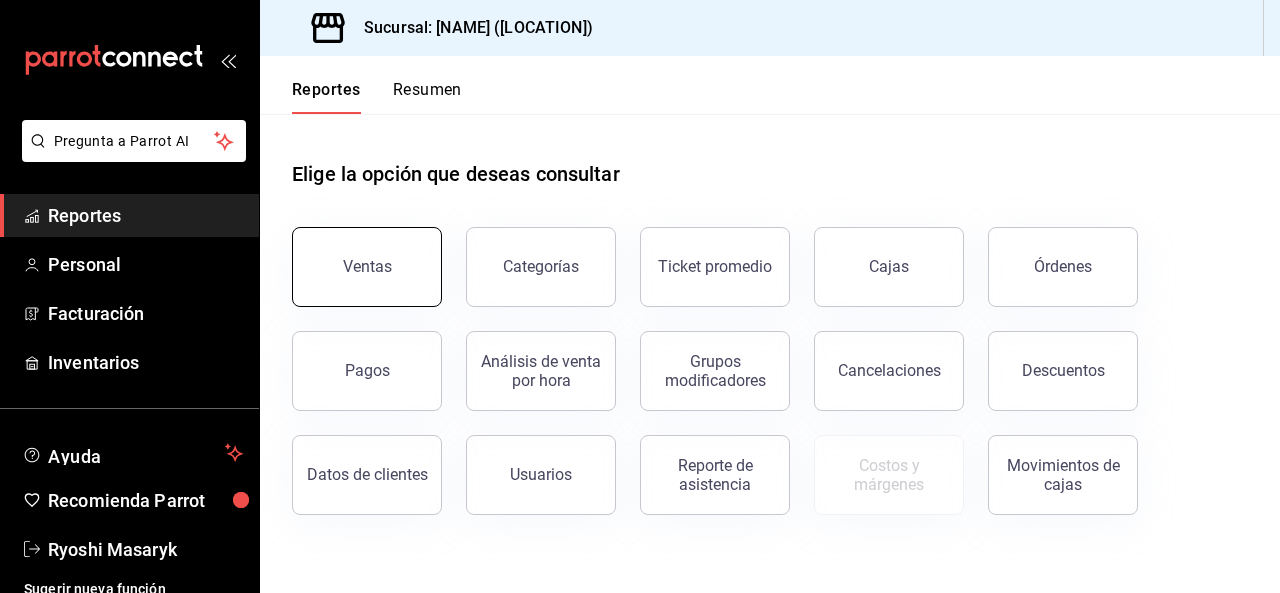 click on "Ventas" at bounding box center (367, 267) 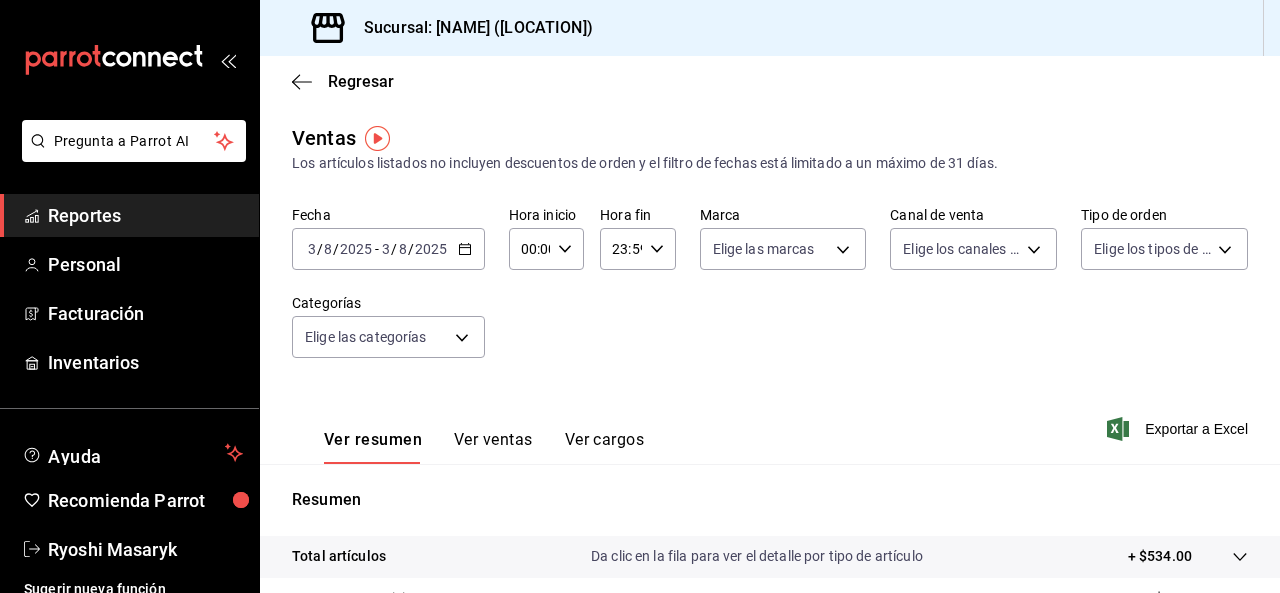 click 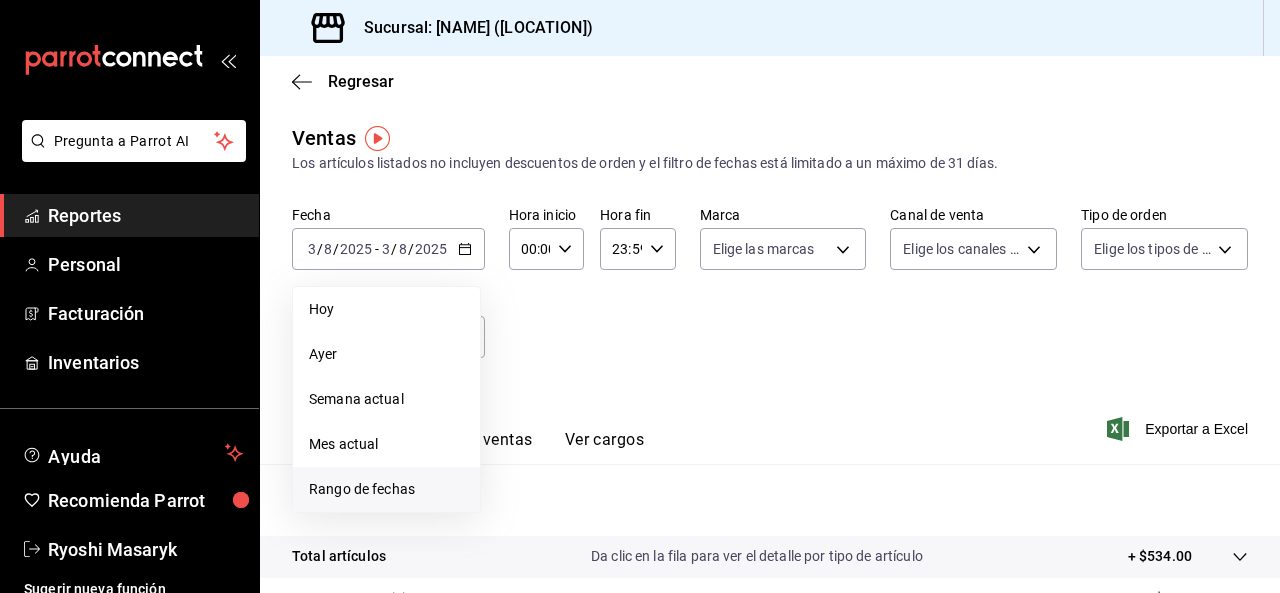 click on "Rango de fechas" at bounding box center (386, 489) 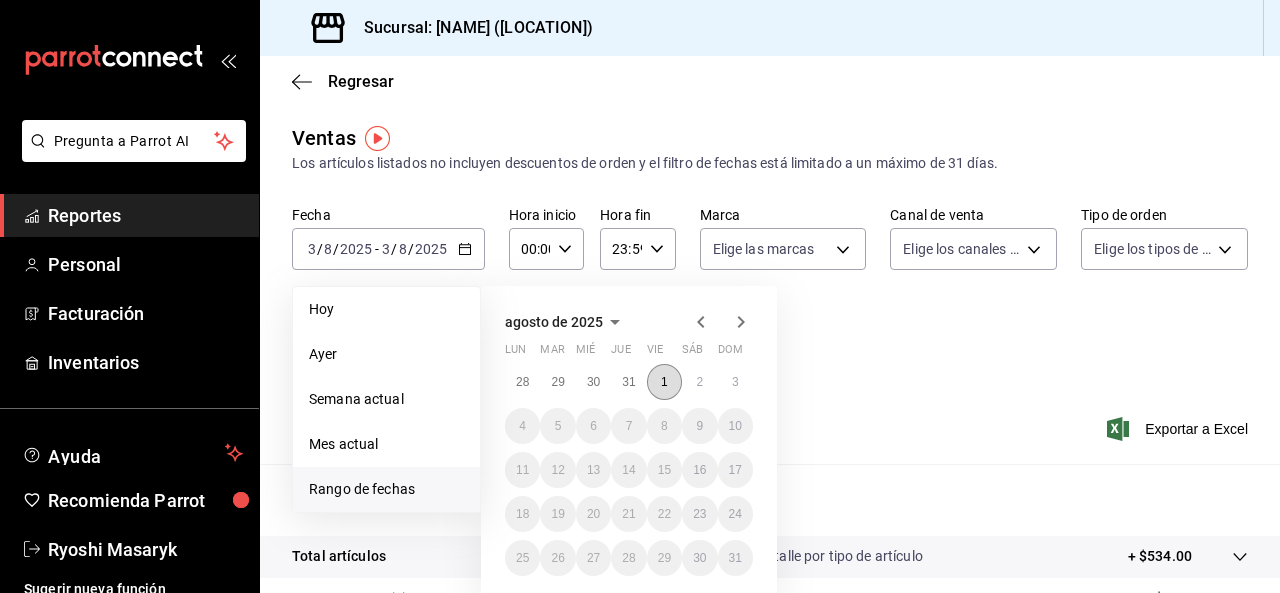 click on "1" at bounding box center [664, 382] 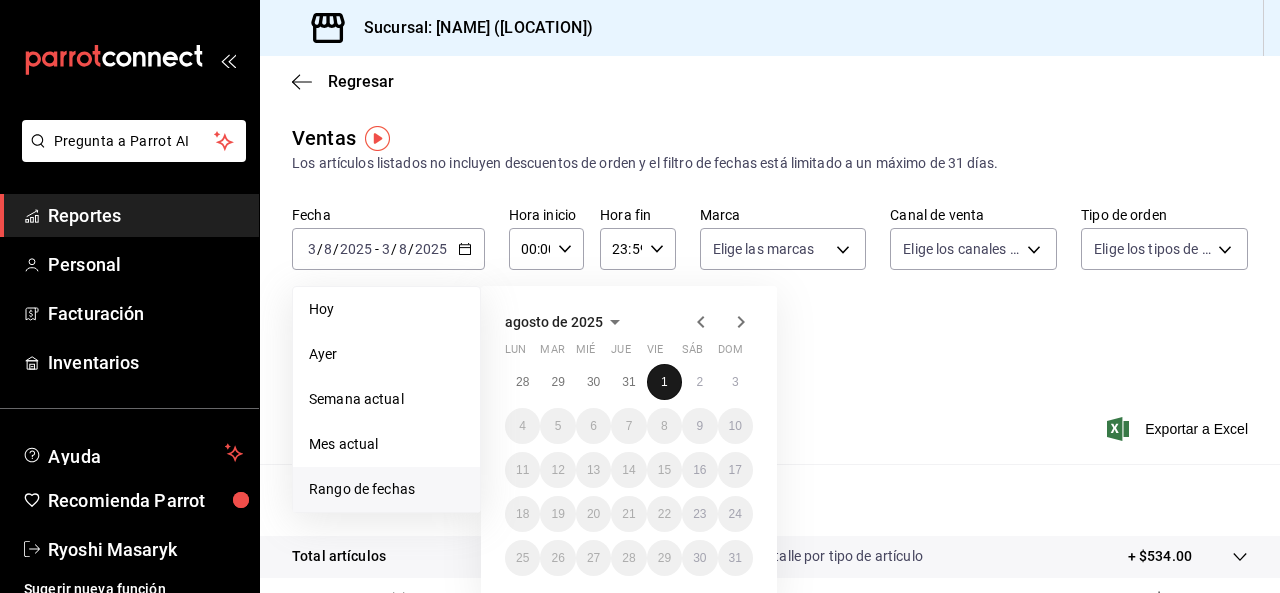 click on "1" at bounding box center (664, 382) 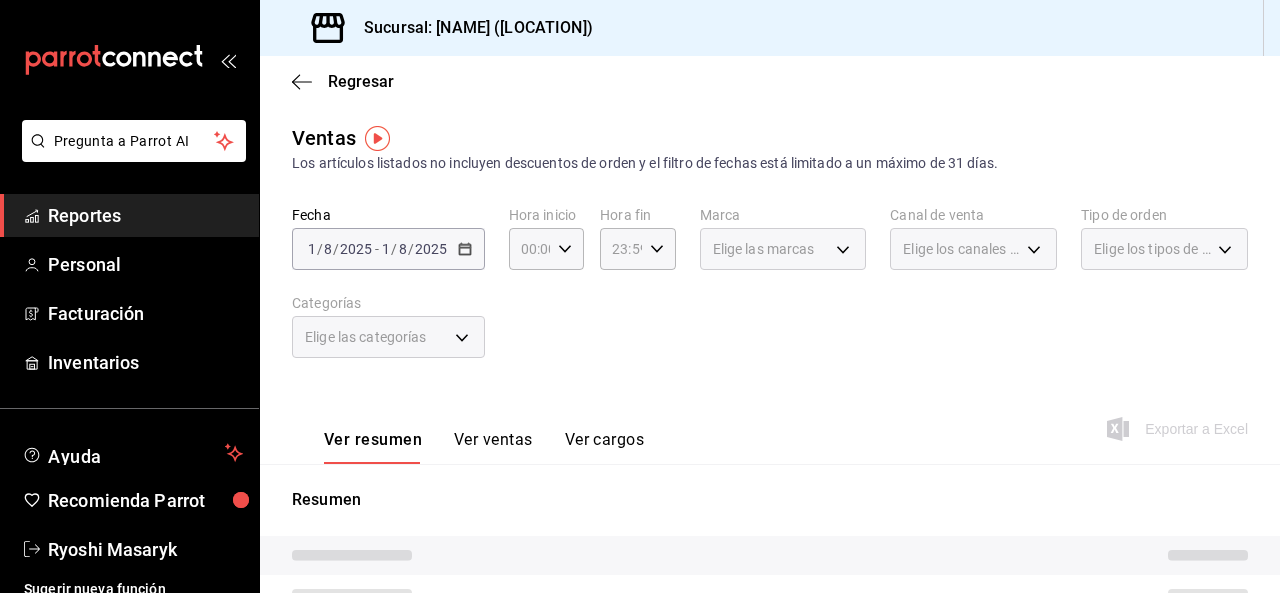 click on "/" at bounding box center (394, 249) 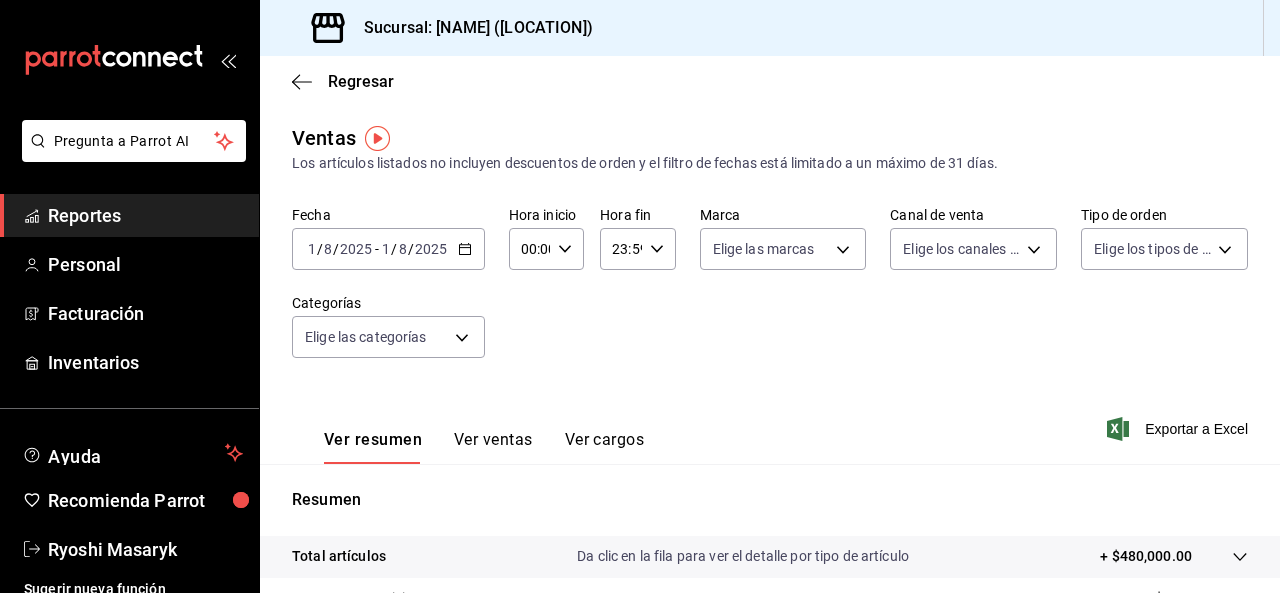 click 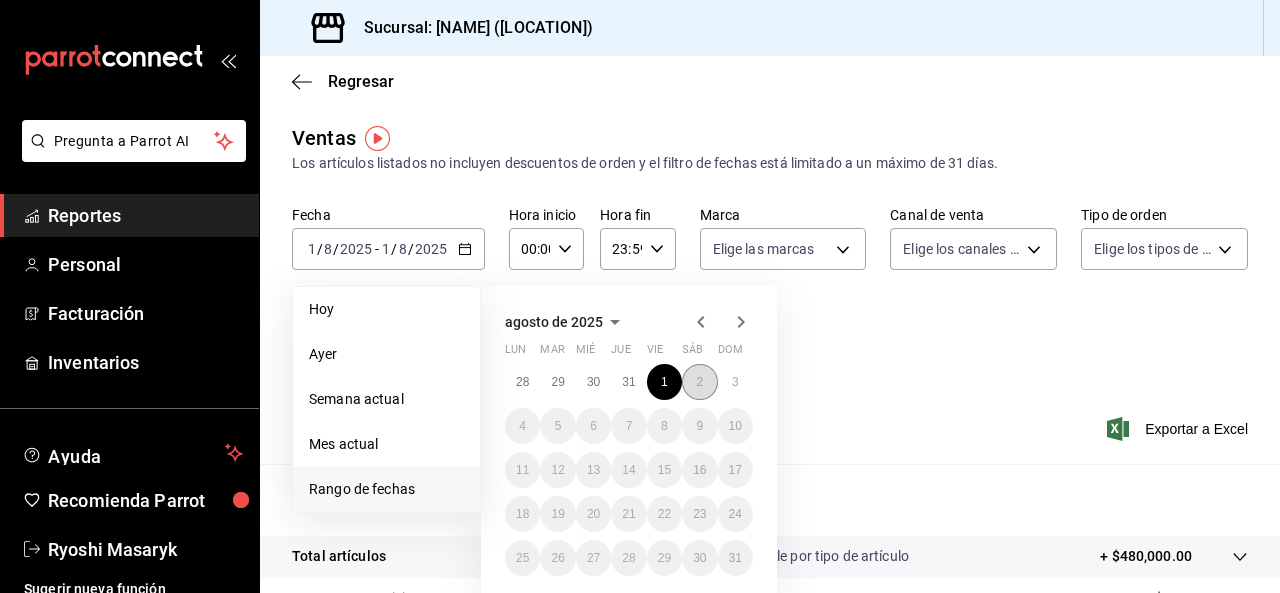 click on "2" at bounding box center (699, 382) 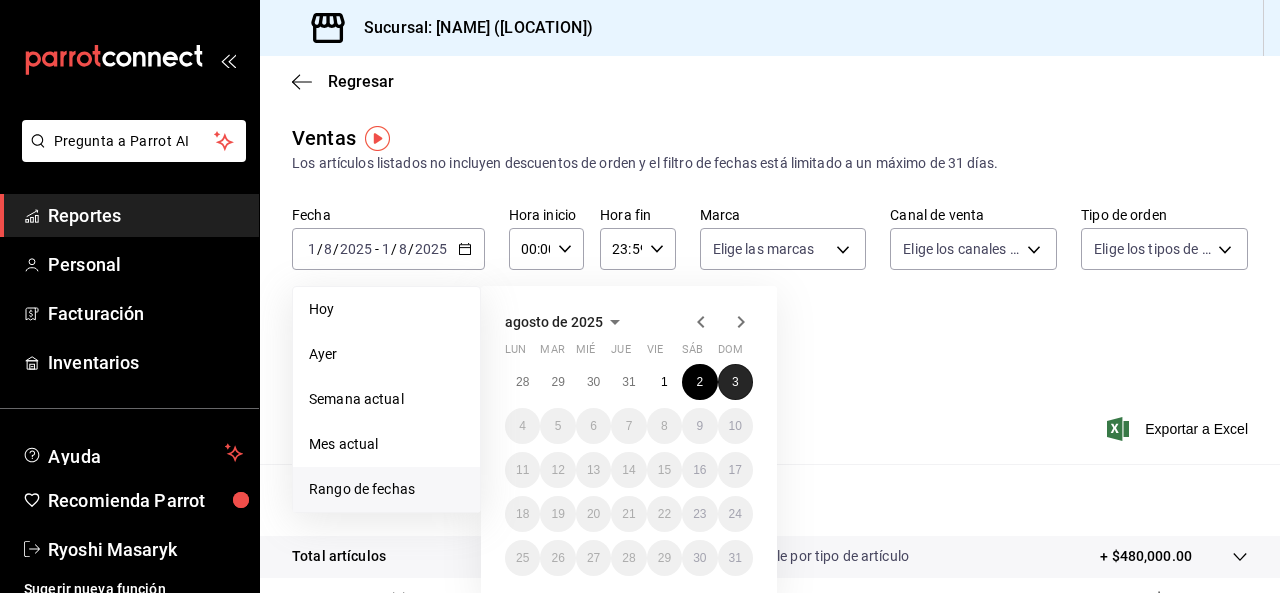click on "3" at bounding box center [735, 382] 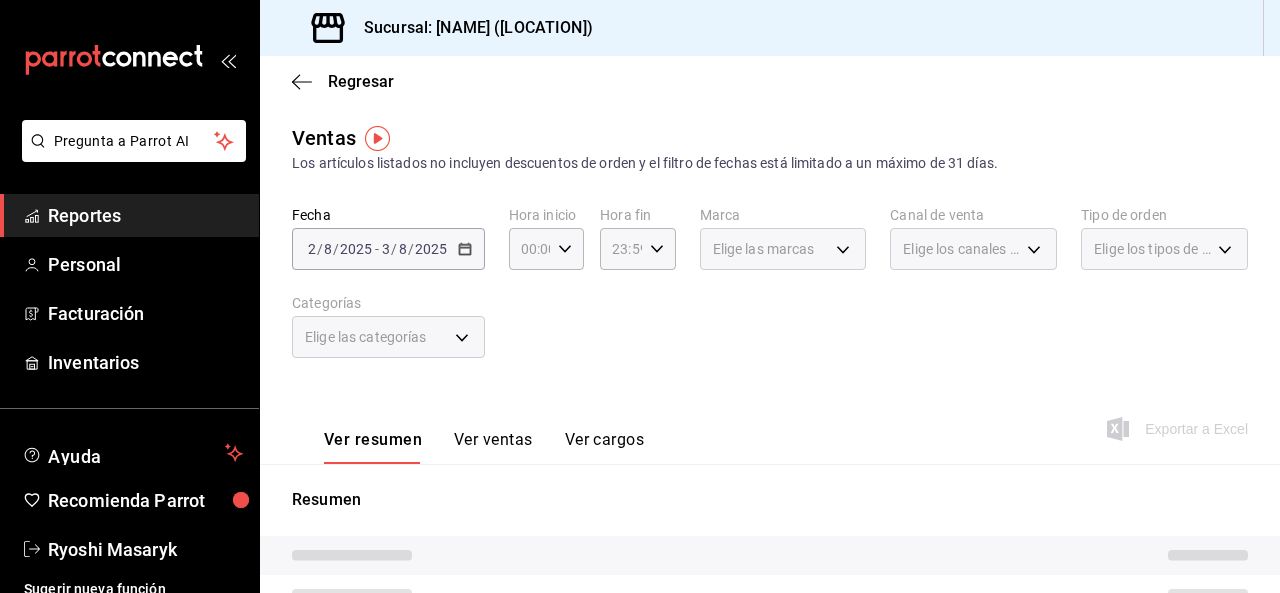click on "Elige las categorías" at bounding box center (388, 337) 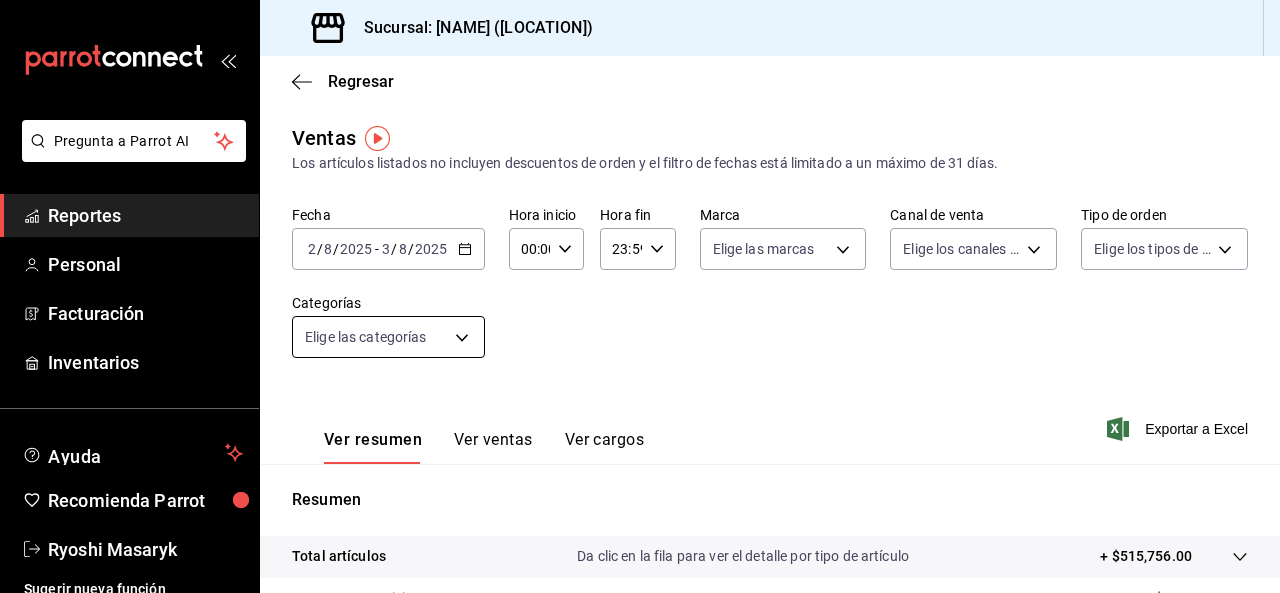 click on "Pregunta a Parrot AI Reportes   Personal   Facturación   Inventarios   Ayuda Recomienda Parrot   [NAME]   Sugerir nueva función   Sucursal: [NAME] ([LOCATION]) Regresar Ventas Los artículos listados no incluyen descuentos de orden y el filtro de fechas está limitado a un máximo de 31 días. Fecha [DATE] [DATE] - [DATE] [DATE] Hora inicio 00:00 Hora inicio Hora fin 23:59 Hora fin Marca Elige las marcas Canal de venta Elige los canales de venta Tipo de orden Elige los tipos de orden Categorías Elige las categorías Ver resumen Ver ventas Ver cargos Exportar a Excel Resumen Total artículos Da clic en la fila para ver el detalle por tipo de artículo + $515,756.00 Cargos por servicio + $0.00 Venta bruta = $515,756.00 Descuentos totales - $2,194.80 Certificados de regalo - $0.00 Venta total = $513,561.20 Impuestos - $70,836.03 Venta neta = $442,725.17 Pregunta a Parrot AI Reportes   Personal   Facturación   Inventarios   Ayuda Recomienda Parrot   [NAME]     Ir a video" at bounding box center [640, 296] 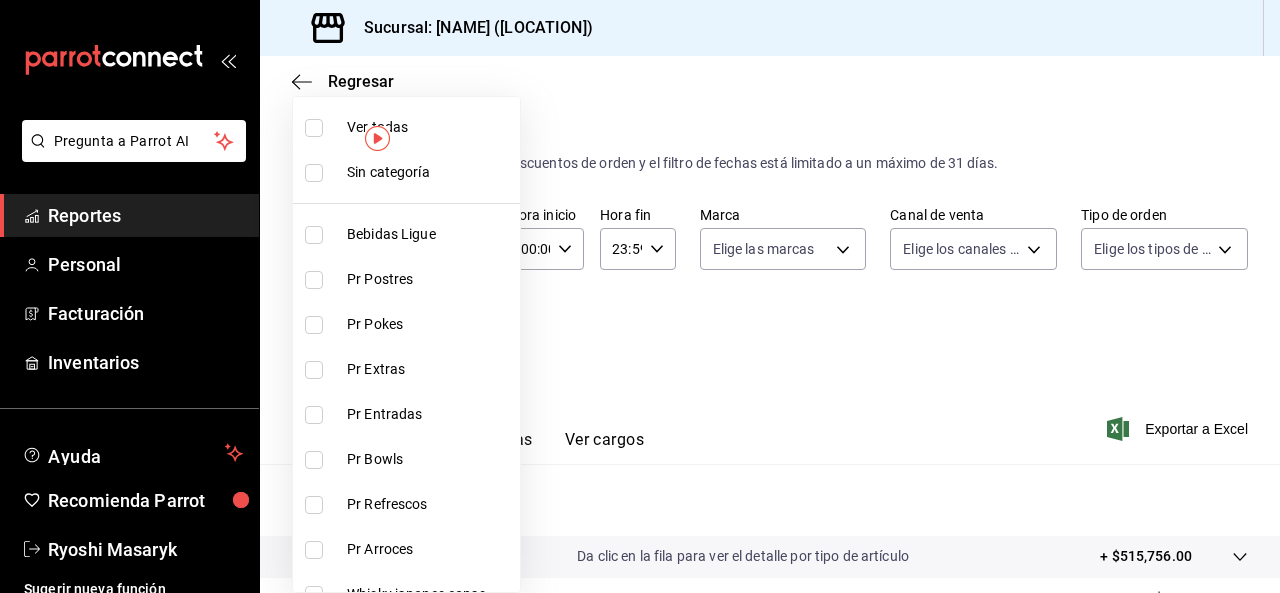 click at bounding box center (314, 128) 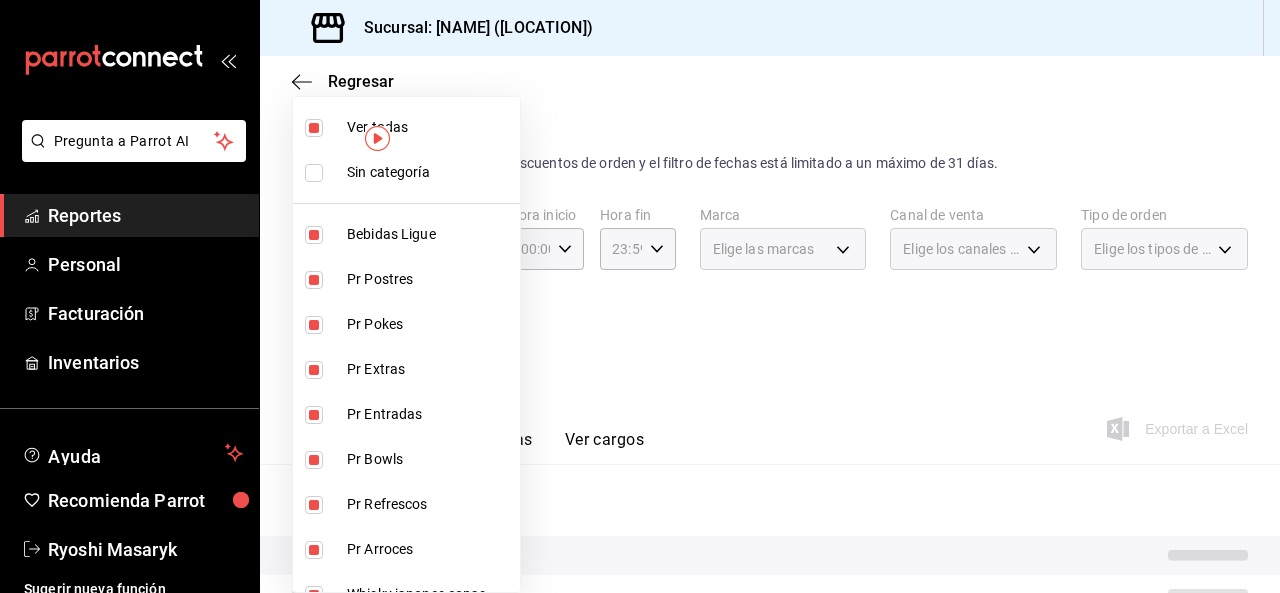 click at bounding box center [314, 128] 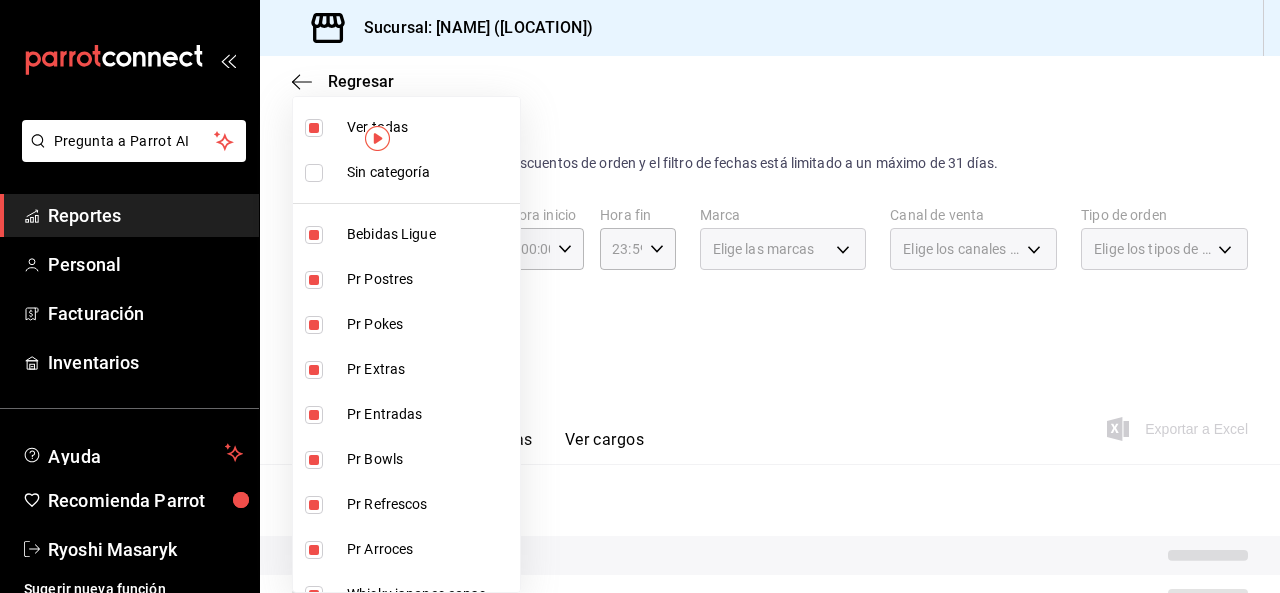 checkbox on "false" 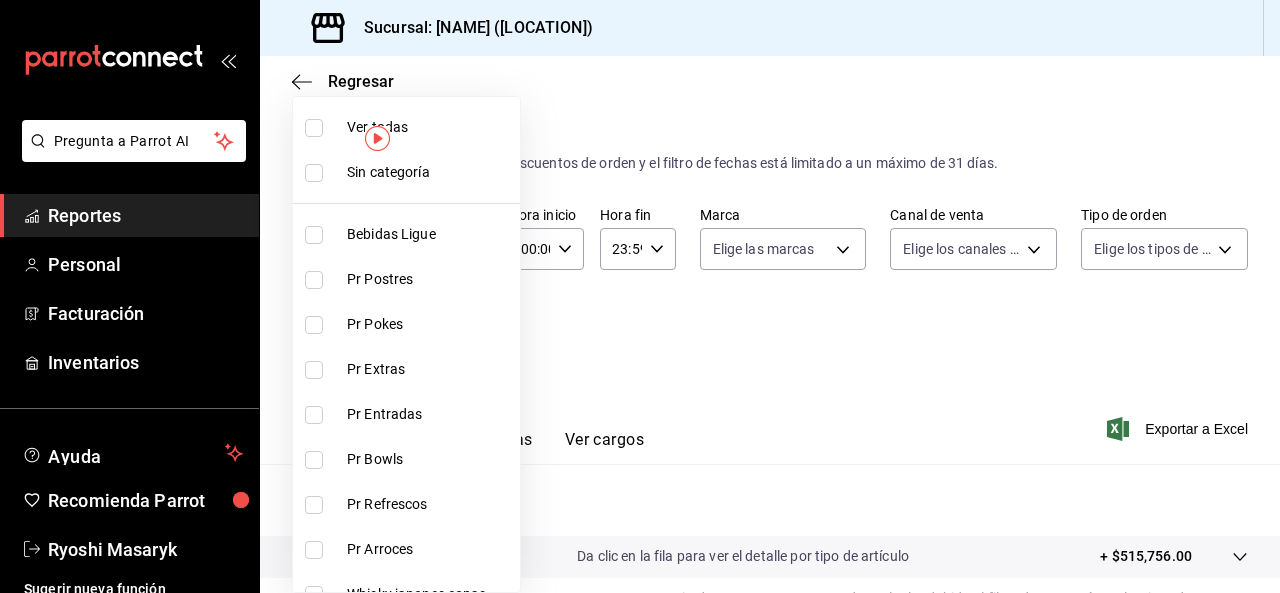 click at bounding box center (640, 296) 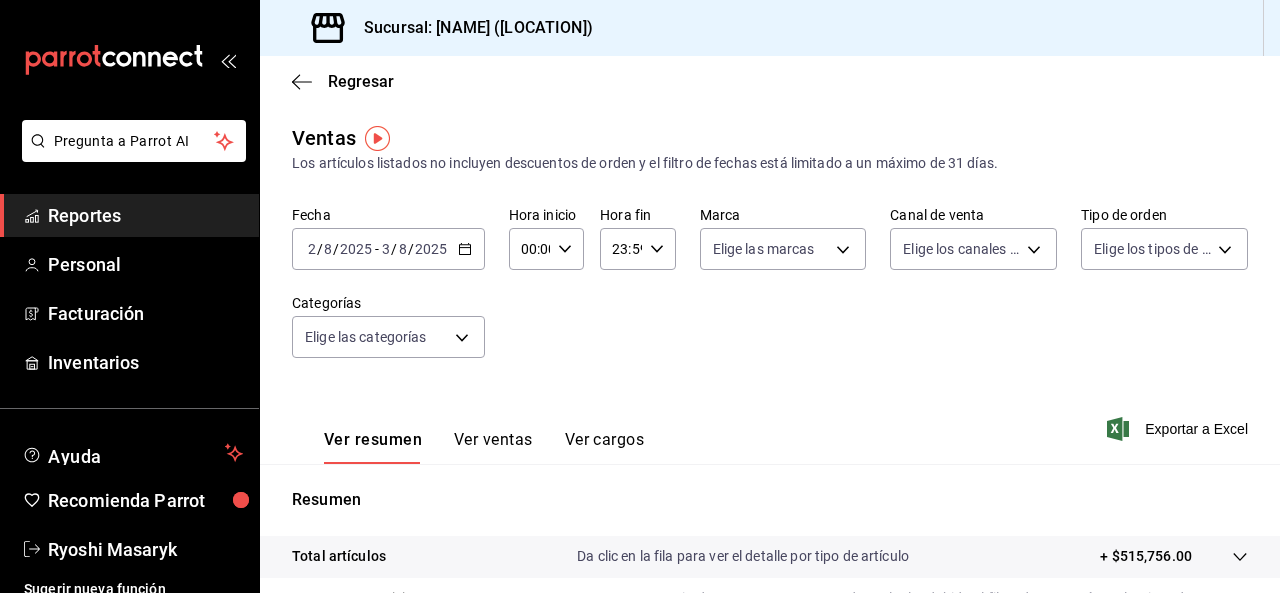 click on "Ventas Los artículos listados no incluyen descuentos de orden y el filtro de fechas está limitado a un máximo de 31 días. Fecha [DATE] [DATE] - [DATE] [DATE] Hora inicio 00:00 Hora inicio Hora fin 23:59 Hora fin Marca Elige las marcas Canal de venta Elige los canales de venta Tipo de orden Elige los tipos de orden Categorías Elige las categorías Ver resumen Ver ventas Ver cargos Exportar a Excel Resumen Total artículos Da clic en la fila para ver el detalle por tipo de artículo + $515,756.00 Cargos por servicio  Sin datos por que no se pueden calcular debido al filtro de categorías seleccionado Venta bruta = $515,756.00 Descuentos totales  Sin datos por que no se pueden calcular debido al filtro de categorías seleccionado Certificados de regalo  Sin datos por que no se pueden calcular debido al filtro de categorías seleccionado Venta total = $515,756.00 Impuestos - $70,836.03 Venta neta = $444,919.97" at bounding box center [770, 524] 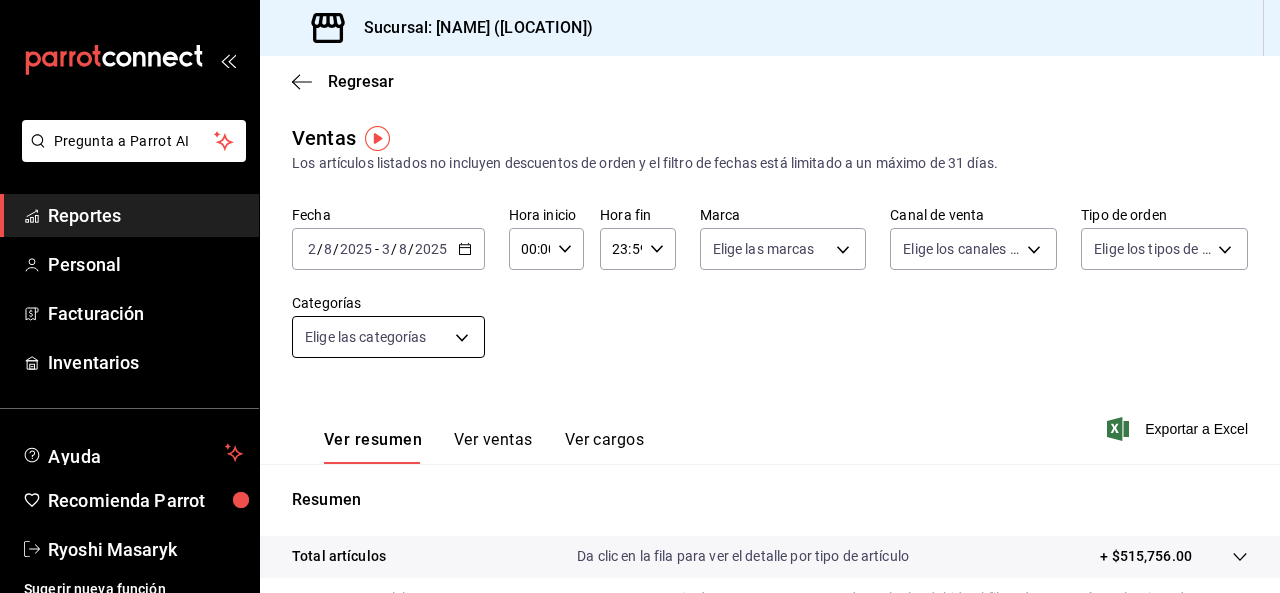 click on "Pregunta a Parrot AI Reportes   Personal   Facturación   Inventarios   Ayuda Recomienda Parrot   [NAME]   Sugerir nueva función   Sucursal: [NAME] ([LOCATION]) Regresar Ventas Los artículos listados no incluyen descuentos de orden y el filtro de fechas está limitado a un máximo de 31 días. Fecha [DATE] [DATE] - [DATE] [DATE] Hora inicio 00:00 Hora inicio Hora fin 23:59 Hora fin Marca Elige las marcas Canal de venta Elige los canales de venta Tipo de orden Elige los tipos de orden Categorías Elige las categorías Ver resumen Ver ventas Ver cargos Exportar a Excel Resumen Total artículos Da clic en la fila para ver el detalle por tipo de artículo + $515,756.00 Cargos por servicio  Sin datos por que no se pueden calcular debido al filtro de categorías seleccionado Venta bruta = $515,756.00 Descuentos totales  Sin datos por que no se pueden calcular debido al filtro de categorías seleccionado Certificados de regalo Venta total = $515,756.00 Impuestos - $70,836.03 Venta neta" at bounding box center (640, 296) 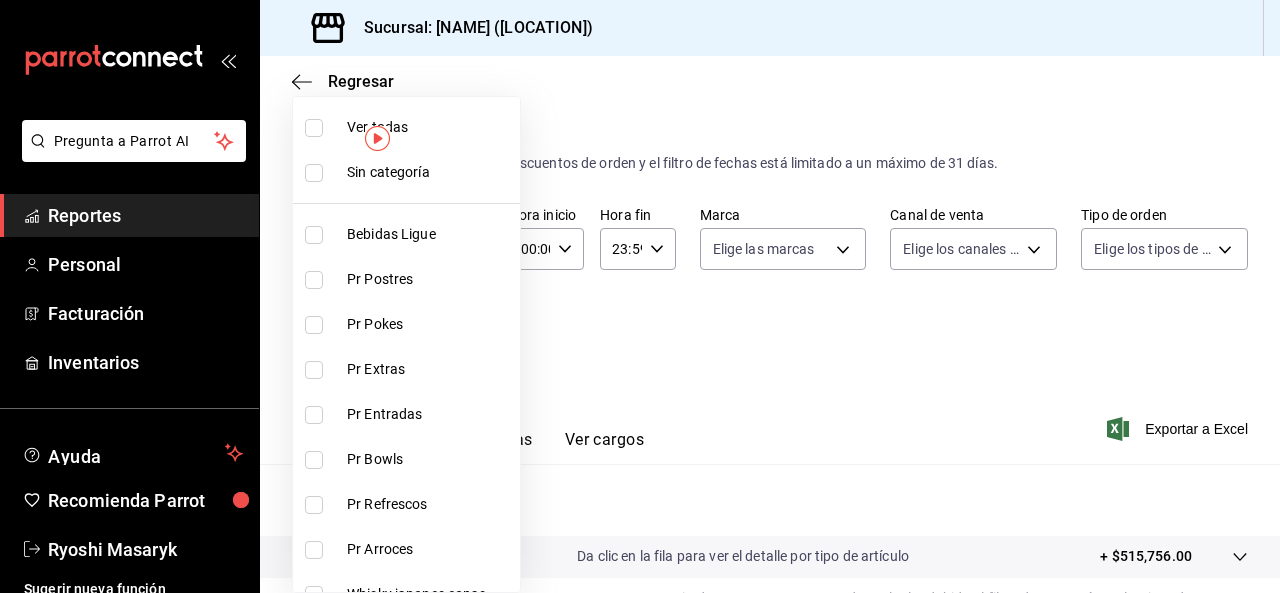 click at bounding box center (314, 128) 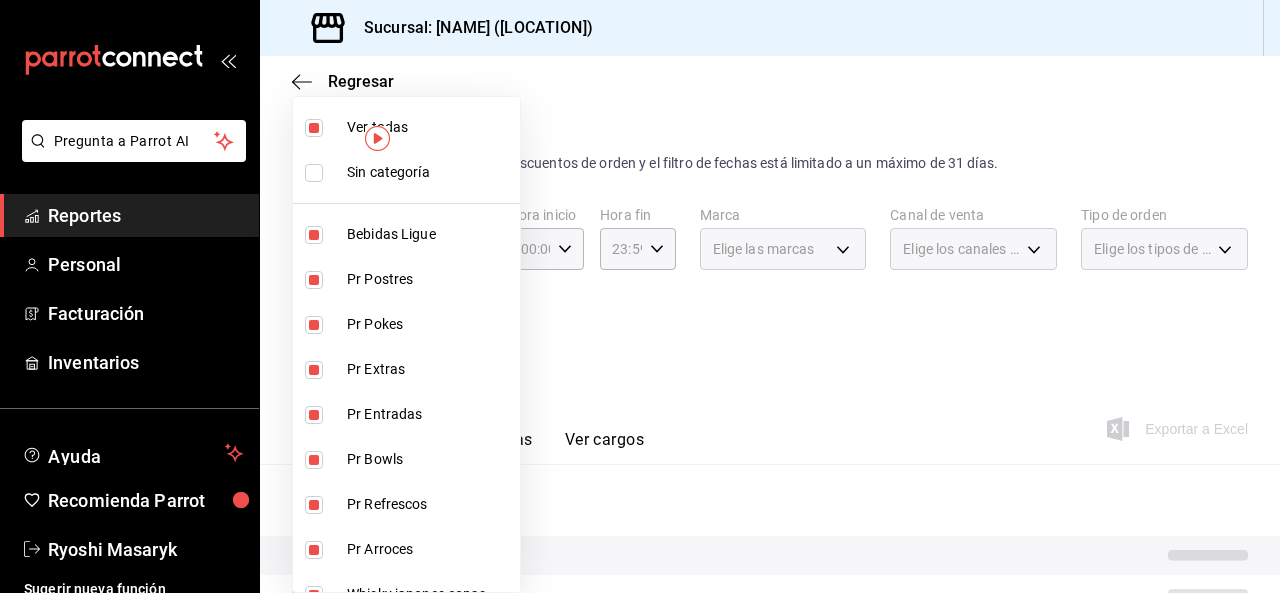 click at bounding box center (314, 128) 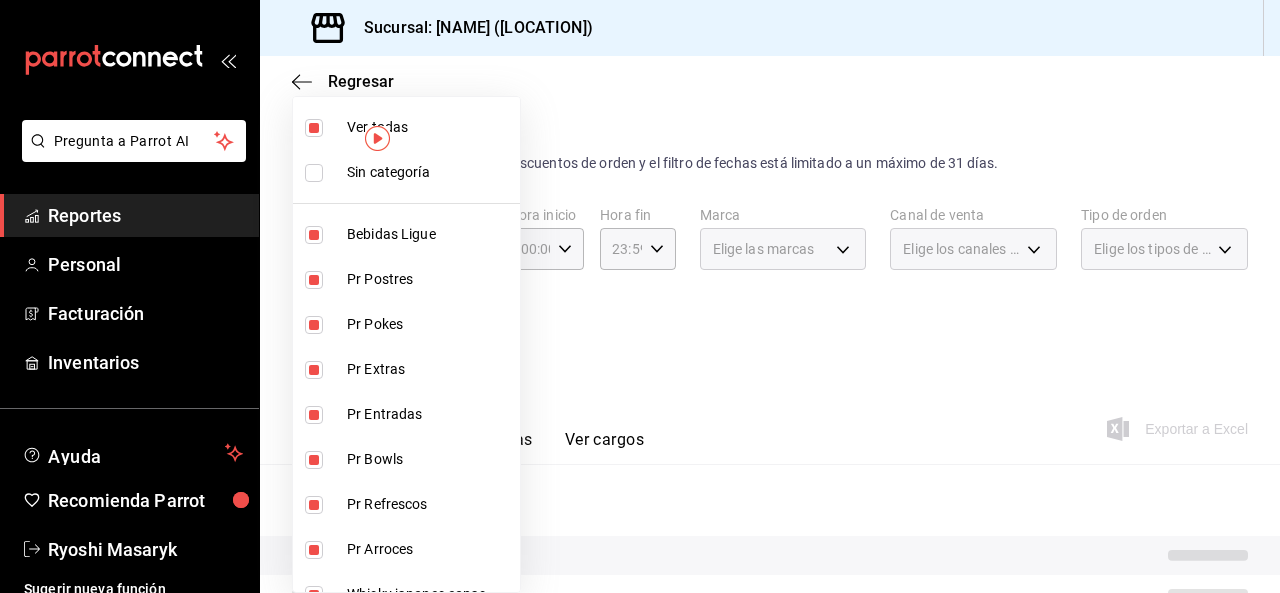checkbox on "false" 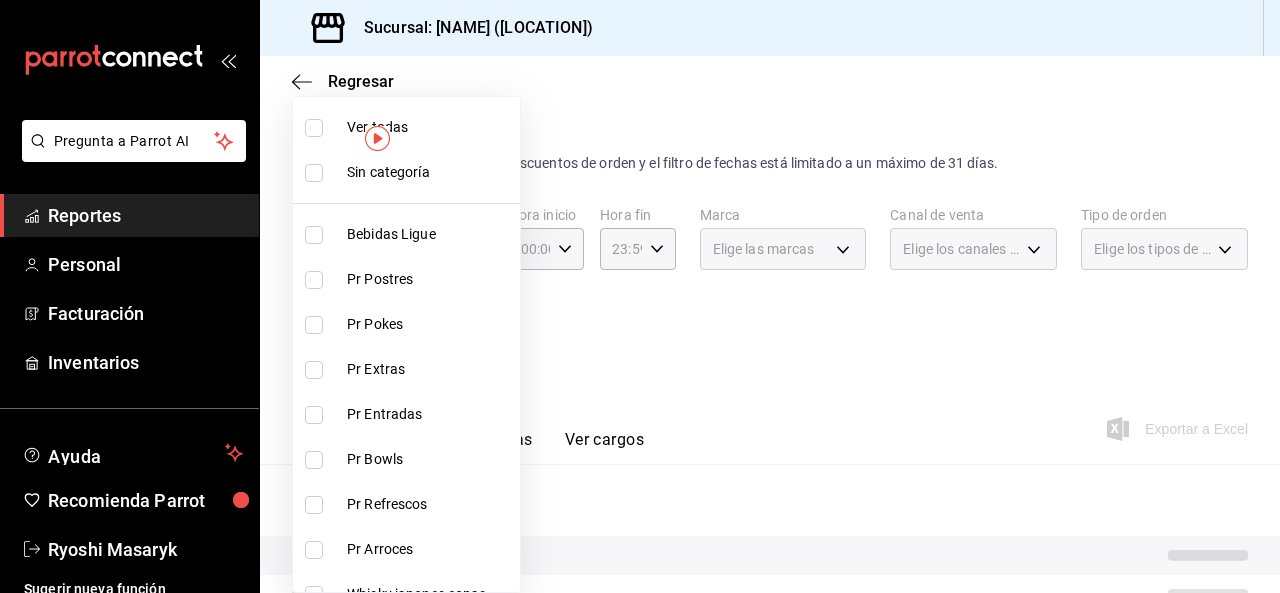 click at bounding box center [314, 128] 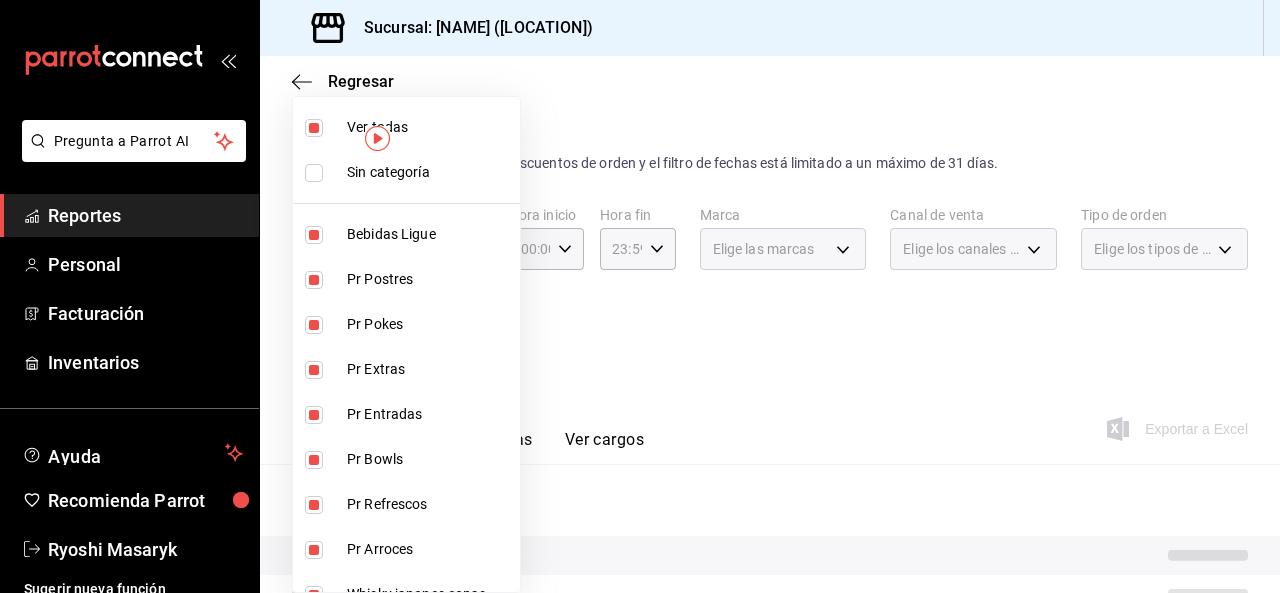 click at bounding box center (640, 296) 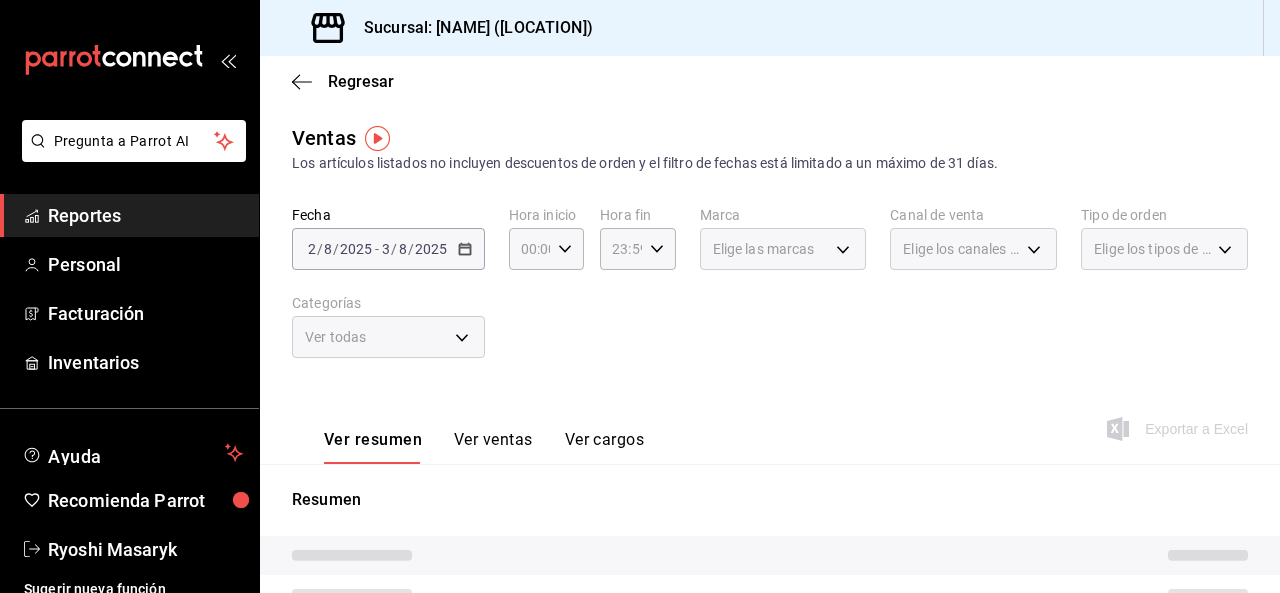 click on "Exportar a Excel" at bounding box center [1179, 429] 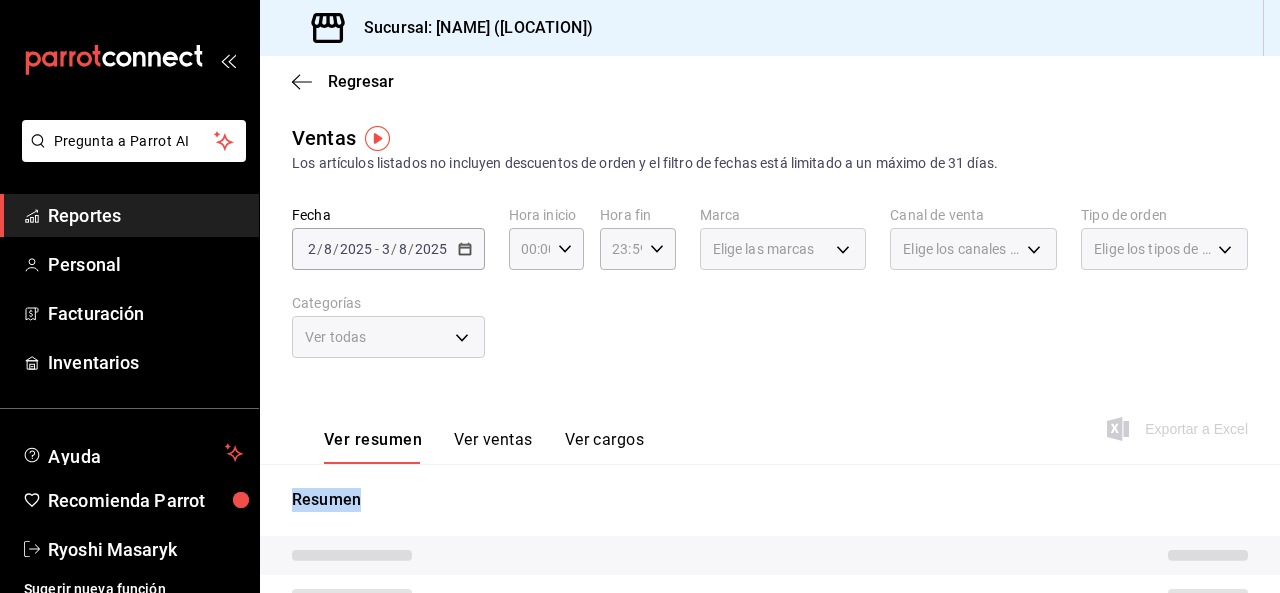 click on "Exportar a Excel" at bounding box center [1179, 429] 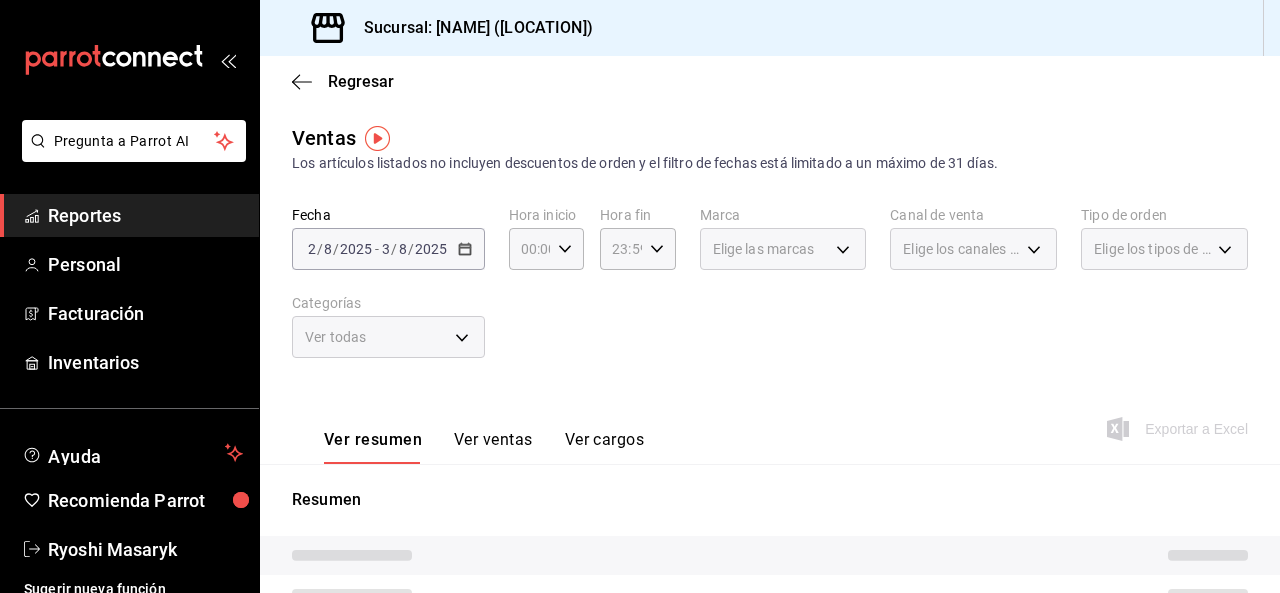 click on "Exportar a Excel" at bounding box center (1179, 429) 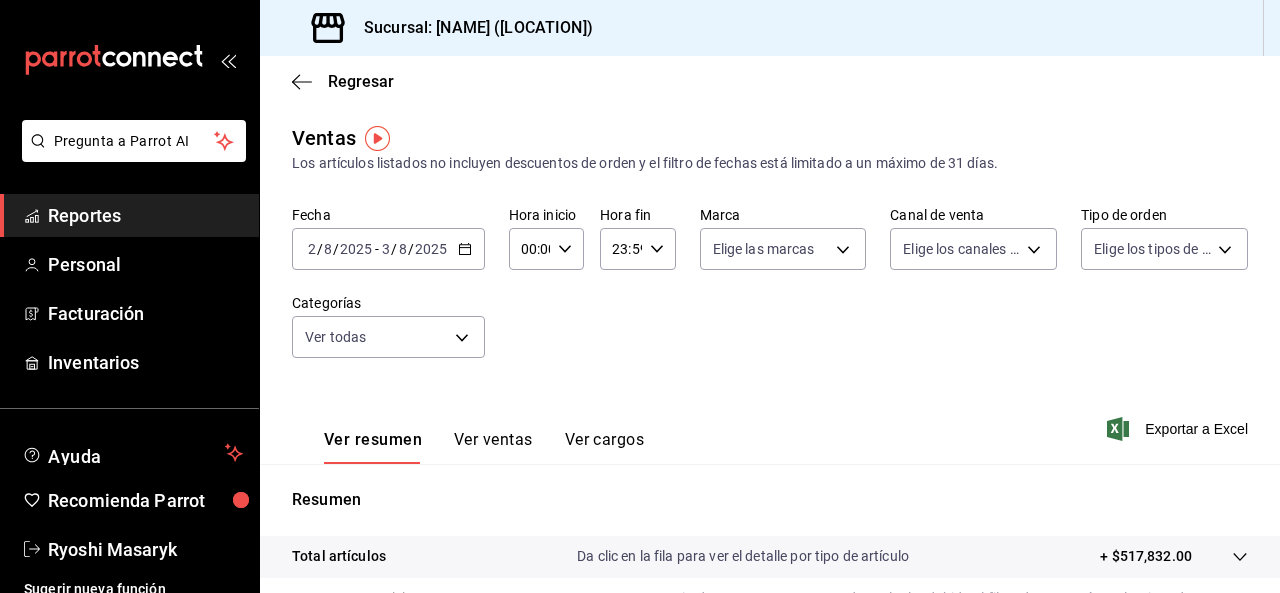 click on "Exportar a Excel" at bounding box center [1179, 429] 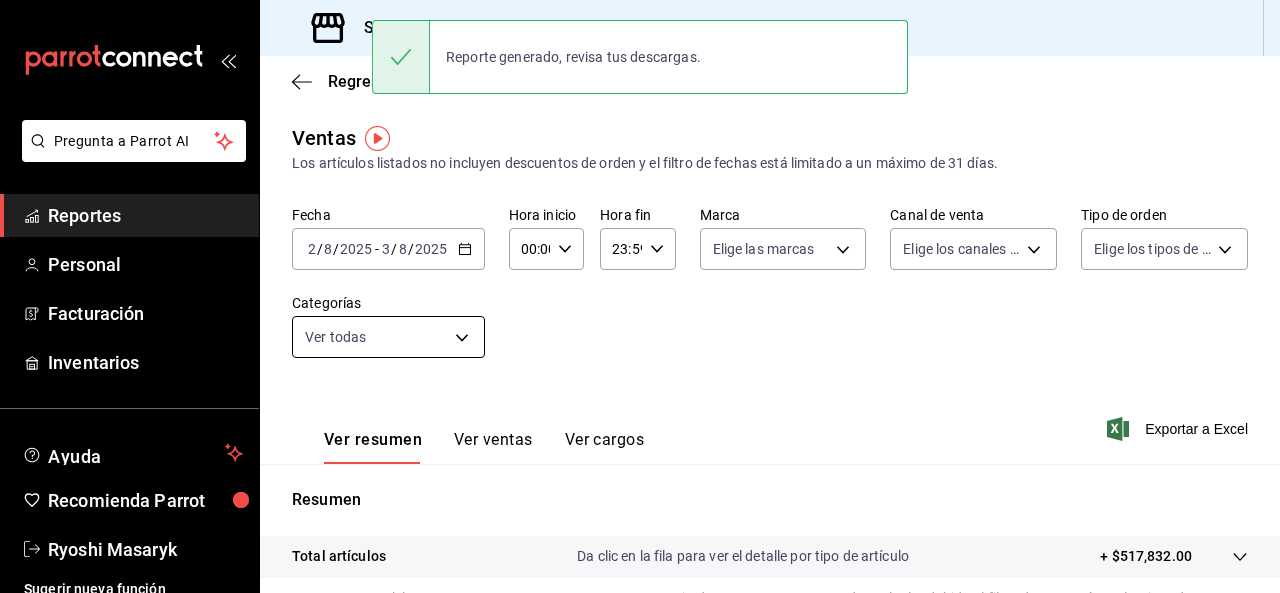 click on "Pregunta a Parrot AI Reportes   Personal   Facturación   Inventarios   Ayuda Recomienda Parrot   [NAME]   Sugerir nueva función   Sucursal: [NAME] ([LOCATION]) Regresar Ventas Los artículos listados no incluyen descuentos de orden y el filtro de fechas está limitado a un máximo de 31 días. Fecha [DATE] [DATE] - [DATE] [DATE] Hora inicio 00:00 Hora inicio Hora fin 23:59 Hora fin Marca Elige las marcas Canal de venta Elige los canales de venta Tipo de orden Elige los tipos de orden Categorías Ver todas Ver resumen Ver ventas Ver cargos Exportar a Excel Resumen Total artículos Da clic en la fila para ver el detalle por tipo de artículo + $517,832.00 Cargos por servicio  Sin datos por que no se pueden calcular debido al filtro de categorías seleccionado Venta bruta = $517,832.00 Descuentos totales  Sin datos por que no se pueden calcular debido al filtro de categorías seleccionado Certificados de regalo Venta total = $517,832.00 Impuestos - $71,122.37 Venta neta = $446,709.63" at bounding box center (640, 296) 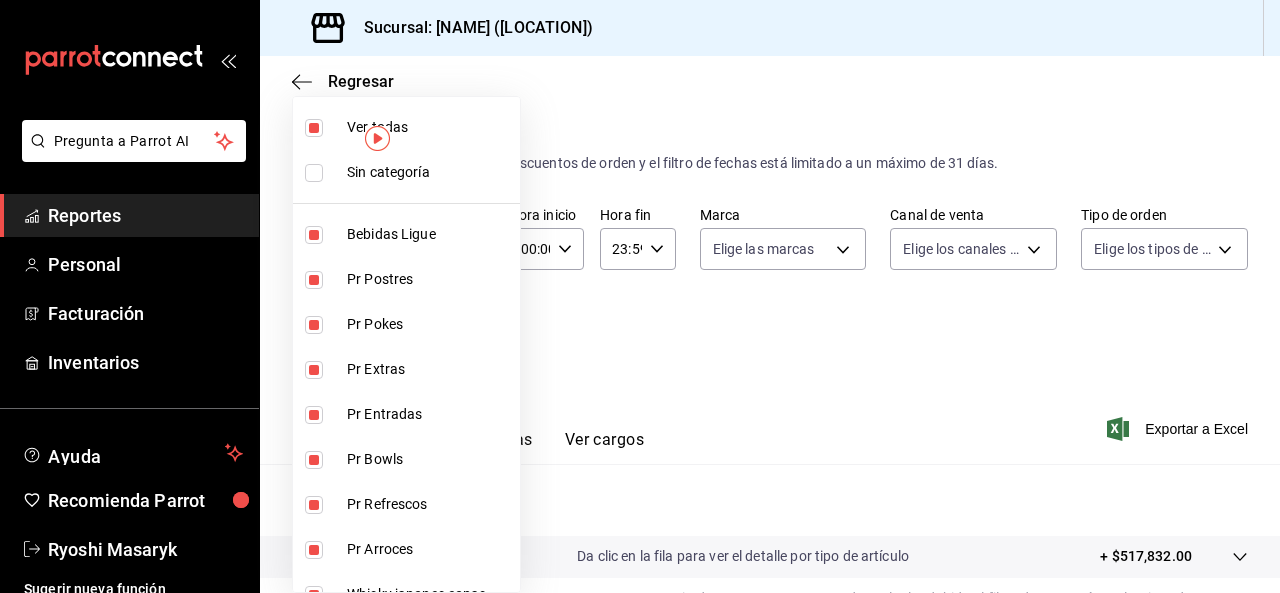 click at bounding box center [314, 128] 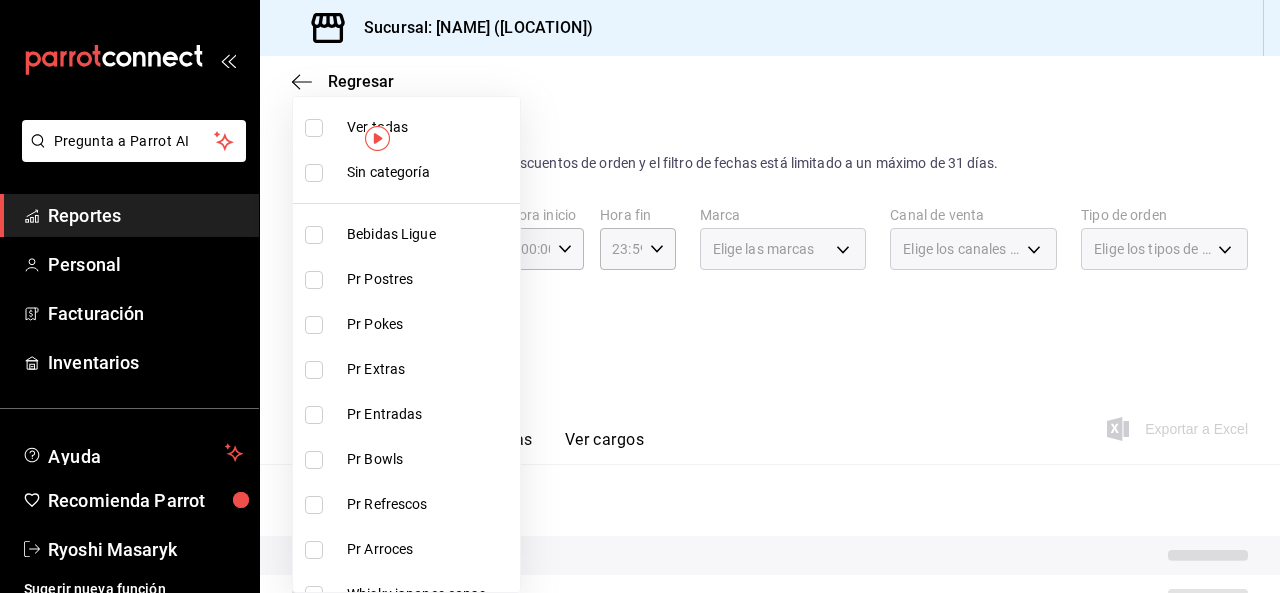 click at bounding box center (314, 128) 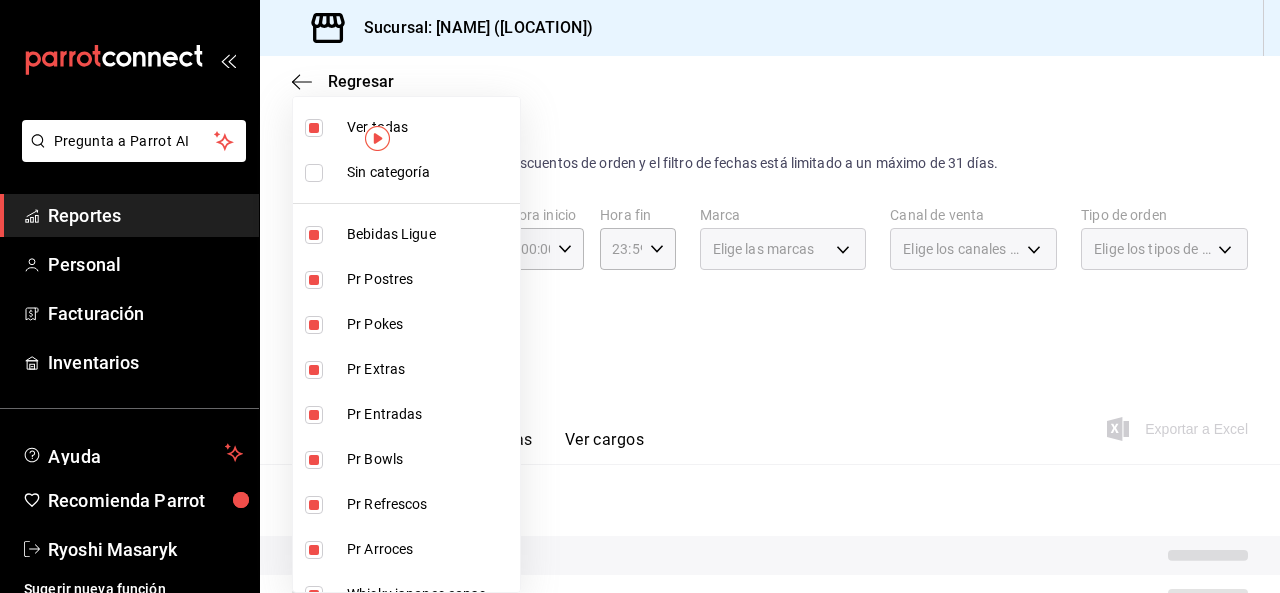click at bounding box center (314, 128) 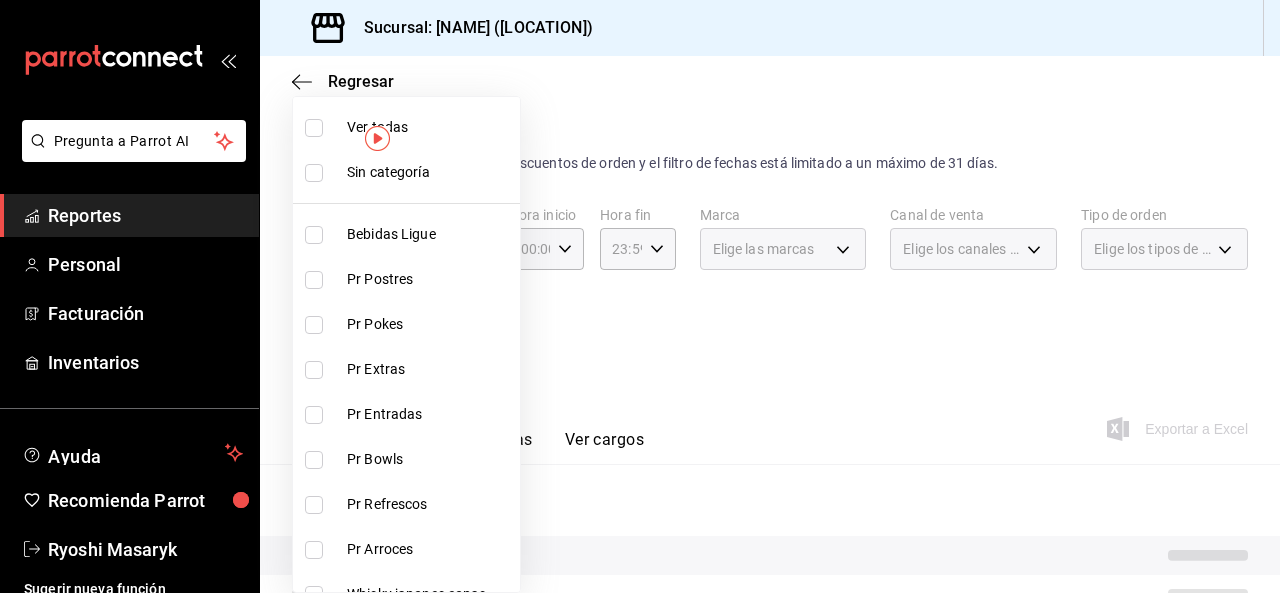 click at bounding box center (314, 280) 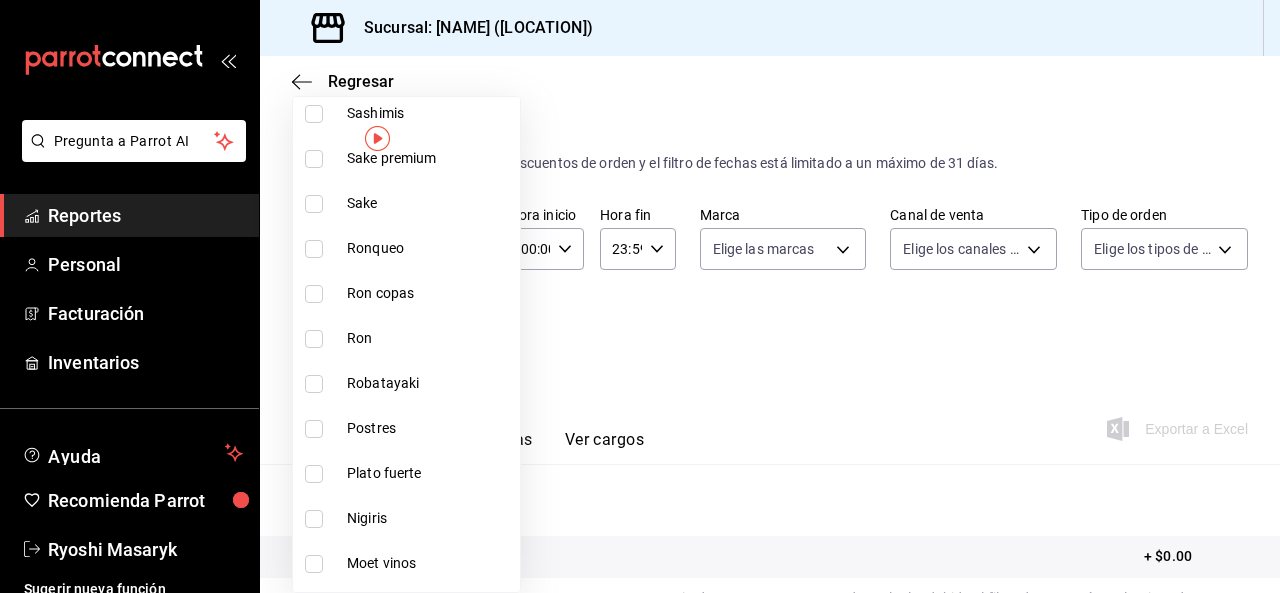 scroll, scrollTop: 1400, scrollLeft: 0, axis: vertical 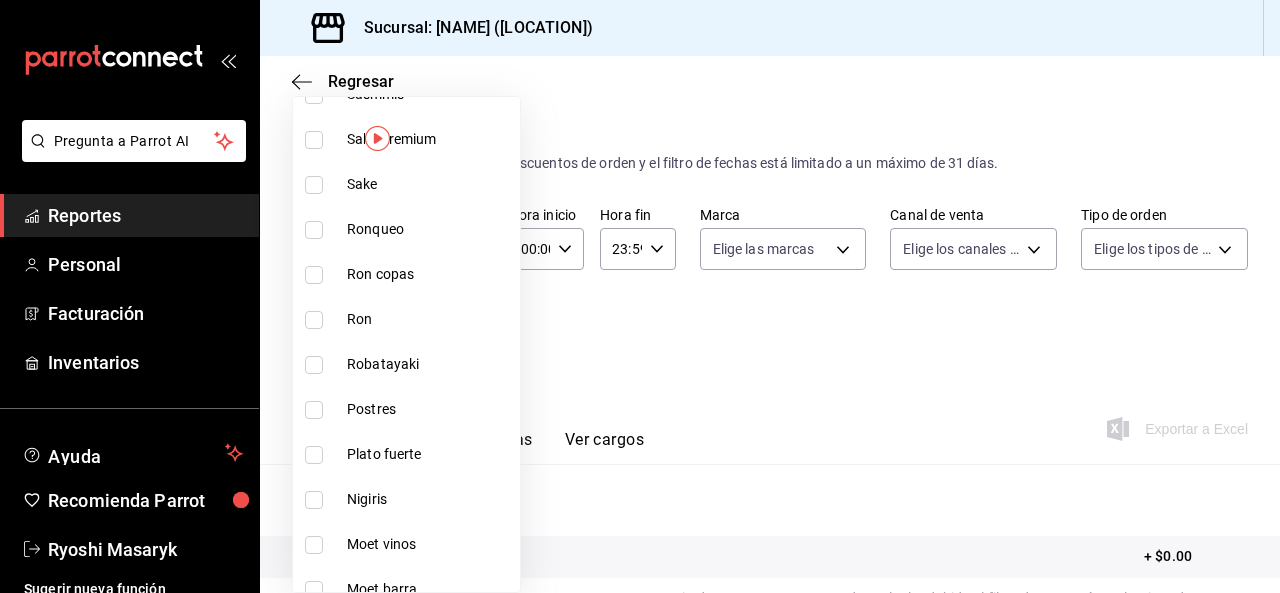 click at bounding box center [314, 410] 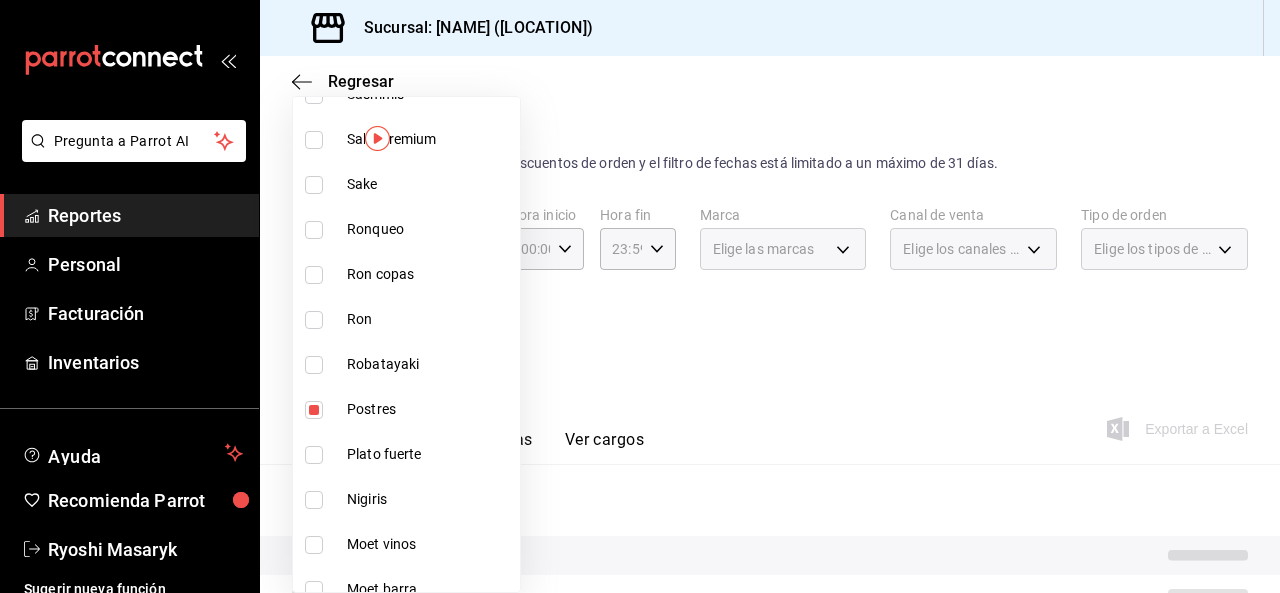 click at bounding box center [640, 296] 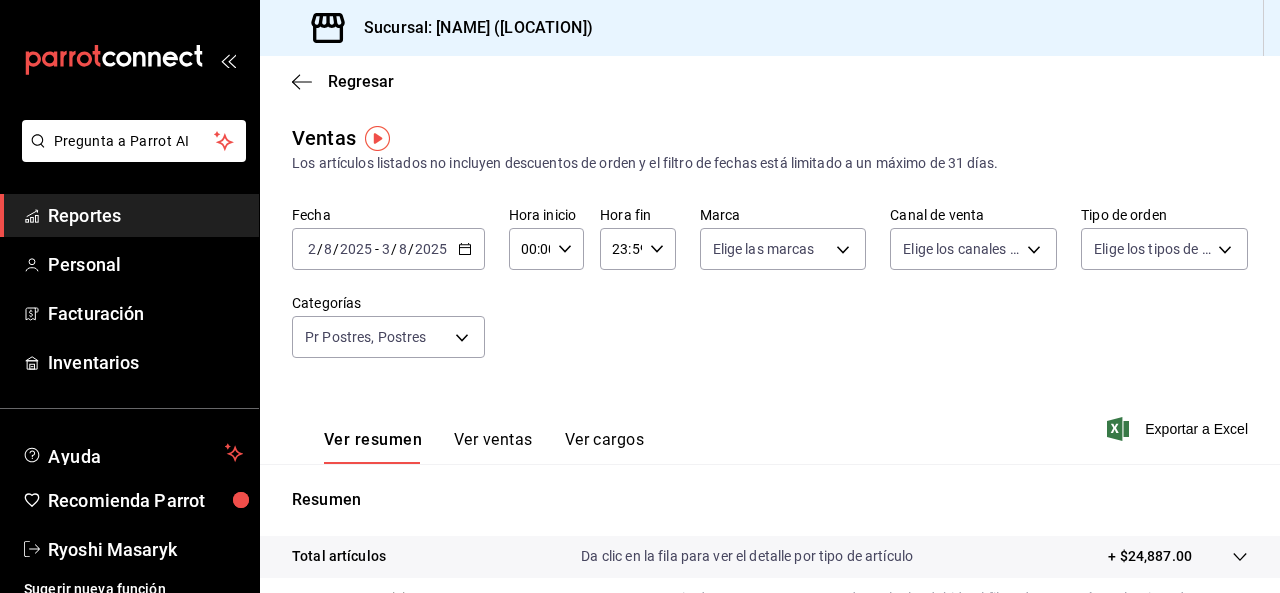 click on "Fecha [DATE] [DATE] - [DATE] [DATE] Hora inicio 00:00 Hora inicio Hora fin 23:59 Hora fin Marca Elige las marcas Canal de venta Elige los canales de venta Tipo de orden Elige los tipos de orden Categorías Pr Postres, Postres 3971b1f1-eb4c-4b65-a33f-e0602f1a7270,f29fb788-a061-4889-ae5a-b73f6482cd79" at bounding box center [770, 294] 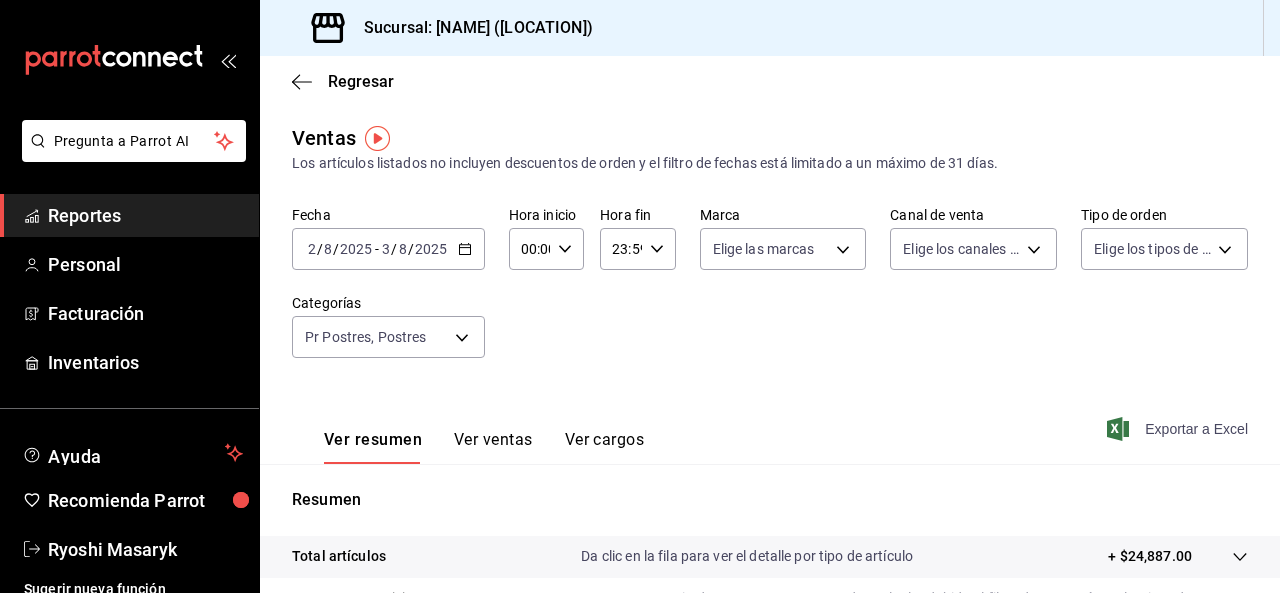 click on "Exportar a Excel" at bounding box center (1179, 429) 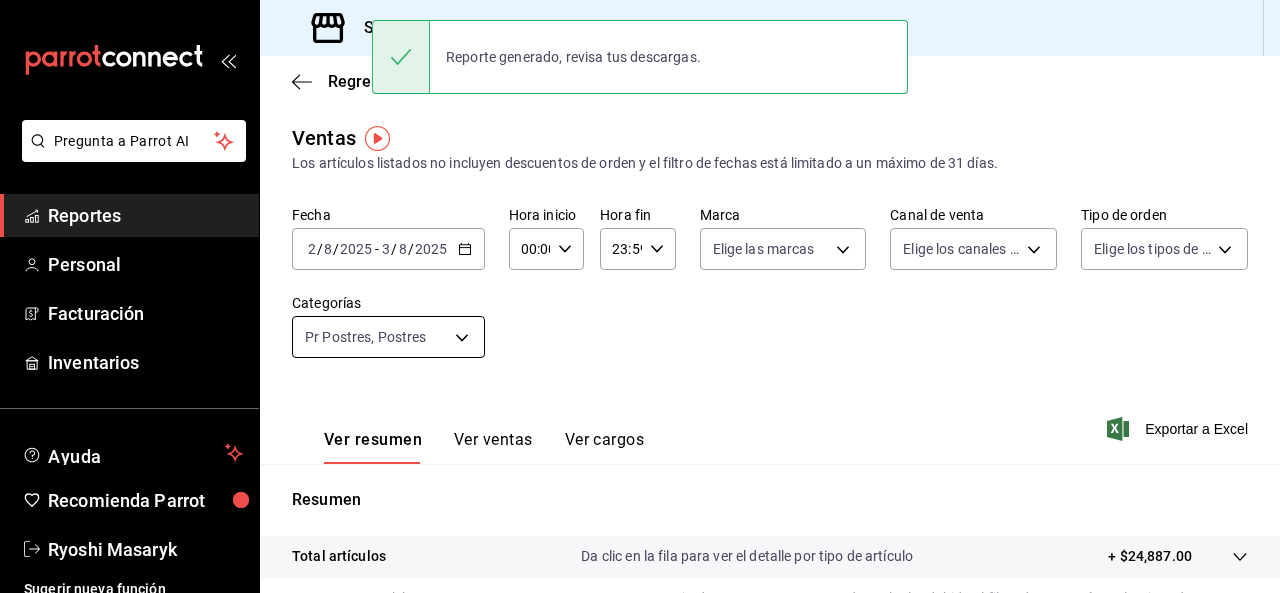 click on "Pregunta a Parrot AI Reportes   Personal   Facturación   Inventarios   Ayuda Recomienda Parrot   [NAME]   Sugerir nueva función   Sucursal: [NAME] ([LOCATION]) Regresar Ventas Los artículos listados no incluyen descuentos de orden y el filtro de fechas está limitado a un máximo de 31 días. Fecha [DATE] [DATE] - [DATE] [DATE] Hora inicio 00:00 Hora inicio Hora fin 23:59 Hora fin Marca Elige las marcas Canal de venta Elige los canales de venta Tipo de orden Elige los tipos de orden Categorías Pr Postres, Postres 3971b1f1-eb4c-4b65-a33f-e0602f1a7270,f29fb788-a061-4889-ae5a-b73f6482cd79 Ver resumen Ver ventas Ver cargos Exportar a Excel Resumen Total artículos Da clic en la fila para ver el detalle por tipo de artículo + $24,887.00 Cargos por servicio  Sin datos por que no se pueden calcular debido al filtro de categorías seleccionado Venta bruta = $24,887.00 Descuentos totales  Sin datos por que no se pueden calcular debido al filtro de categorías seleccionado Venta total" at bounding box center (640, 296) 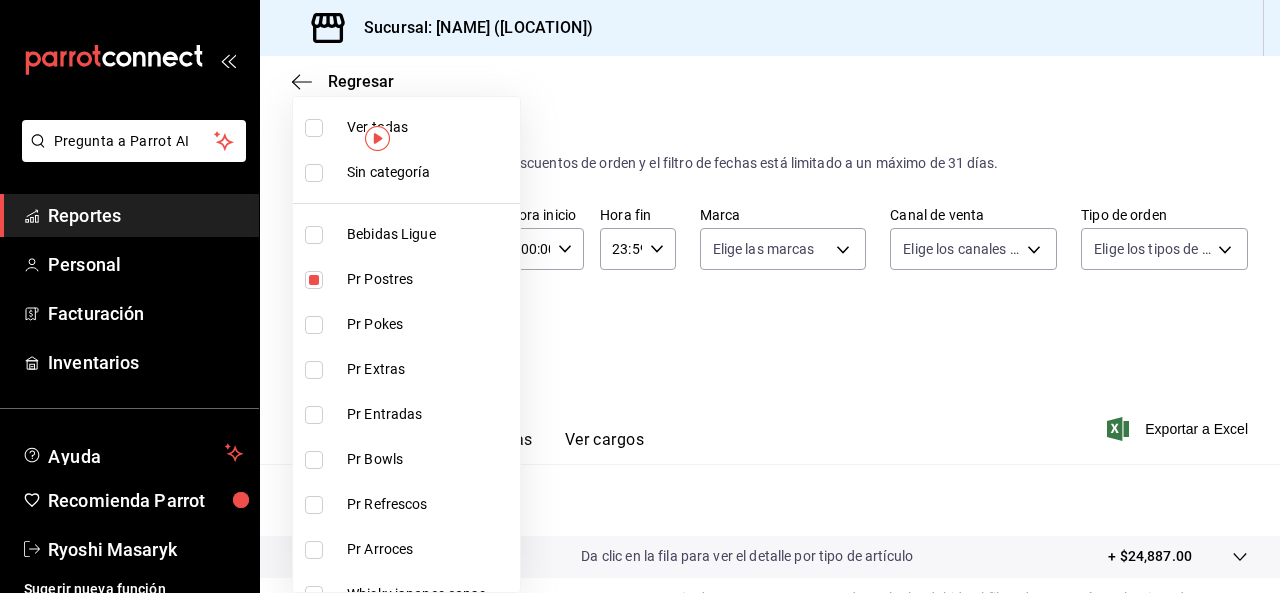 click at bounding box center (314, 128) 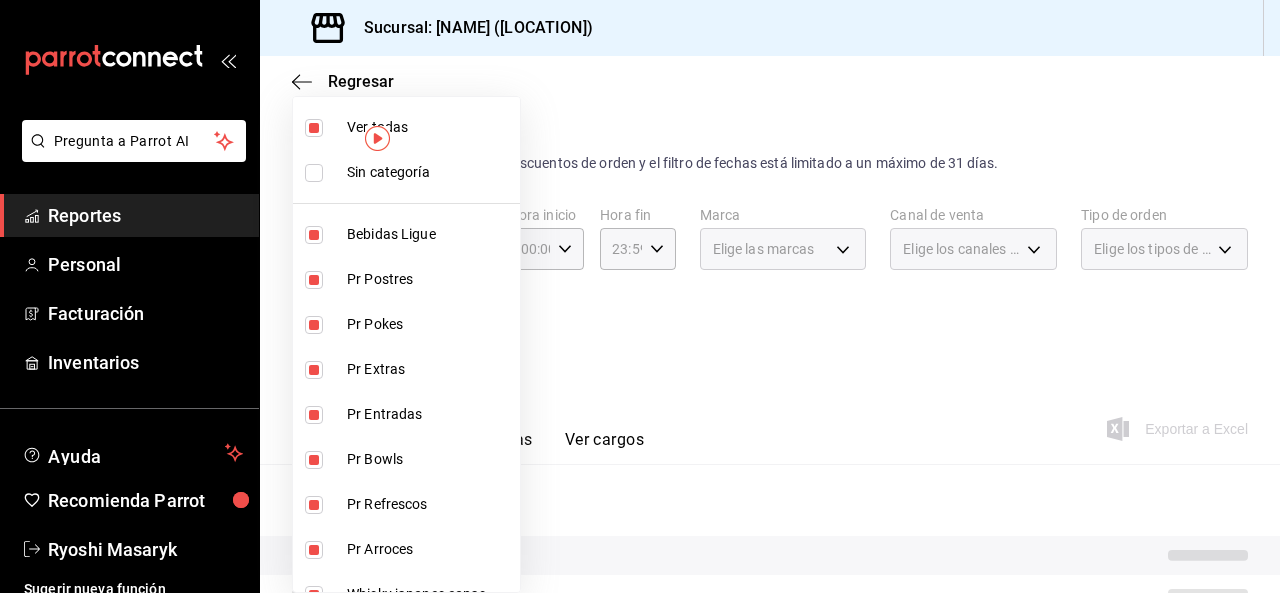 click at bounding box center (314, 128) 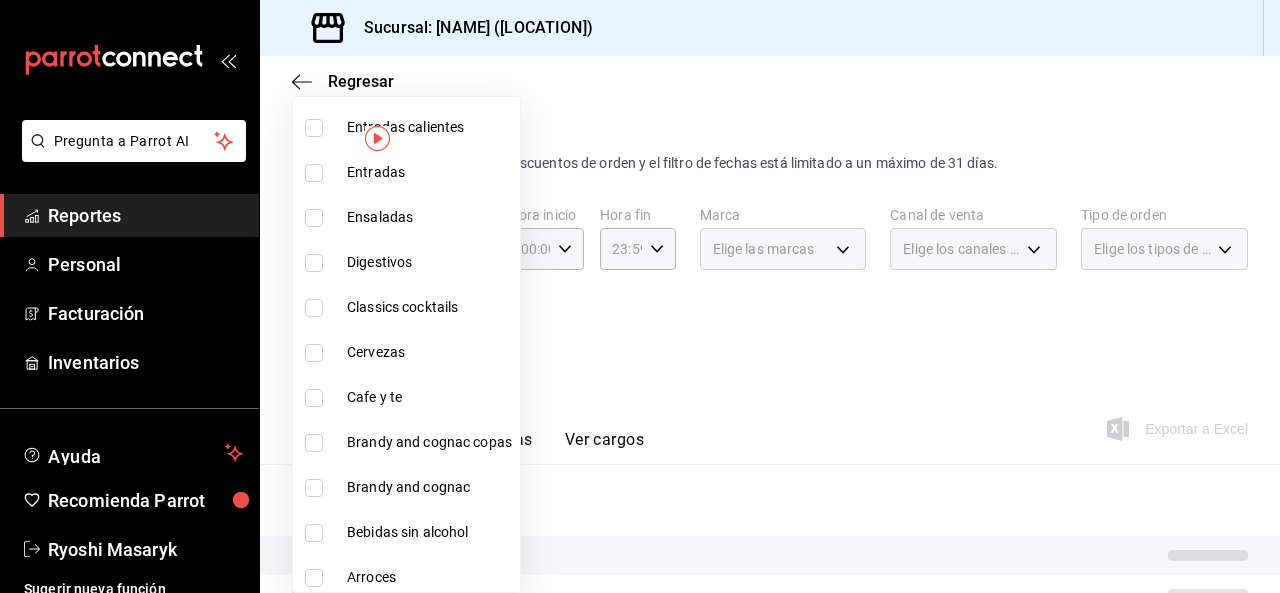 scroll, scrollTop: 2318, scrollLeft: 0, axis: vertical 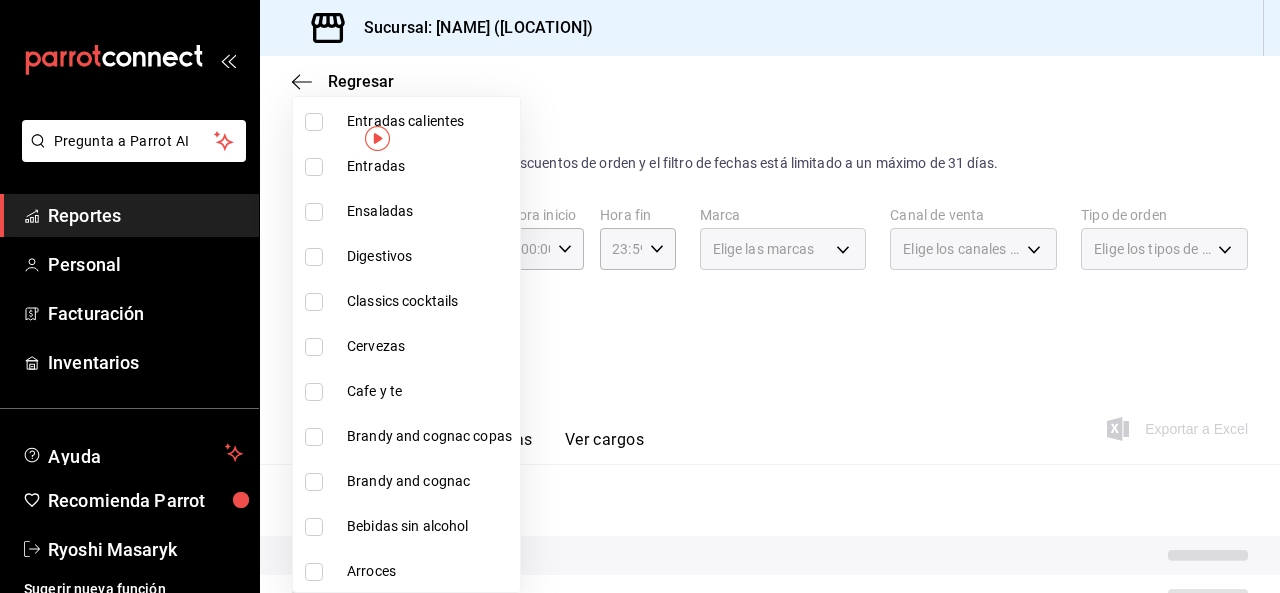 click on "Cafe y te" at bounding box center (429, 391) 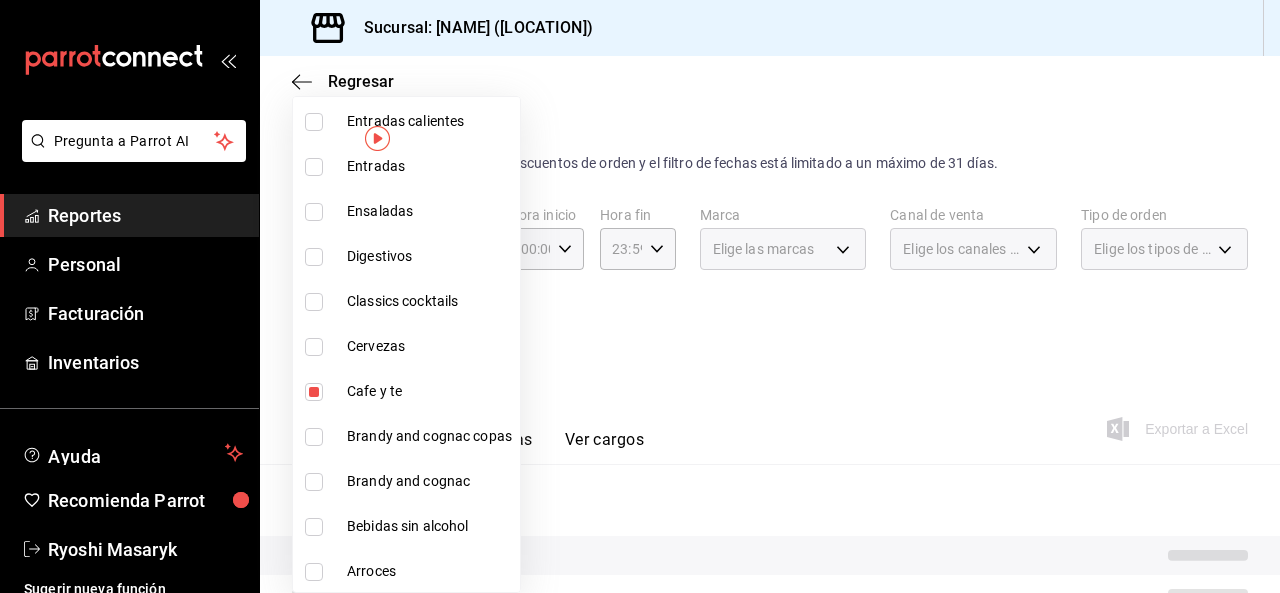 click at bounding box center (640, 296) 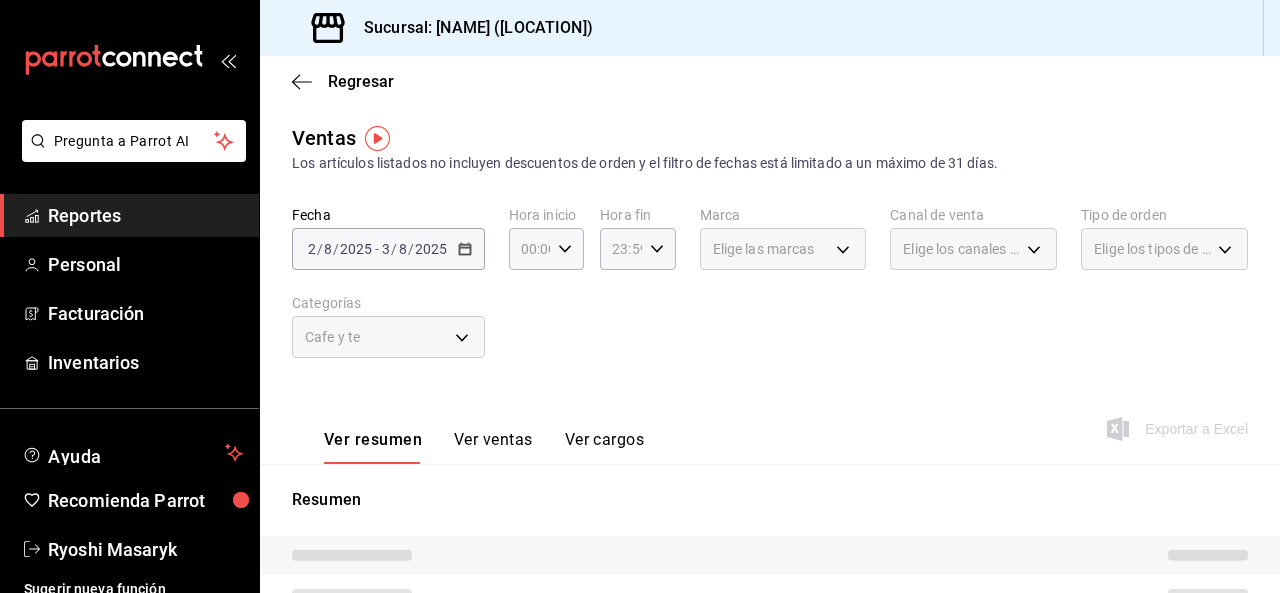 click on "Fecha [DATE] [DATE] - [DATE] [DATE] Hora inicio 00:00 Hora inicio Hora fin 23:59 Hora fin Marca Elige las marcas Canal de venta Elige los canales de venta Tipo de orden Elige los tipos de orden Categorías Cafe y te e9d65df4-369a-41df-af20-a5332ddf0d85" at bounding box center [770, 294] 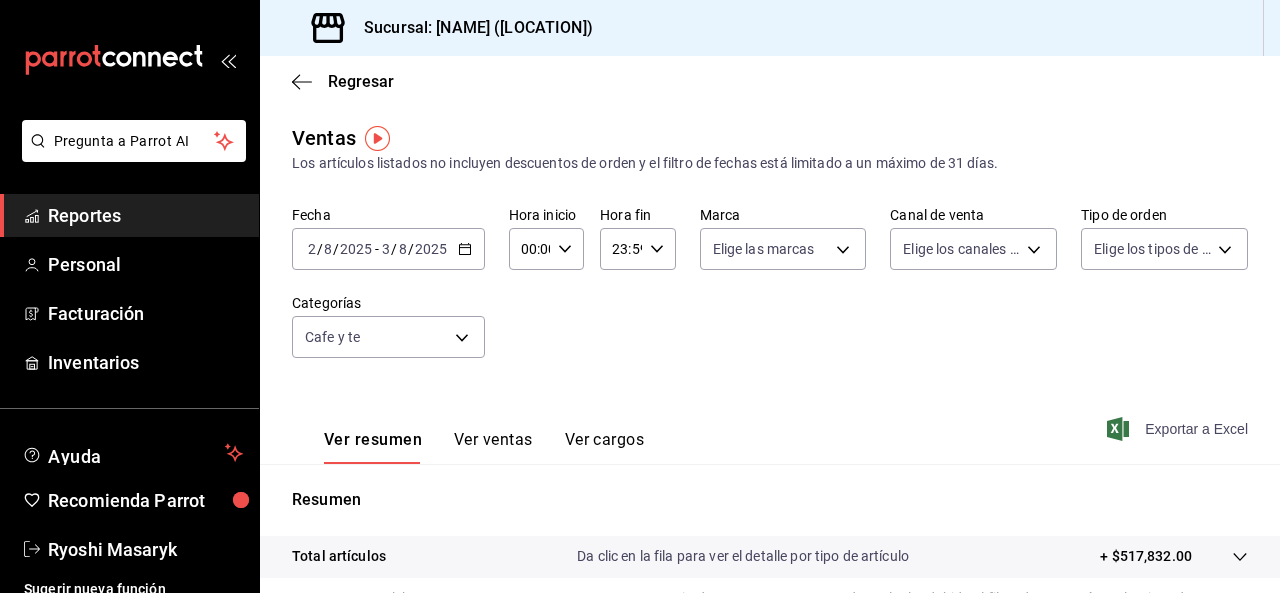 click on "Exportar a Excel" at bounding box center [1179, 429] 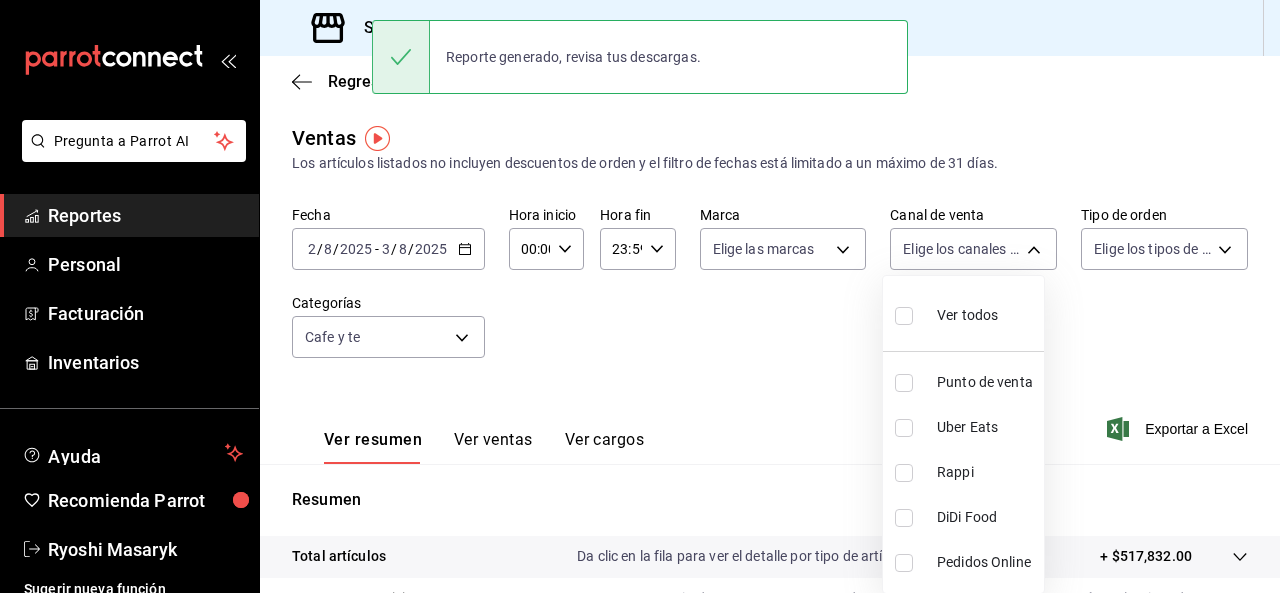 drag, startPoint x: 1036, startPoint y: 231, endPoint x: 1036, endPoint y: 103, distance: 128 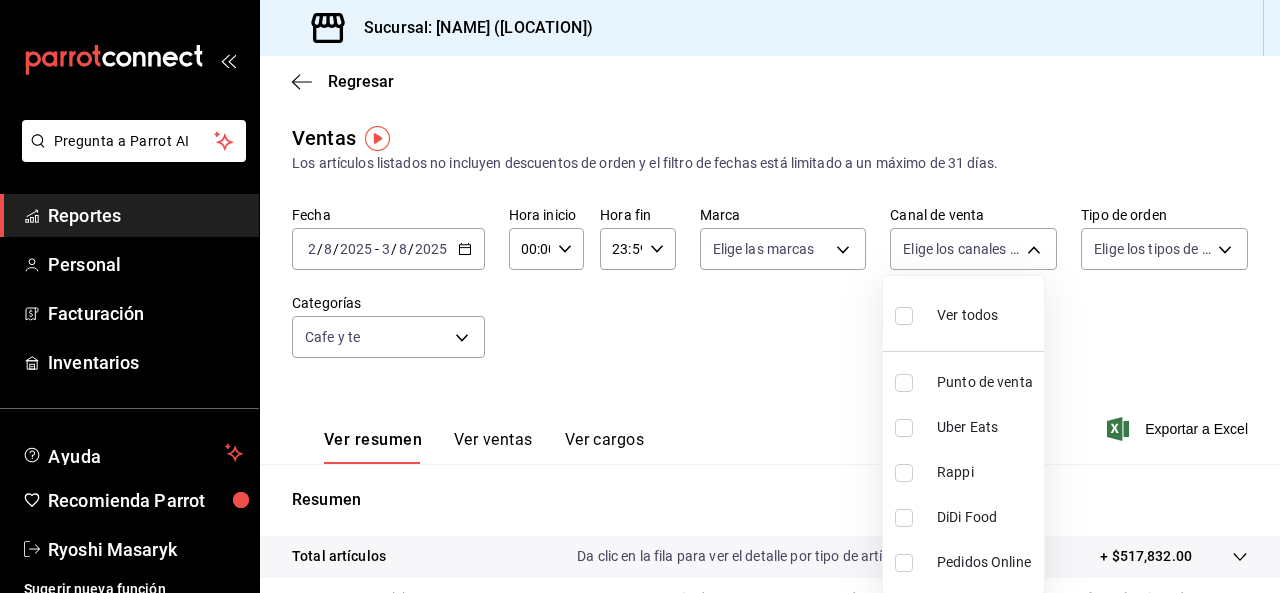 click at bounding box center (640, 296) 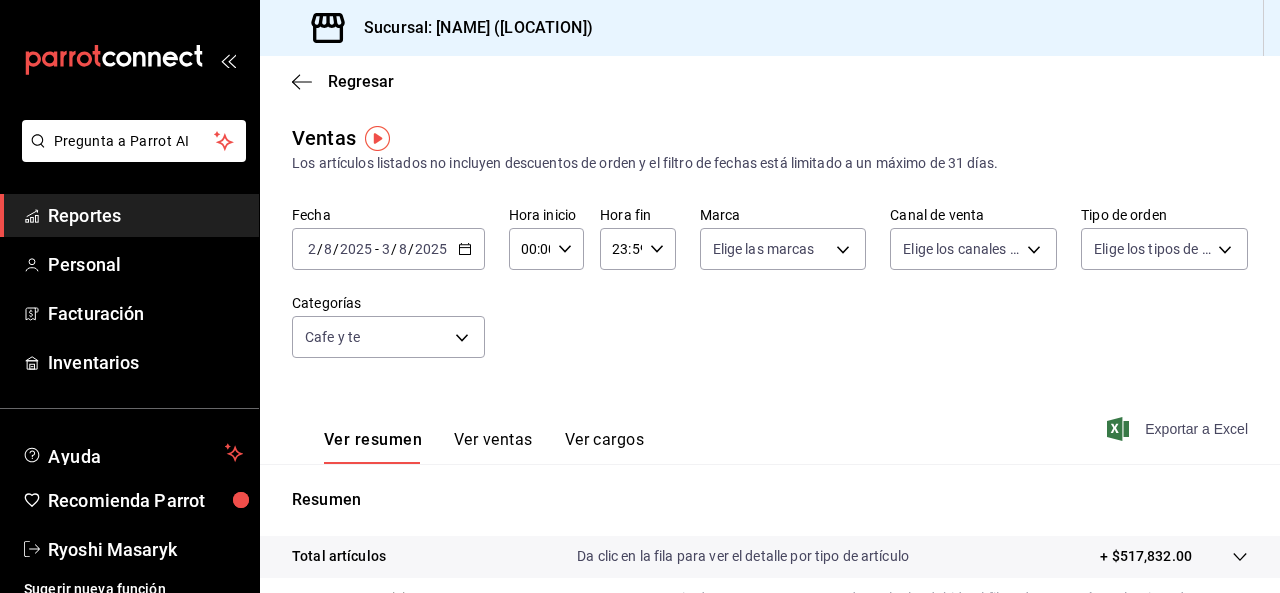 click on "Exportar a Excel" at bounding box center (1179, 429) 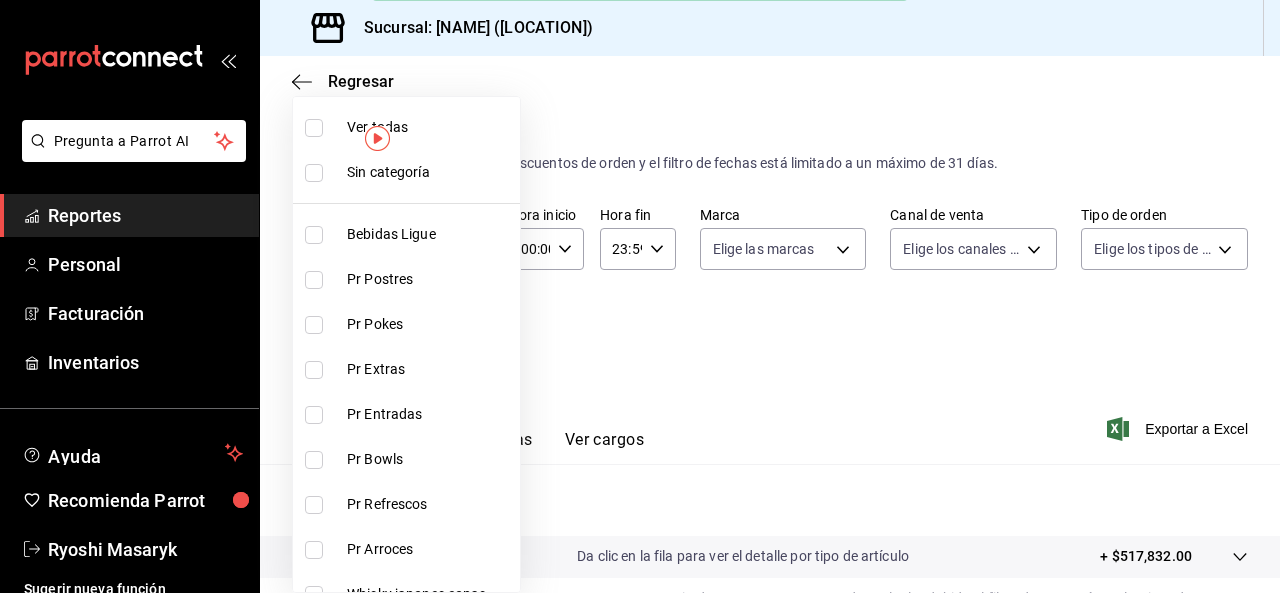 click on "Pregunta a Parrot AI Reportes   Personal   Facturación   Inventarios   Ayuda Recomienda Parrot   [NAME]   Sugerir nueva función   Sucursal: [NAME] ([LOCATION]) Regresar Ventas Los artículos listados no incluyen descuentos de orden y el filtro de fechas está limitado a un máximo de 31 días. Fecha [DATE] [DATE] - [DATE] [DATE] Hora inicio 00:00 Hora inicio Hora fin 23:59 Hora fin Marca Elige las marcas Canal de venta Elige los canales de venta Tipo de orden Elige los tipos de orden Categorías Cafe y te e9d65df4-369a-41df-af20-a5332ddf0d85 Ver resumen Ver ventas Ver cargos Exportar a Excel Resumen Total artículos Da clic en la fila para ver el detalle por tipo de artículo + $517,832.00 Cargos por servicio  Sin datos por que no se pueden calcular debido al filtro de categorías seleccionado Venta bruta = $517,832.00 Descuentos totales  Sin datos por que no se pueden calcular debido al filtro de categorías seleccionado Certificados de regalo Venta total = $517,832.00 Impuestos" at bounding box center (640, 296) 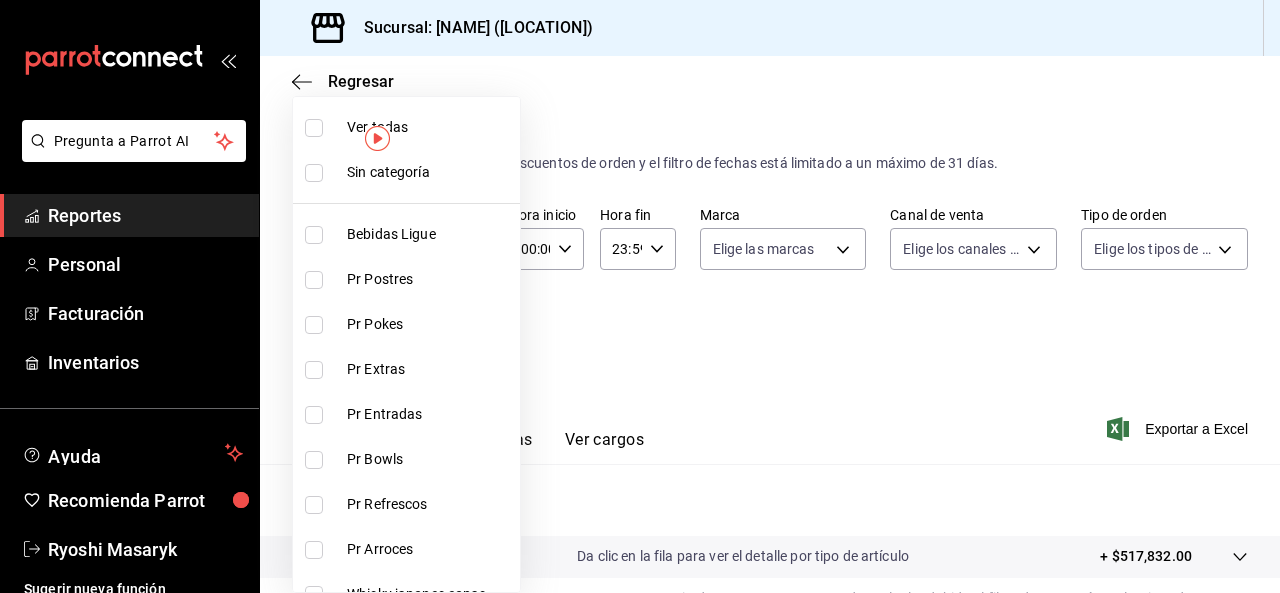 click at bounding box center [318, 128] 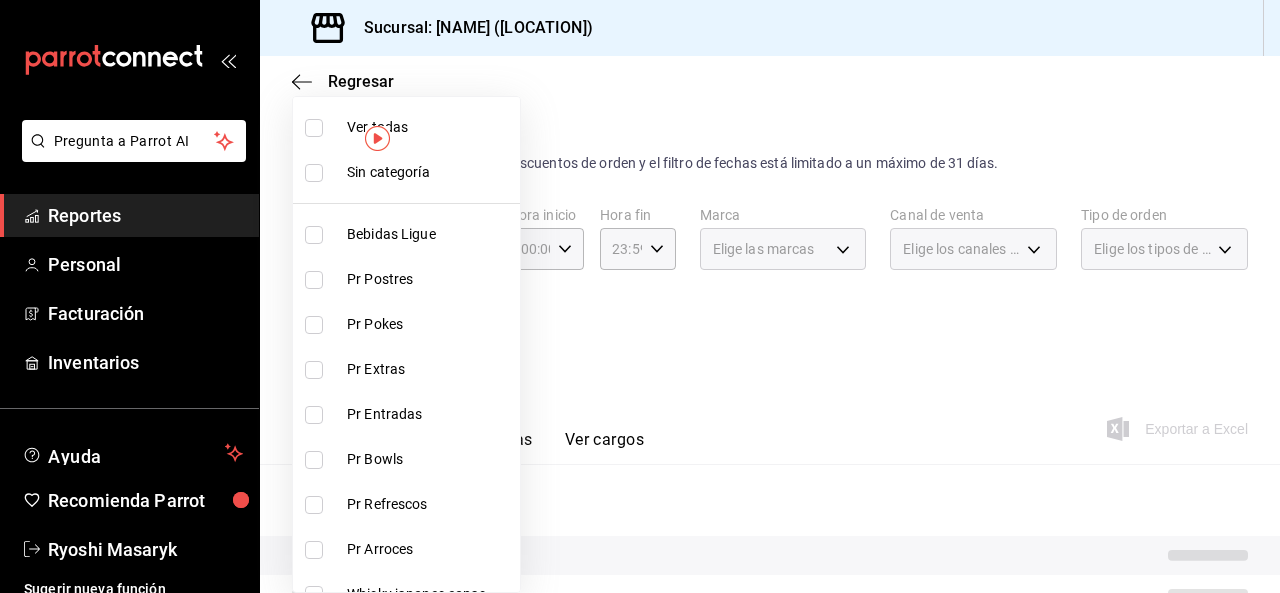 click at bounding box center [314, 128] 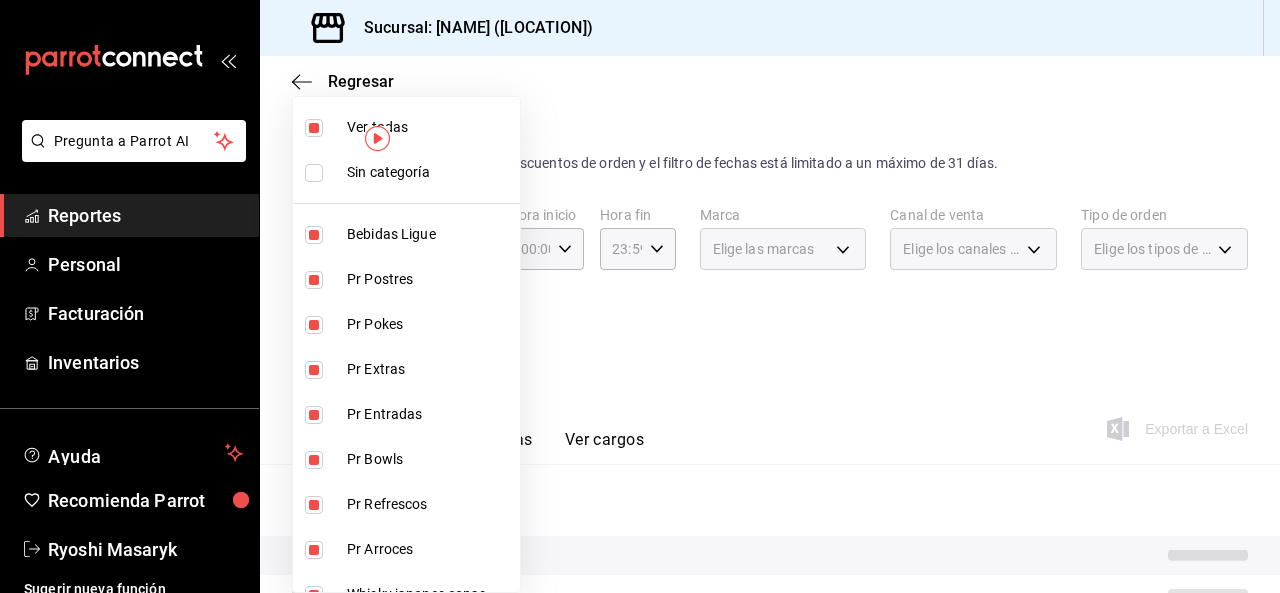 click at bounding box center [314, 128] 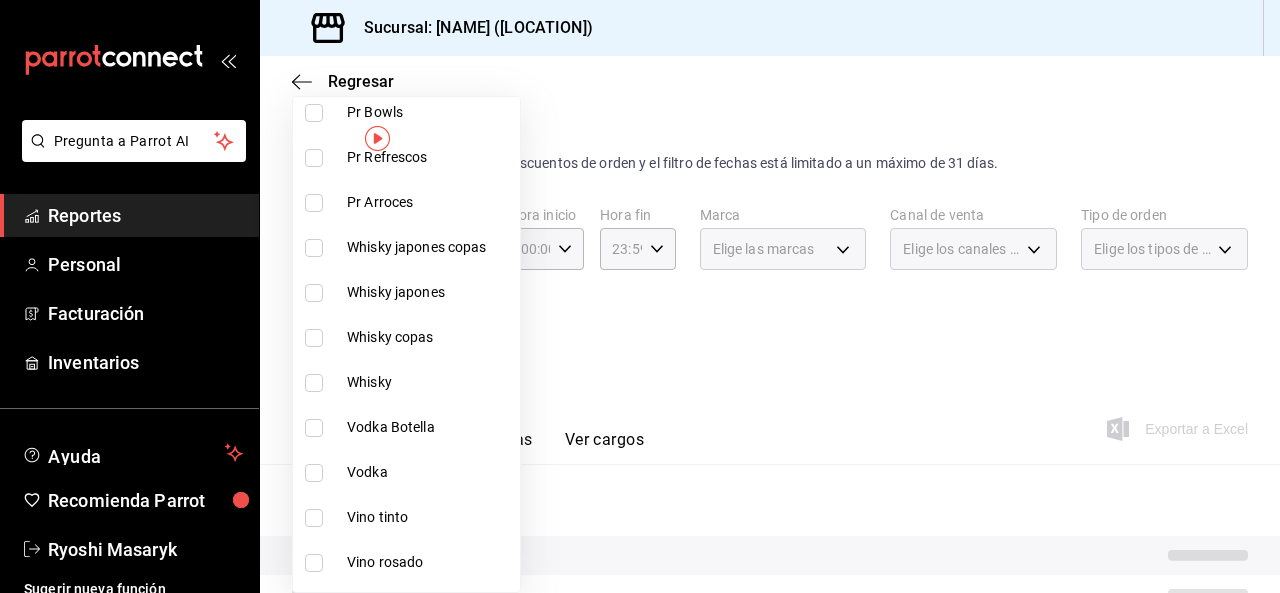 scroll, scrollTop: 360, scrollLeft: 0, axis: vertical 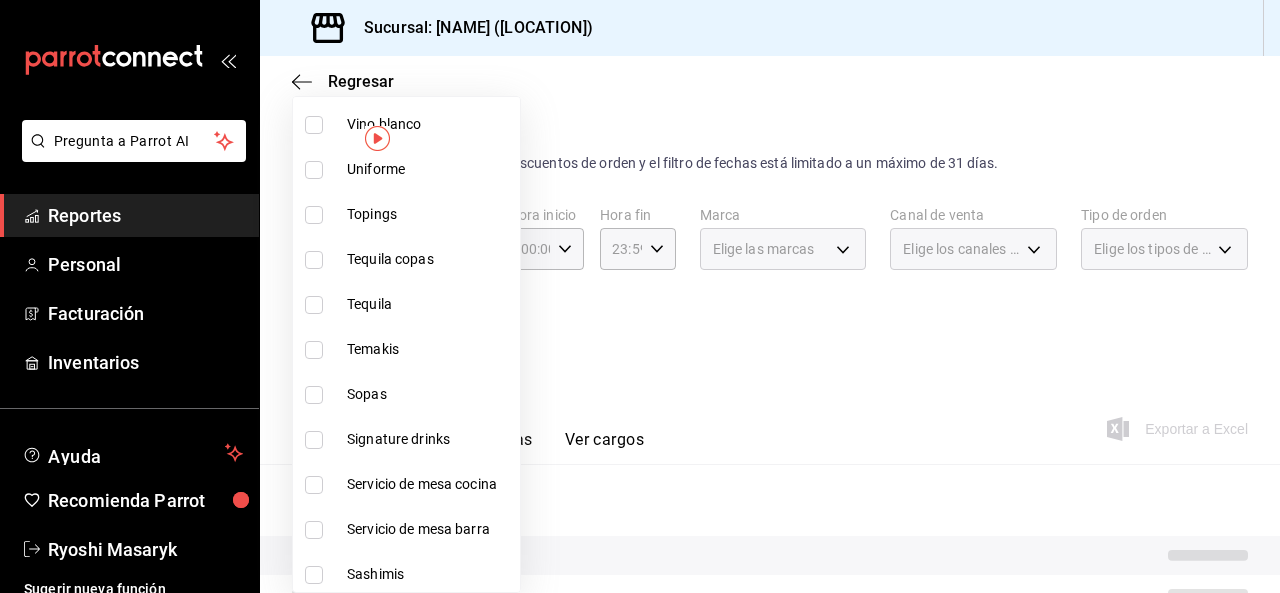 click at bounding box center (314, 440) 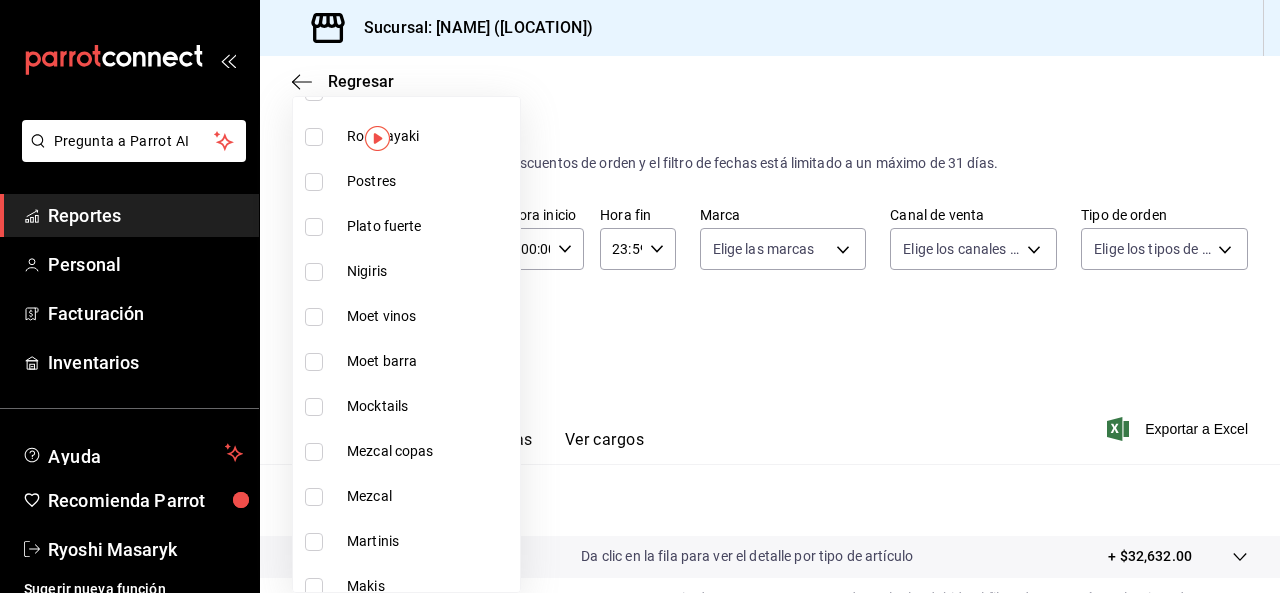 scroll, scrollTop: 1668, scrollLeft: 0, axis: vertical 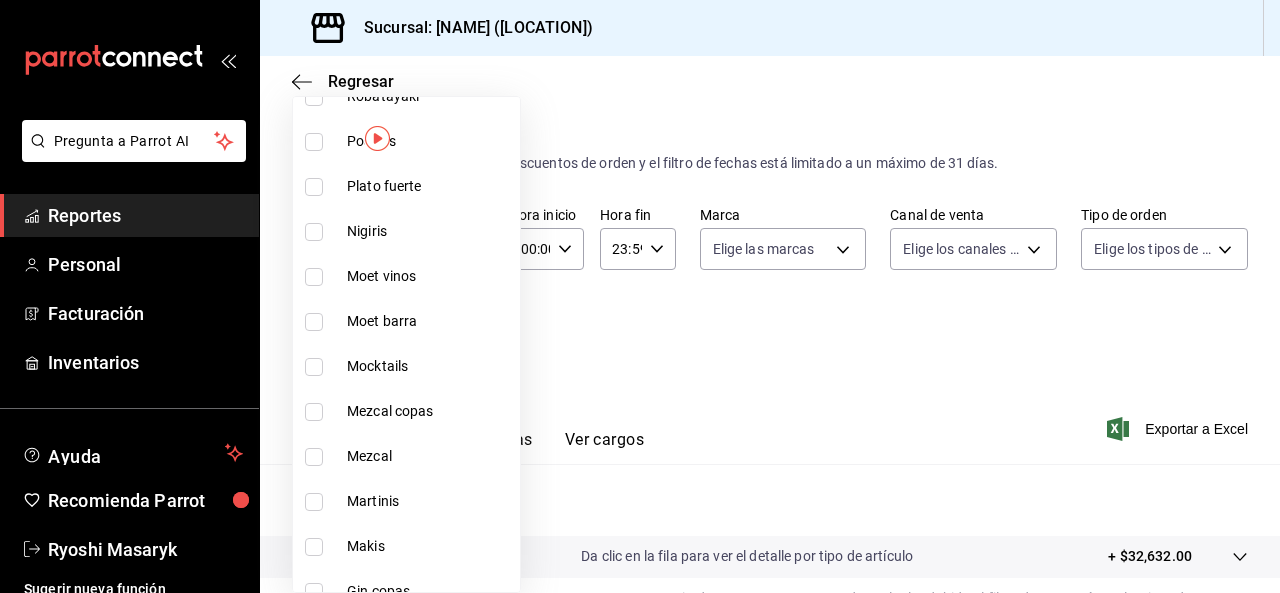 click at bounding box center (314, 367) 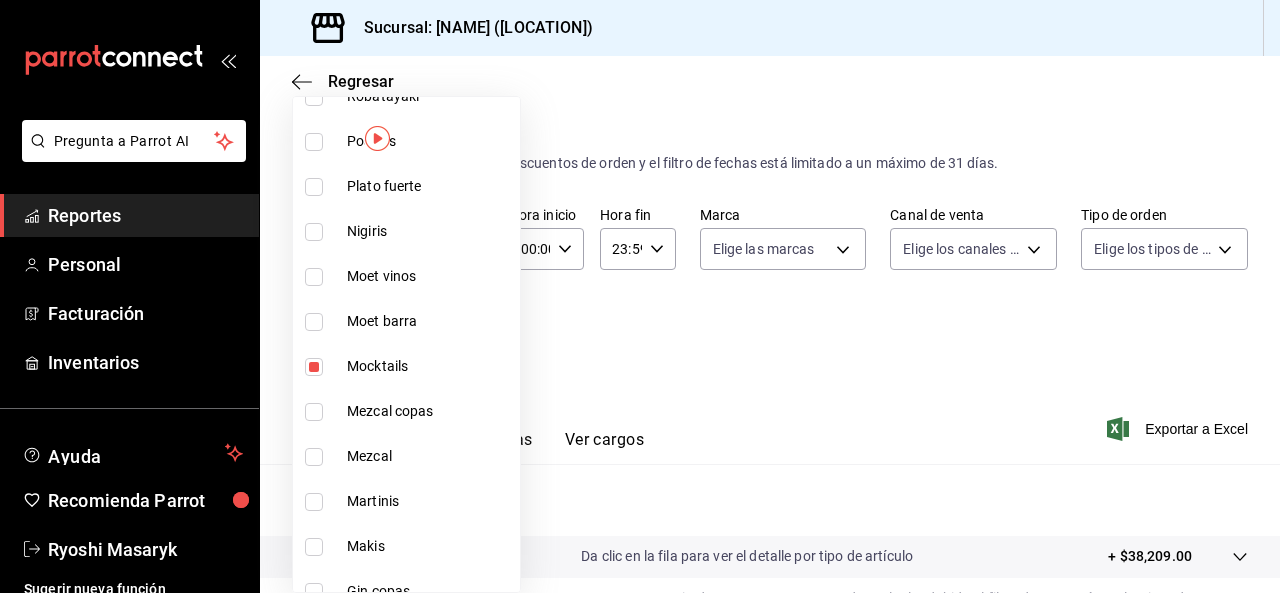 click at bounding box center [314, 502] 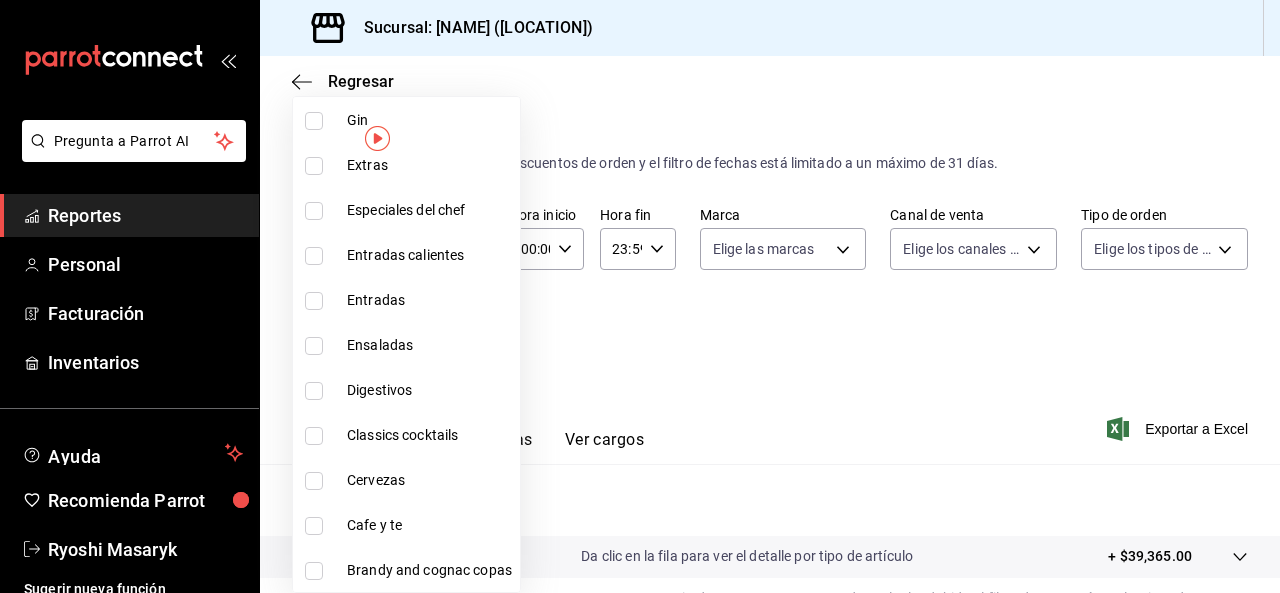 scroll, scrollTop: 2188, scrollLeft: 0, axis: vertical 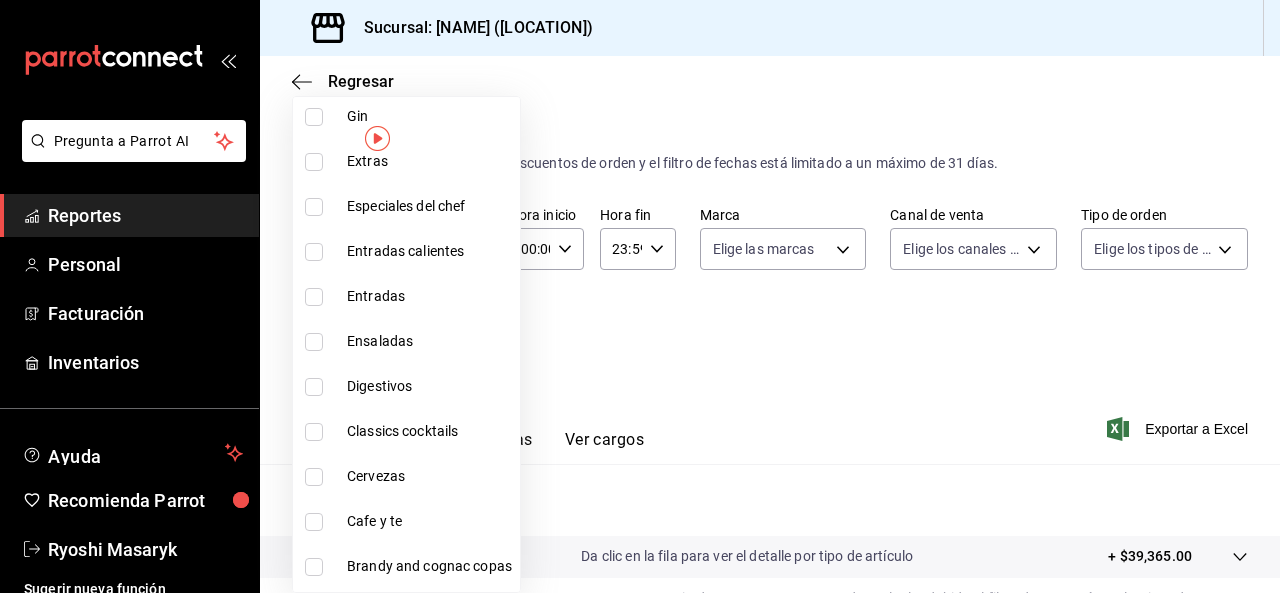click at bounding box center [314, 432] 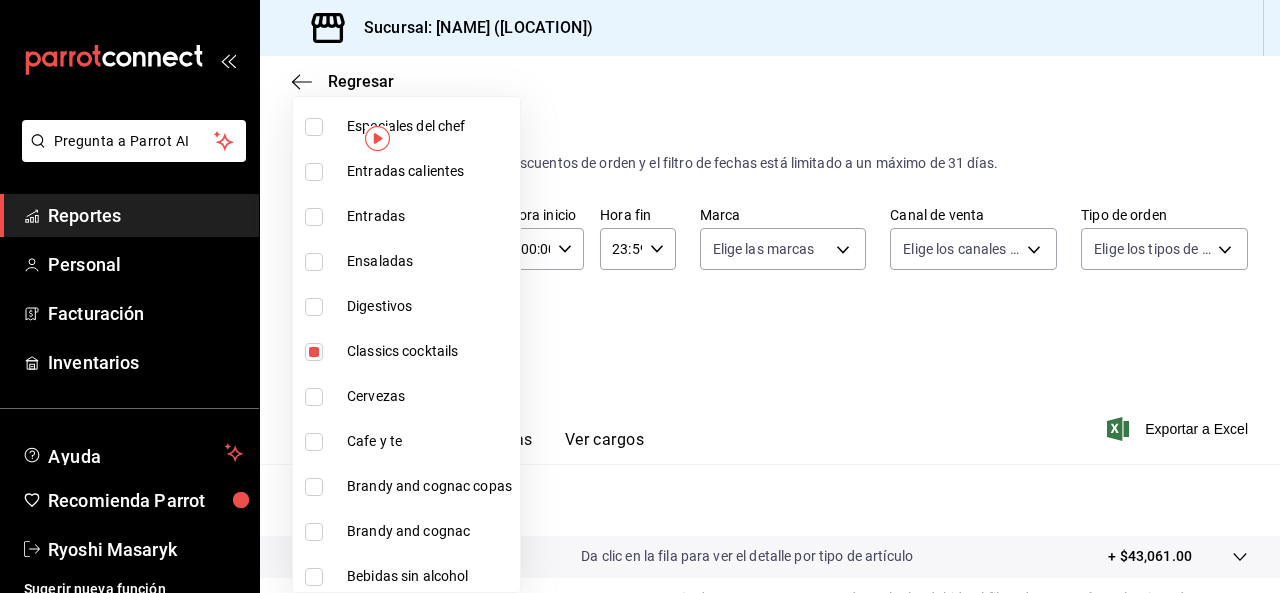 scroll, scrollTop: 2318, scrollLeft: 0, axis: vertical 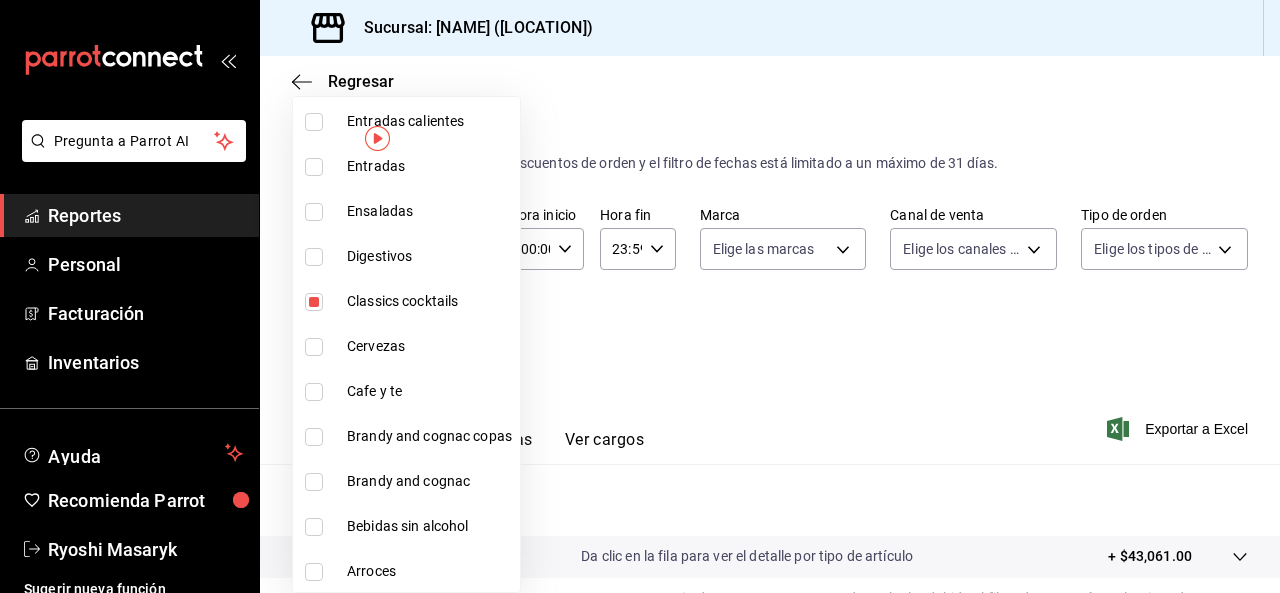 drag, startPoint x: 652, startPoint y: 491, endPoint x: 784, endPoint y: 501, distance: 132.37825 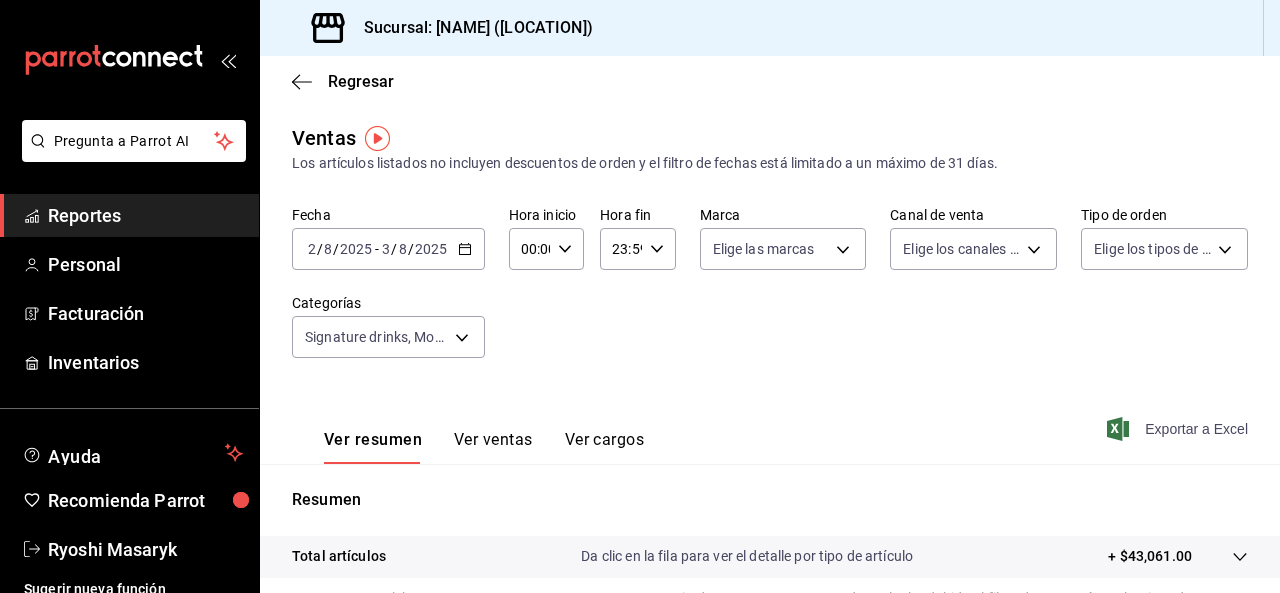click on "Exportar a Excel" at bounding box center [1179, 429] 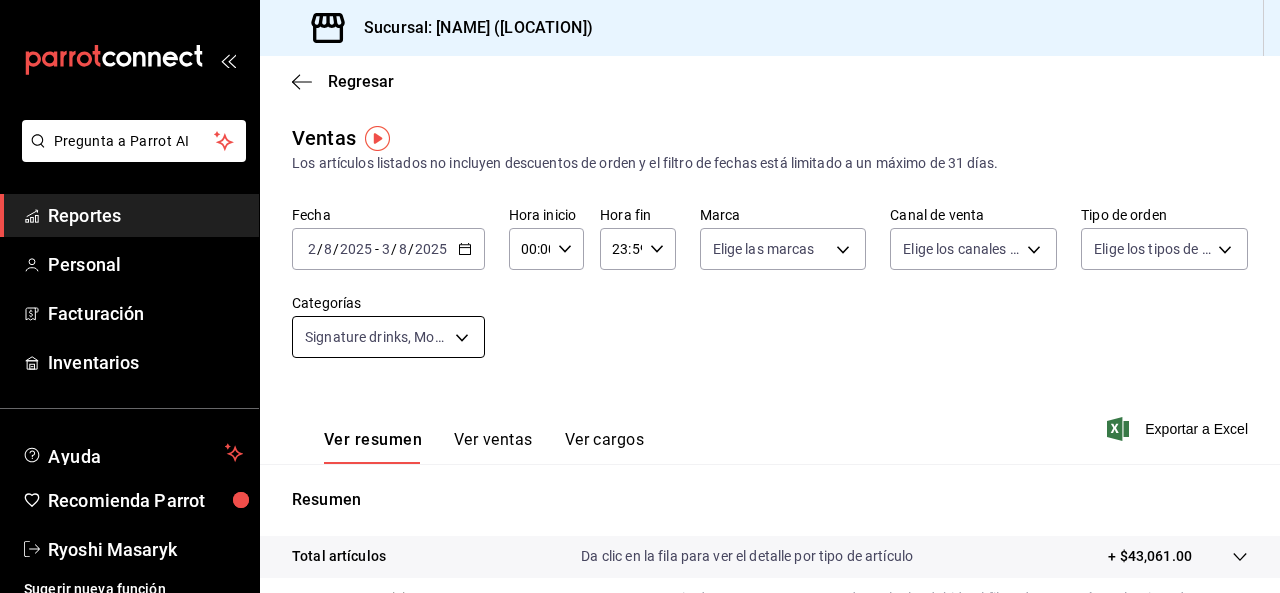 click on "Pregunta a Parrot AI Reportes   Personal   Facturación   Inventarios   Ayuda Recomienda Parrot   [NAME]   Sugerir nueva función   Sucursal: [NAME] ([LOCATION]) Regresar Ventas Los artículos listados no incluyen descuentos de orden y el filtro de fechas está limitado a un máximo de 31 días. Fecha [DATE] [DATE] - [DATE] [DATE] Hora inicio 00:00 Hora inicio Hora fin 23:59 Hora fin Marca Elige las marcas Canal de venta Elige los canales de venta Tipo de orden Elige los tipos de orden Categorías Signature drinks, Mocktails, Martinis, Classics cocktails 9eeca69c-35bd-4589-a9e8-7ae1e230e2a6,420c2bd0-6089-4cac-9254-a7c9df7b40f8,34a4e1c9-844d-4a5b-903c-7feea8a8849e,8c69b2d8-5013-41a0-9445-0e33ff9d5e3b Ver resumen Ver ventas Ver cargos Exportar a Excel Resumen Total artículos Da clic en la fila para ver el detalle por tipo de artículo + $43,061.00 Cargos por servicio  Sin datos por que no se pueden calcular debido al filtro de categorías seleccionado Venta bruta = $43,061.00 Impuestos" at bounding box center (640, 296) 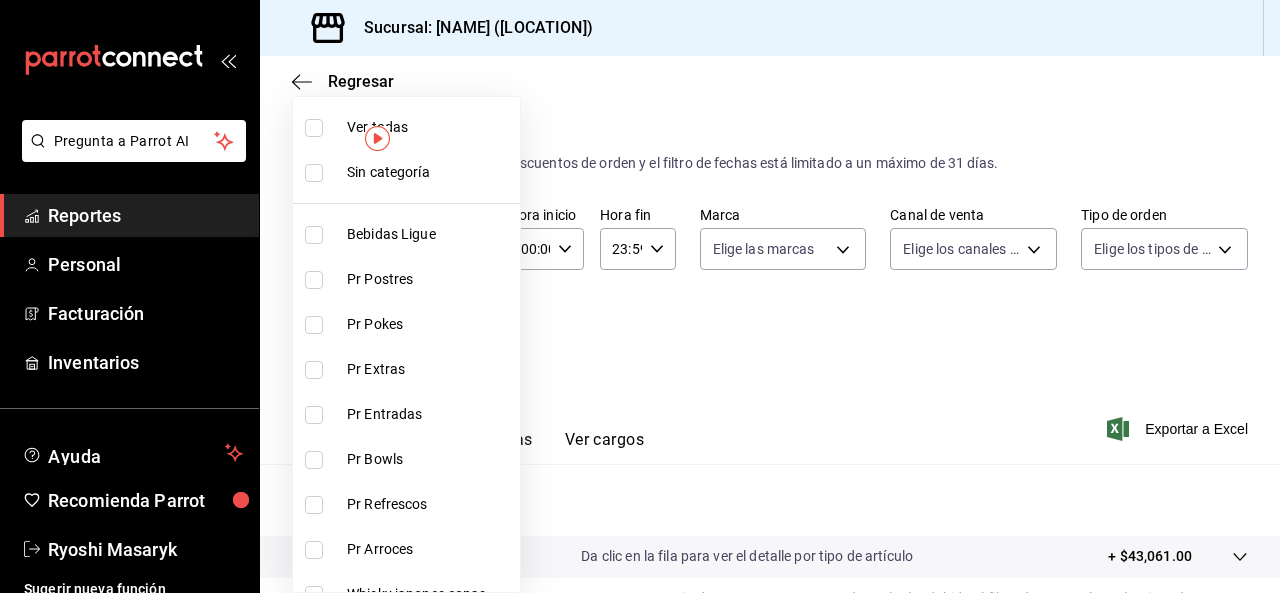 click at bounding box center (314, 128) 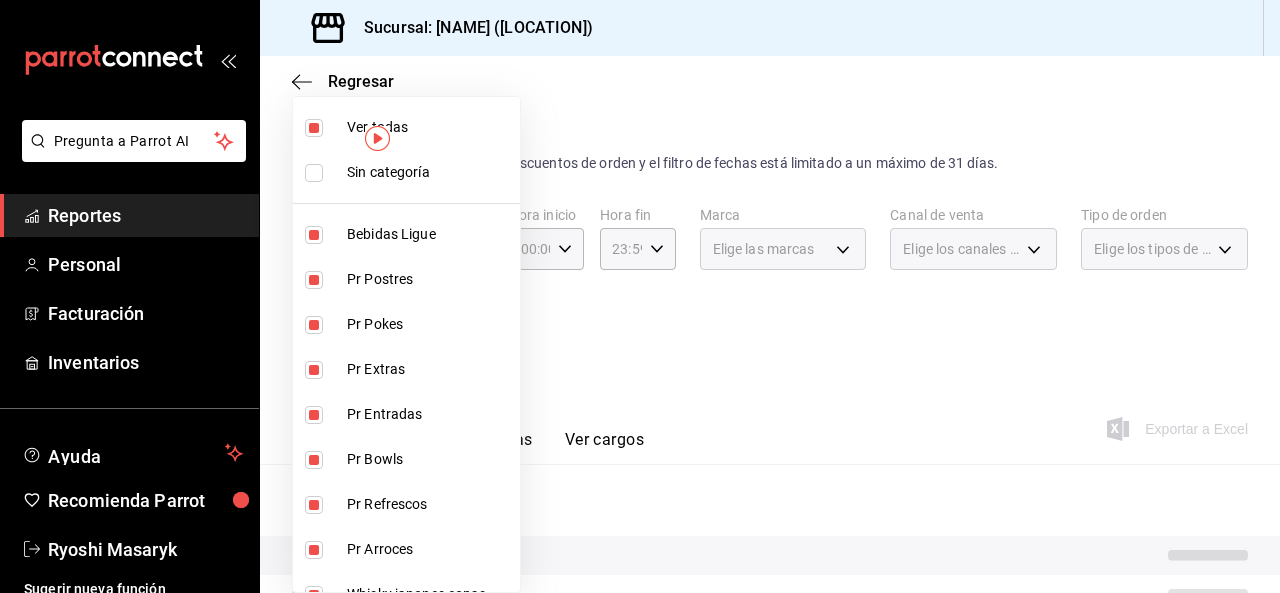 click at bounding box center [314, 128] 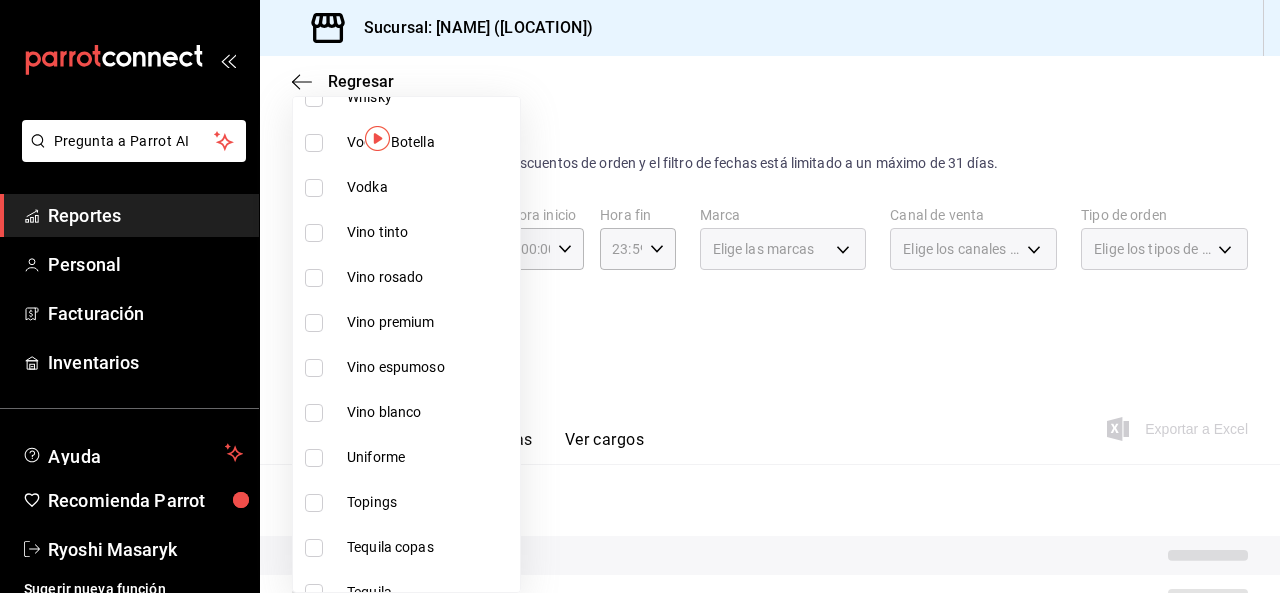 scroll, scrollTop: 640, scrollLeft: 0, axis: vertical 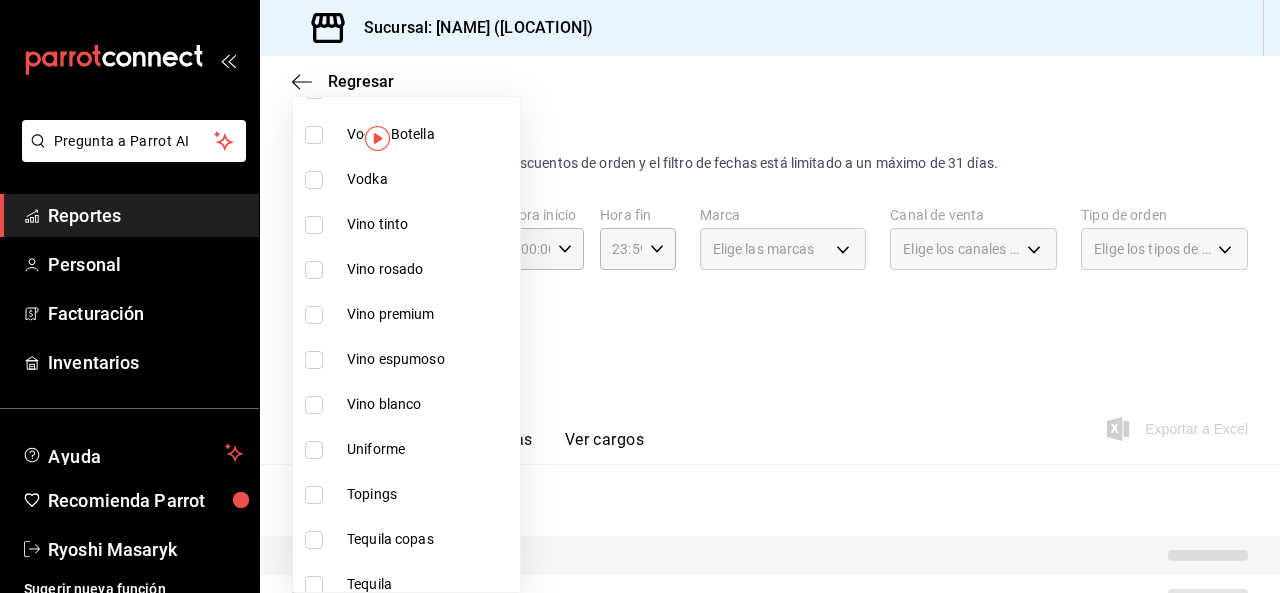 click at bounding box center (314, 225) 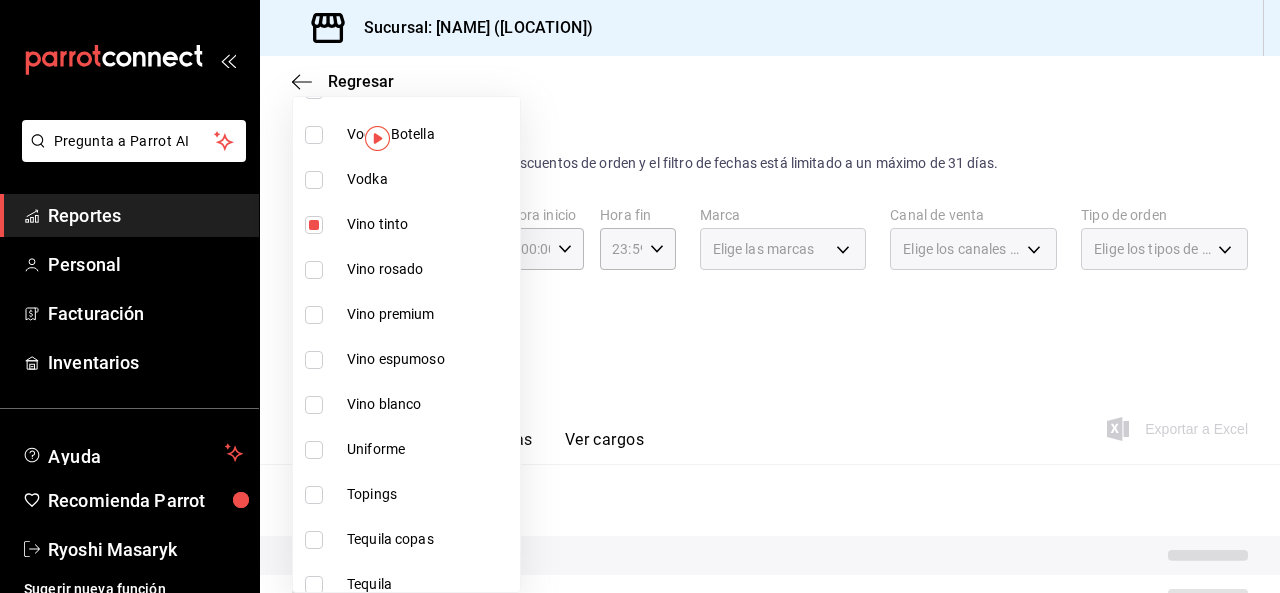 click at bounding box center [314, 270] 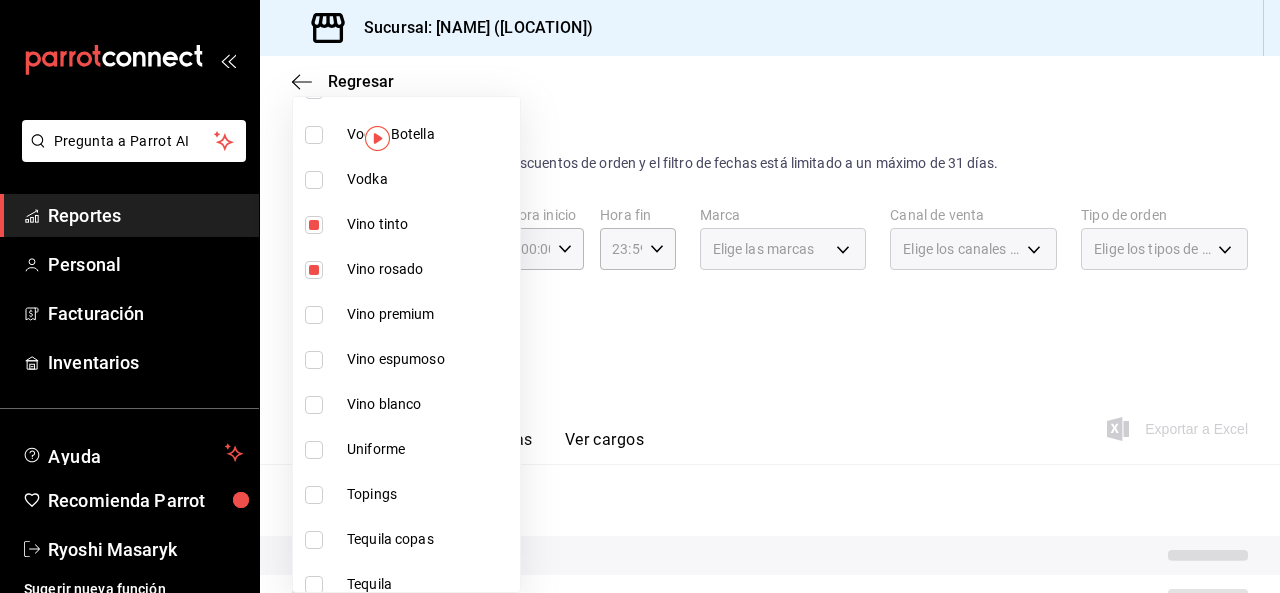 click at bounding box center (314, 315) 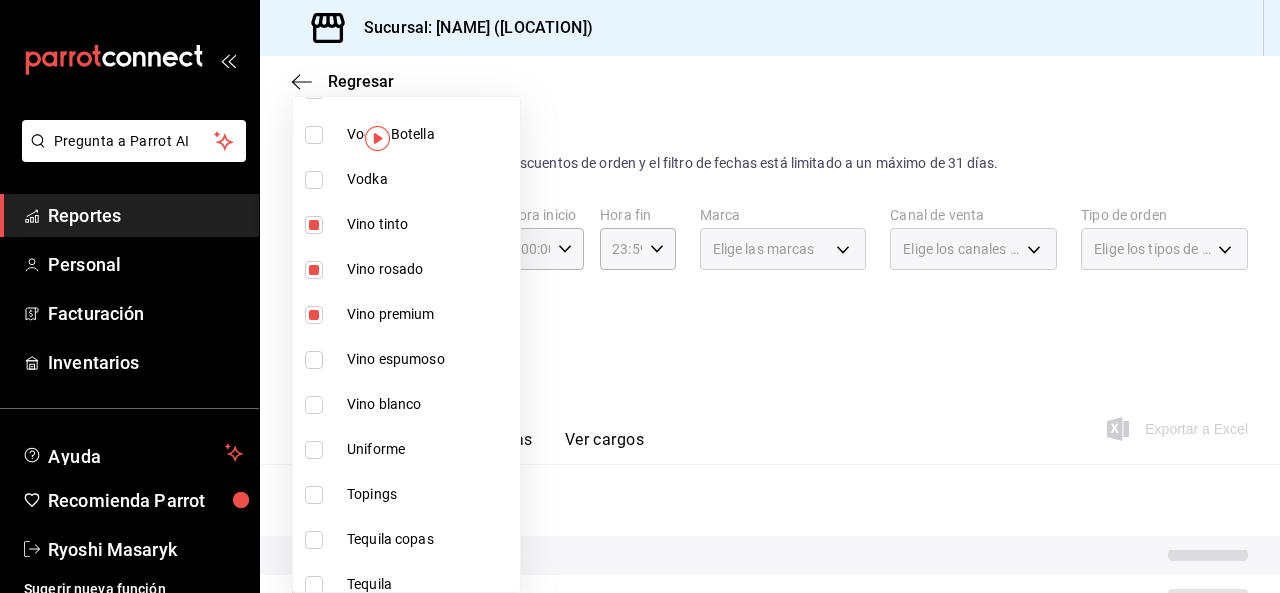 click at bounding box center [314, 360] 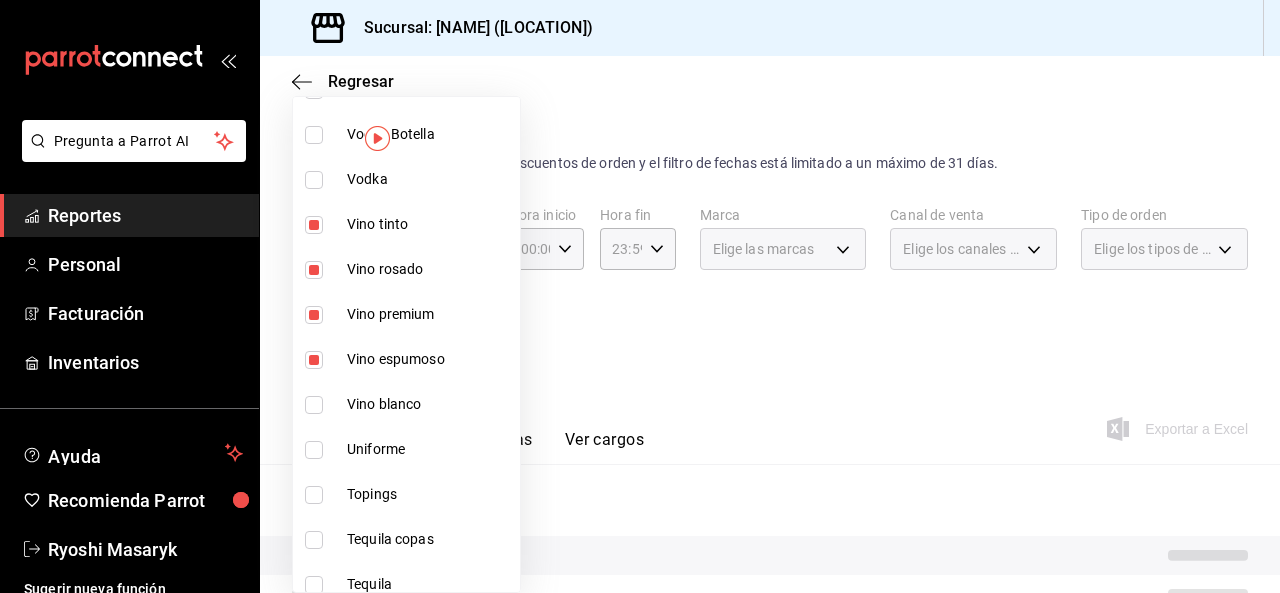 click at bounding box center [314, 405] 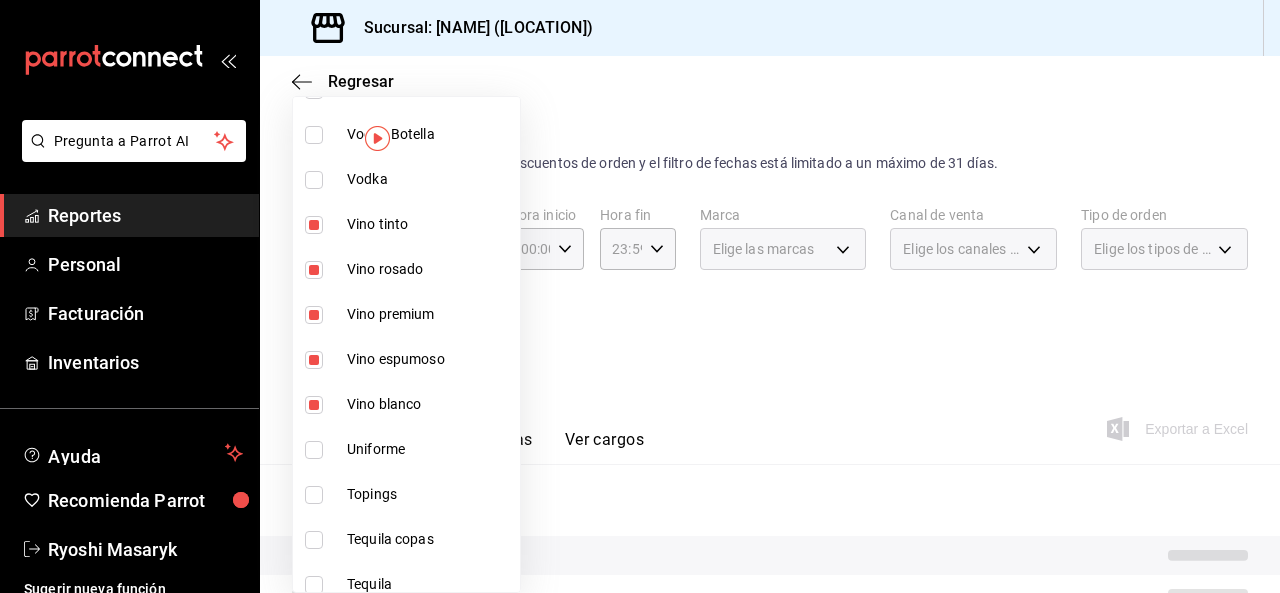 click at bounding box center (640, 296) 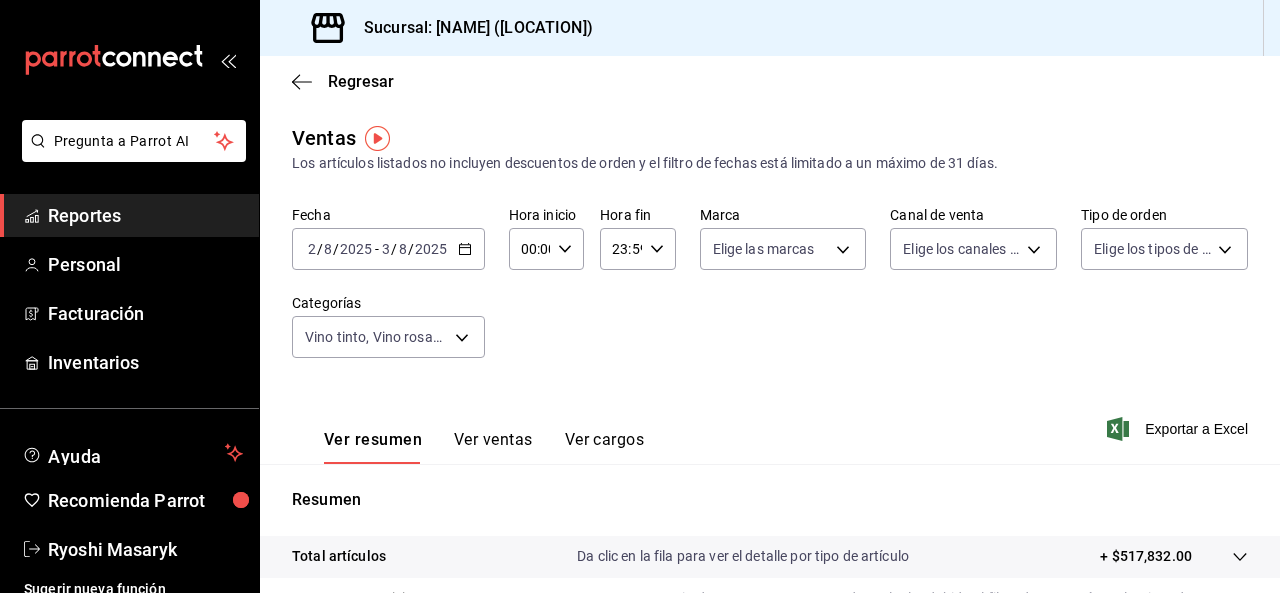 click on "Exportar a Excel" at bounding box center [1179, 429] 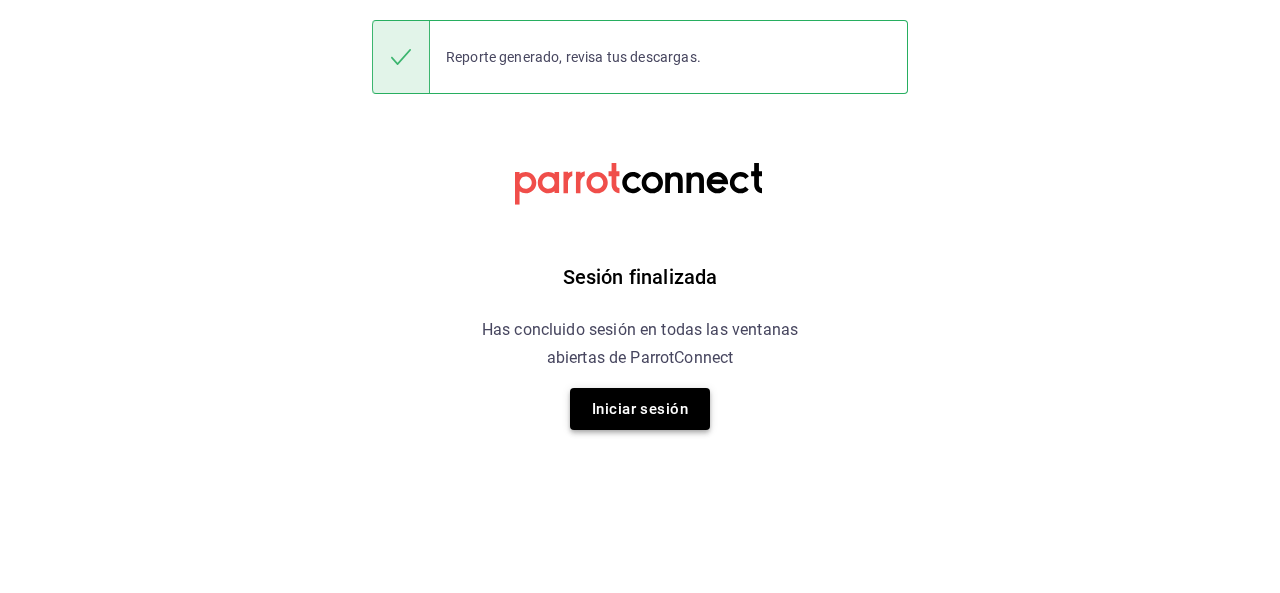 click on "Iniciar sesión" at bounding box center (640, 409) 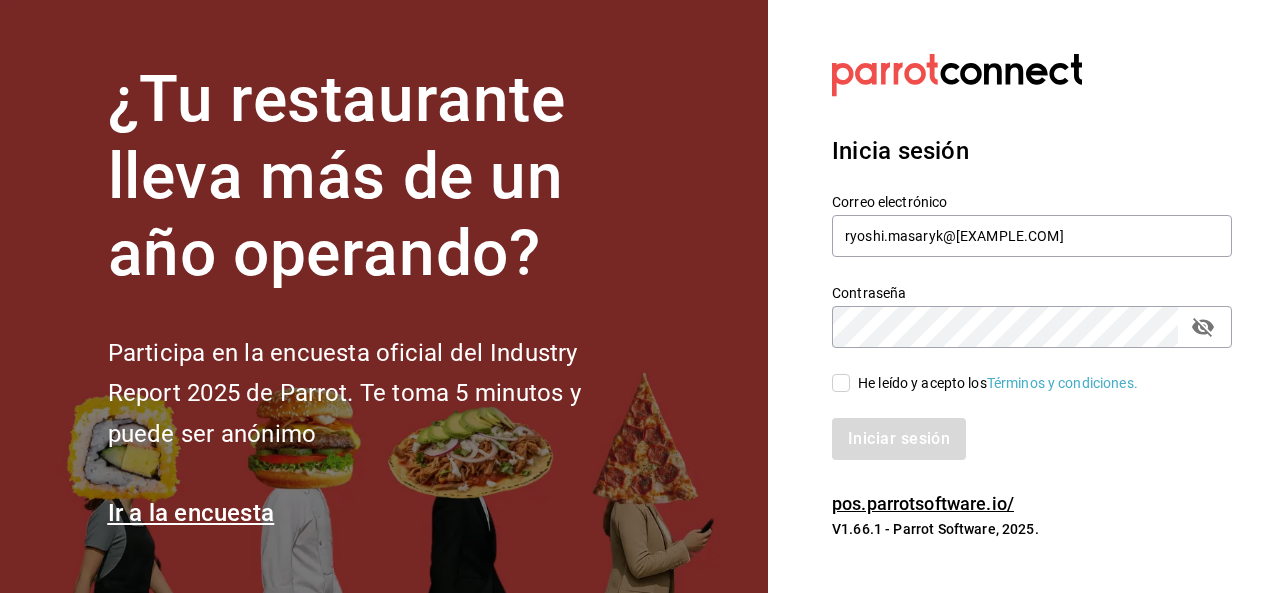 click on "He leído y acepto los  Términos y condiciones." at bounding box center (841, 383) 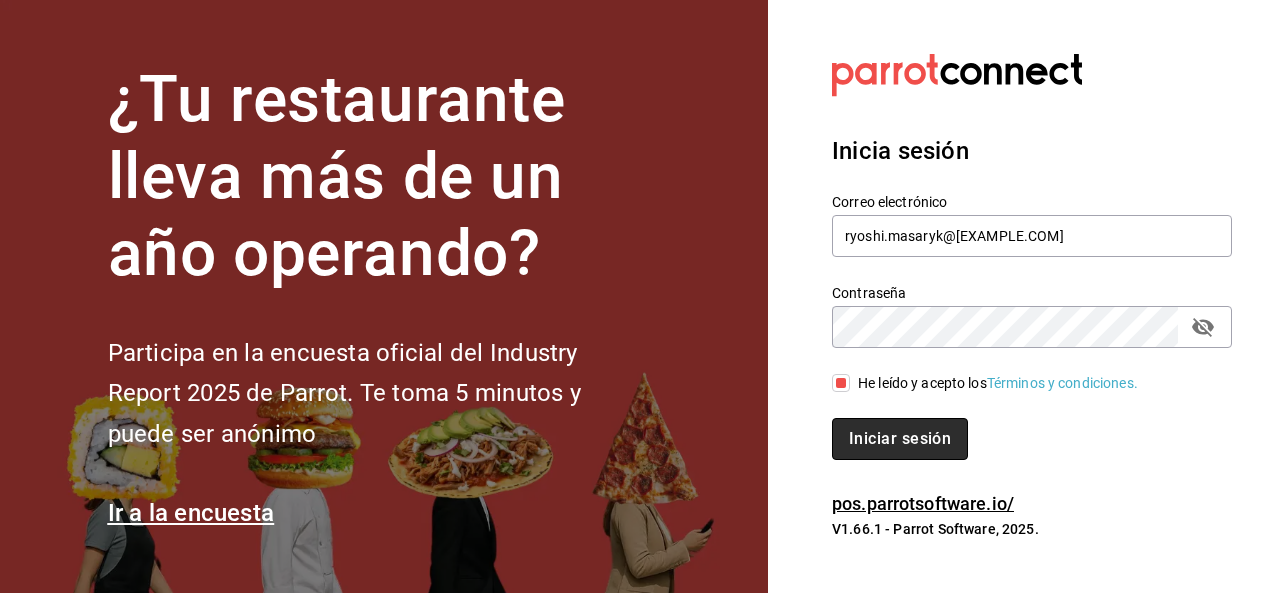 click on "Iniciar sesión" at bounding box center (900, 439) 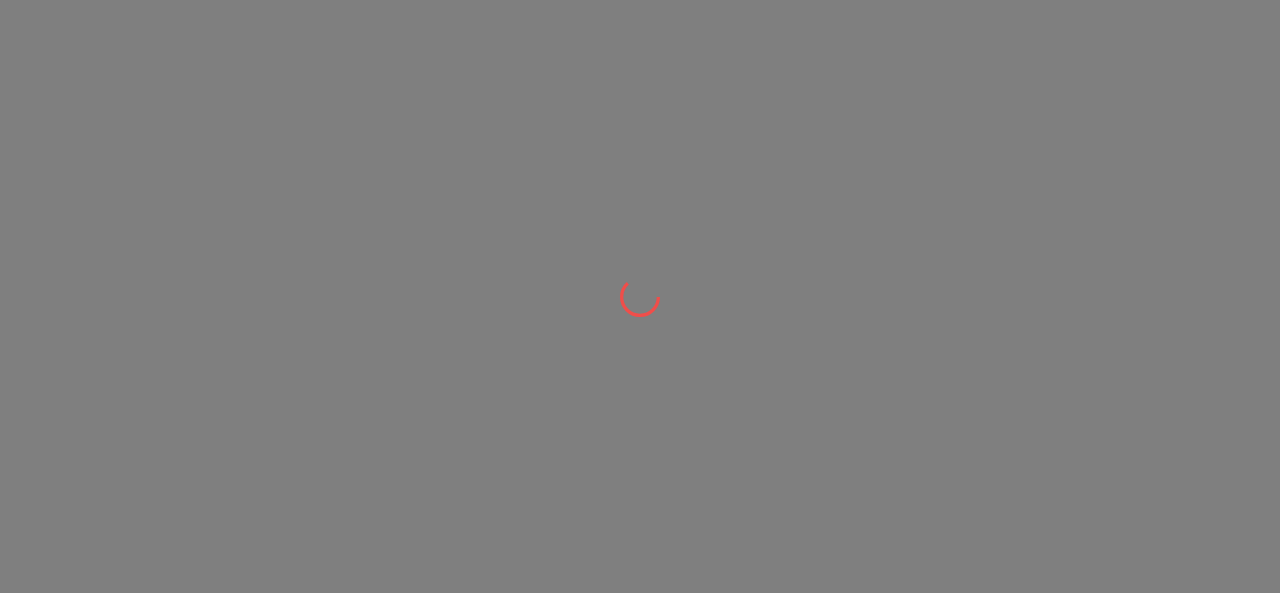 scroll, scrollTop: 0, scrollLeft: 0, axis: both 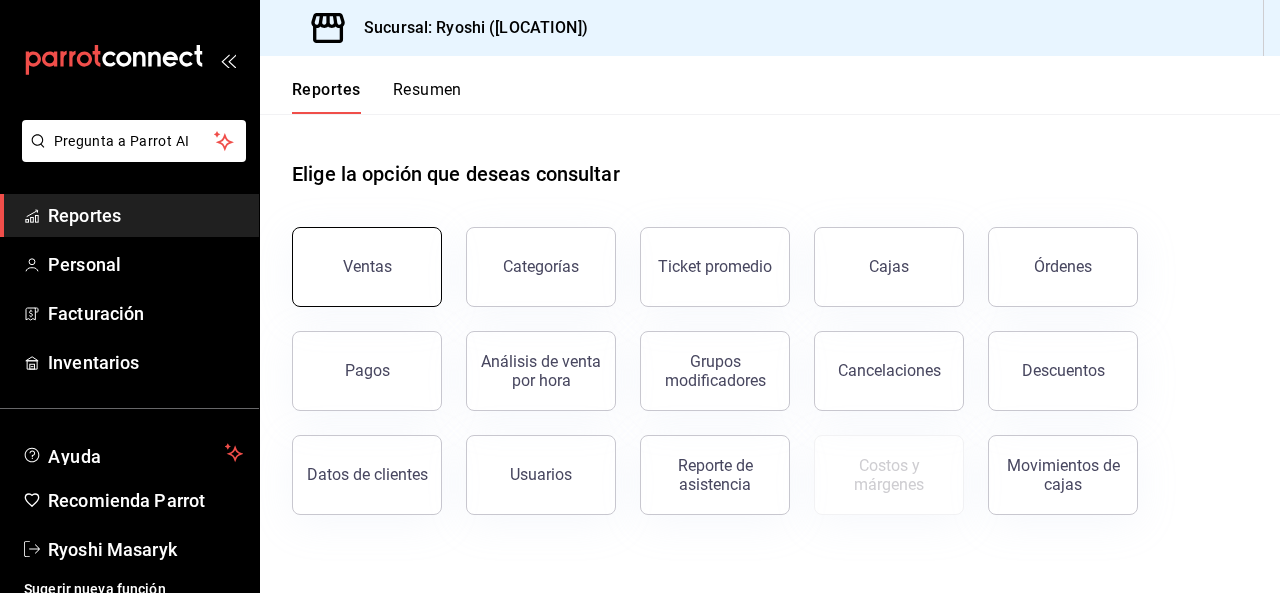 click on "Ventas" at bounding box center [367, 267] 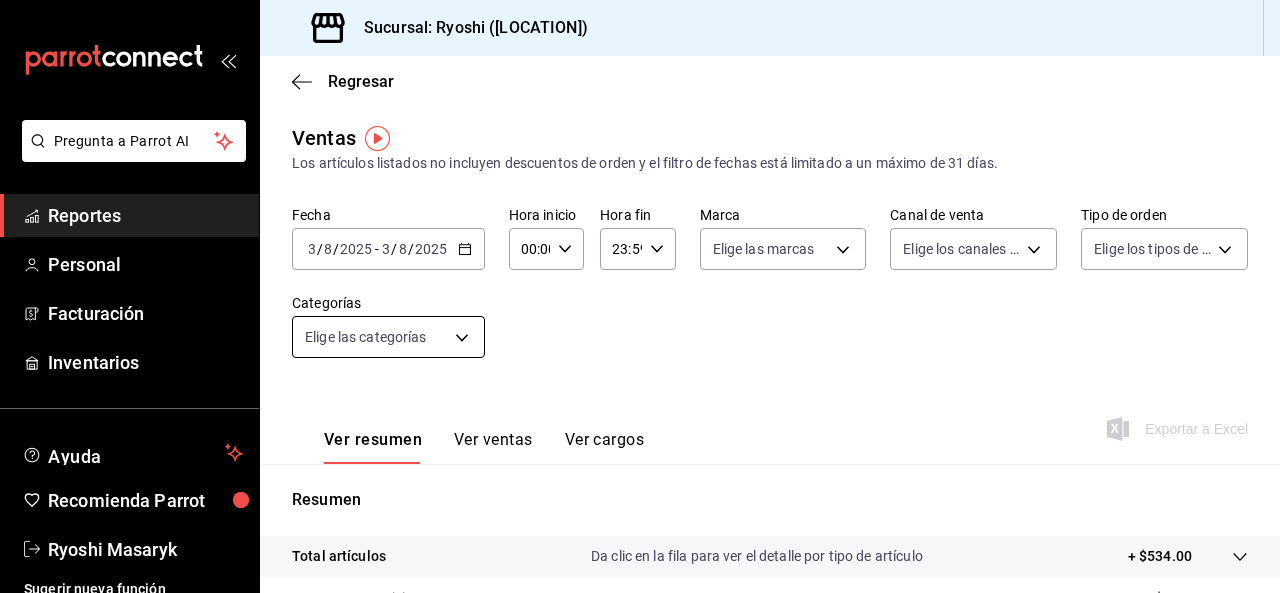 click on "Pregunta a Parrot AI Reportes   Personal   Facturación   Inventarios   Ayuda Recomienda Parrot   Ryoshi Masaryk   Sugerir nueva función   Sucursal: Ryoshi ([LOCATION]) Regresar Ventas Los artículos listados no incluyen descuentos de orden y el filtro de fechas está limitado a un máximo de 31 días. Fecha [DATE] [DATE] - [DATE] [DATE] Hora inicio [TIME] Hora inicio Hora fin [TIME] Hora fin Marca Elige las marcas Canal de venta Elige los canales de venta Tipo de orden Elige los tipos de orden Categorías Elige las categorías Ver resumen Ver ventas Ver cargos Exportar a Excel Resumen Total artículos Da clic en la fila para ver el detalle por tipo de artículo + $534.00 Cargos por servicio + $0.00 Venta bruta = $534.00 Descuentos totales - $106.80 Certificados de regalo - $0.00 Venta total = $427.20 Impuestos - $58.92 Venta neta = $368.28 Pregunta a Parrot AI Reportes   Personal   Facturación   Inventarios   Ayuda Recomienda Parrot   Ryoshi Masaryk   Sugerir nueva función   Ir a video" at bounding box center [640, 296] 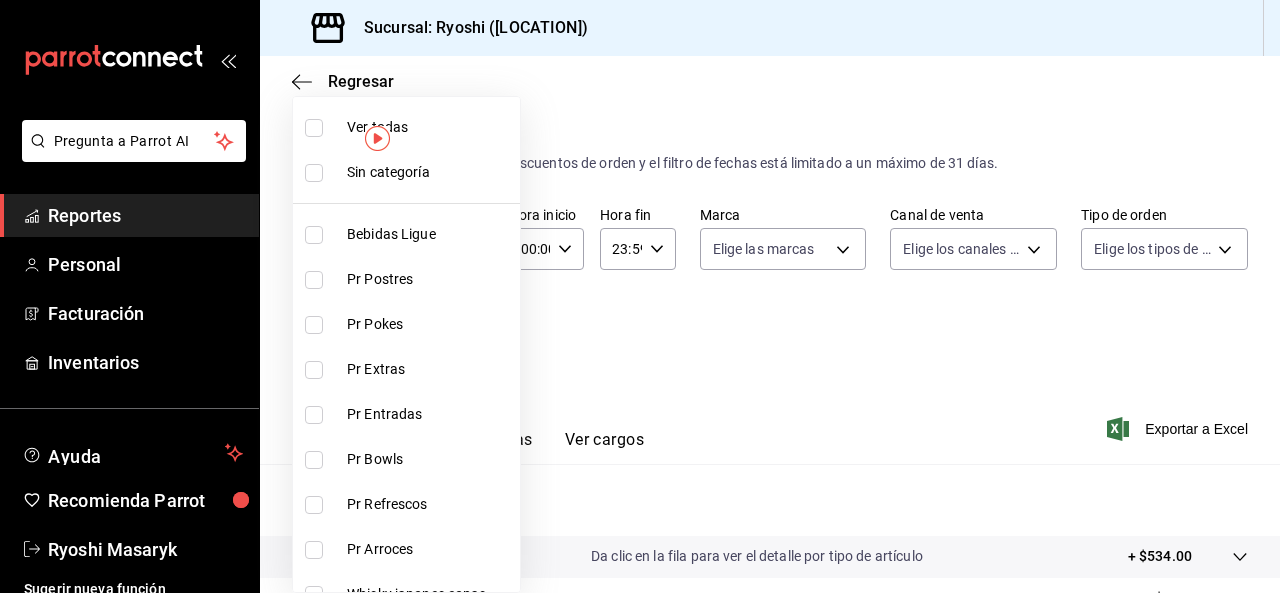 click on "Ver todas" at bounding box center [406, 127] 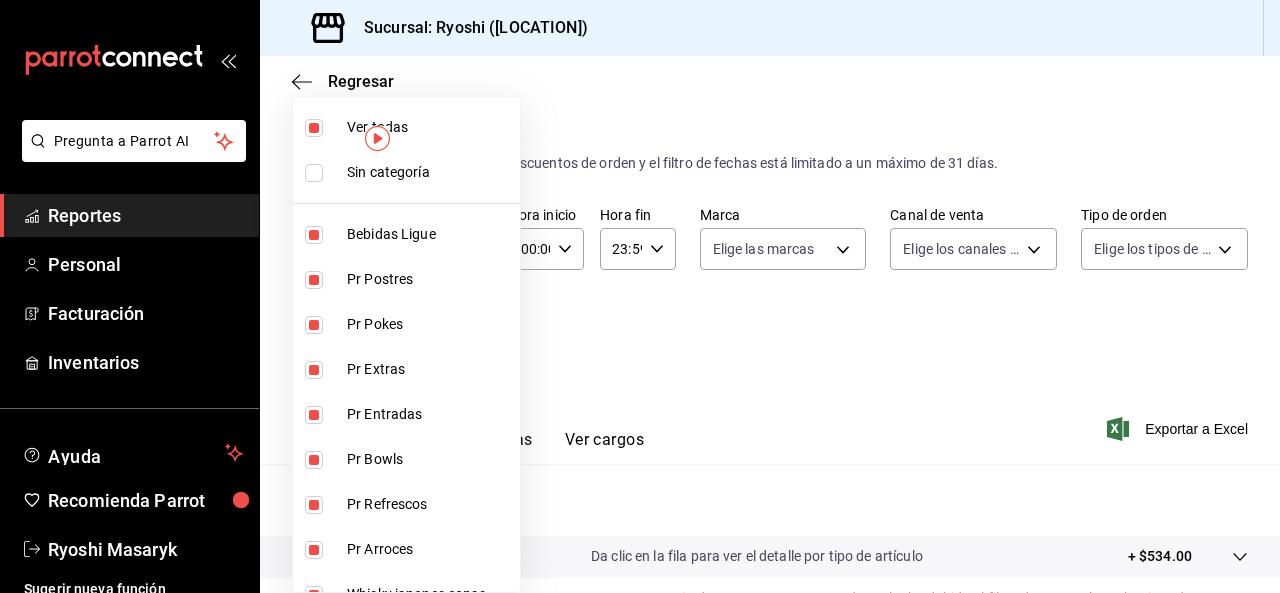 click at bounding box center (640, 296) 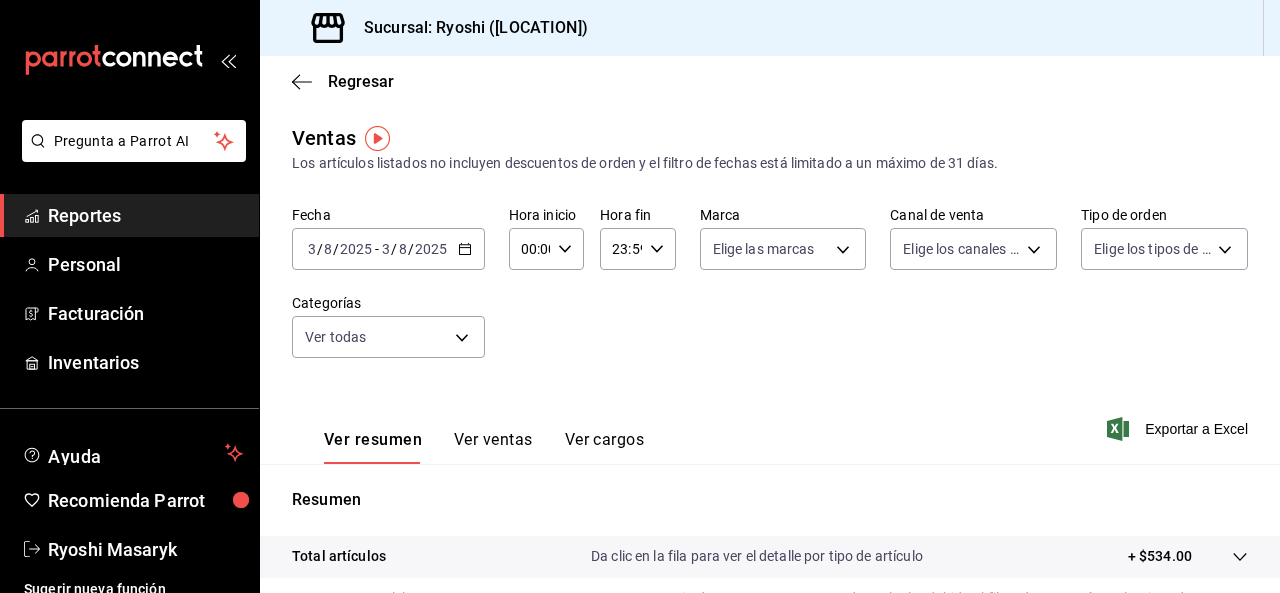 click on "Exportar a Excel" at bounding box center (1179, 429) 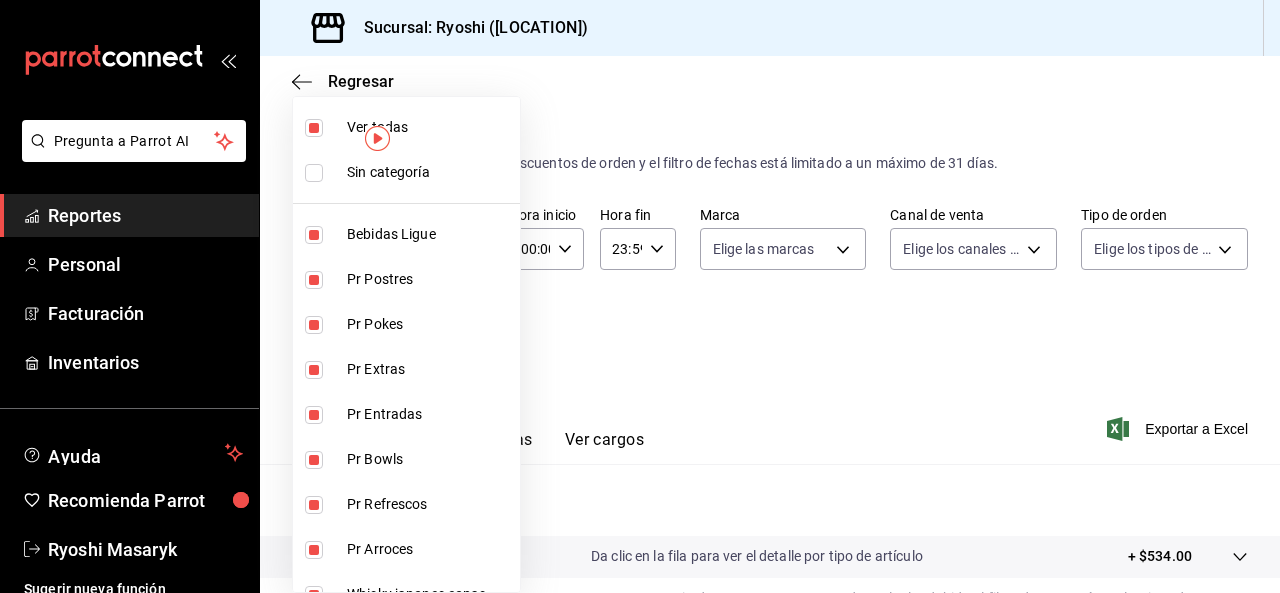 click on "Pregunta a Parrot AI Reportes   Personal   Facturación   Inventarios   Ayuda Recomienda Parrot   Ryoshi Masaryk   Sugerir nueva función   Sucursal: Ryoshi (Polanco) Regresar Ventas Los artículos listados no incluyen descuentos de orden y el filtro de fechas está limitado a un máximo de 31 días. Fecha 2025-08-03 3 / 8 / 2025 - 2025-08-03 3 / 8 / 2025 Hora inicio 00:00 Hora inicio Hora fin 23:59 Hora fin Marca Elige las marcas Canal de venta Elige los canales de venta Tipo de orden Elige los tipos de orden Categorías Ver todas Ver resumen Ver ventas Ver cargos Exportar a Excel Resumen Total artículos Da clic en la fila para ver el detalle por tipo de artículo + $534.00 Cargos por servicio  Sin datos por que no se pueden calcular debido al filtro de categorías seleccionado Venta bruta = $534.00 Descuentos totales  Sin datos por que no se pueden calcular debido al filtro de categorías seleccionado Certificados de regalo Venta total = $534.00 Impuestos - $58.92 Venta neta = $475.08 Pregunta a Parrot AI" at bounding box center [640, 296] 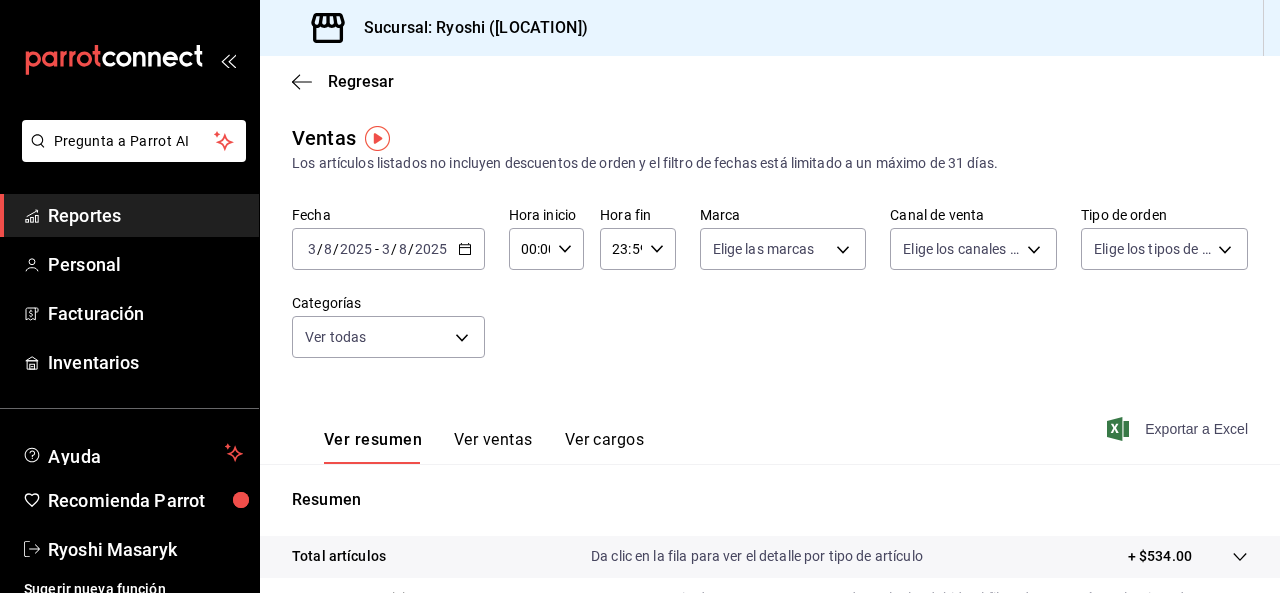 click on "Exportar a Excel" at bounding box center [1179, 429] 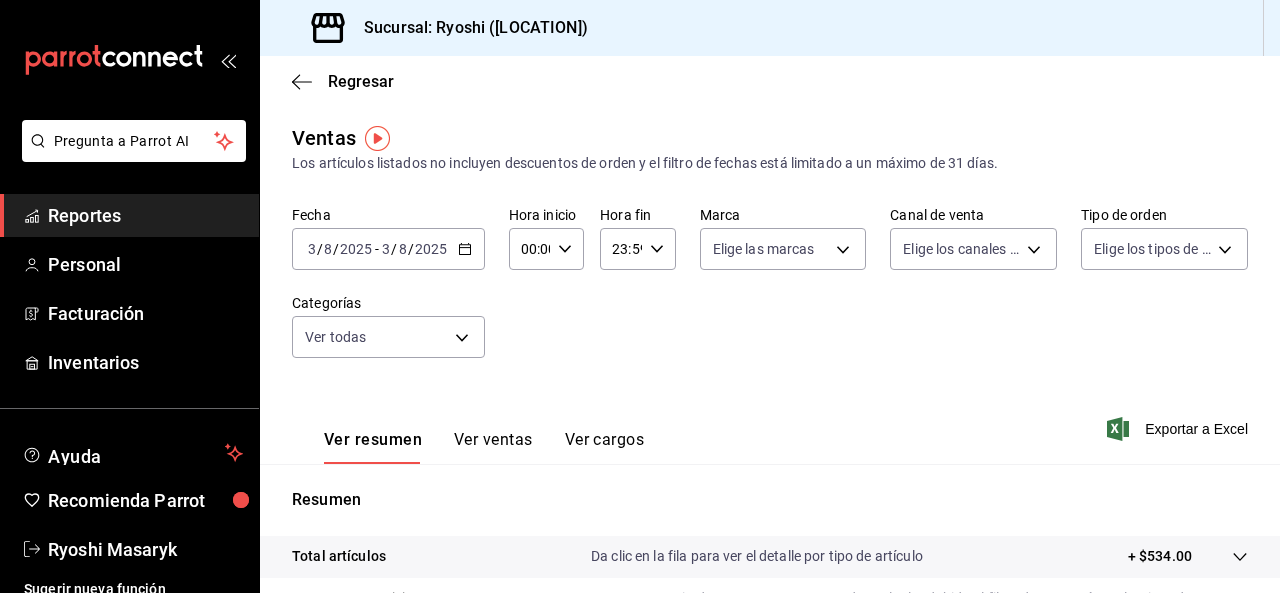 click 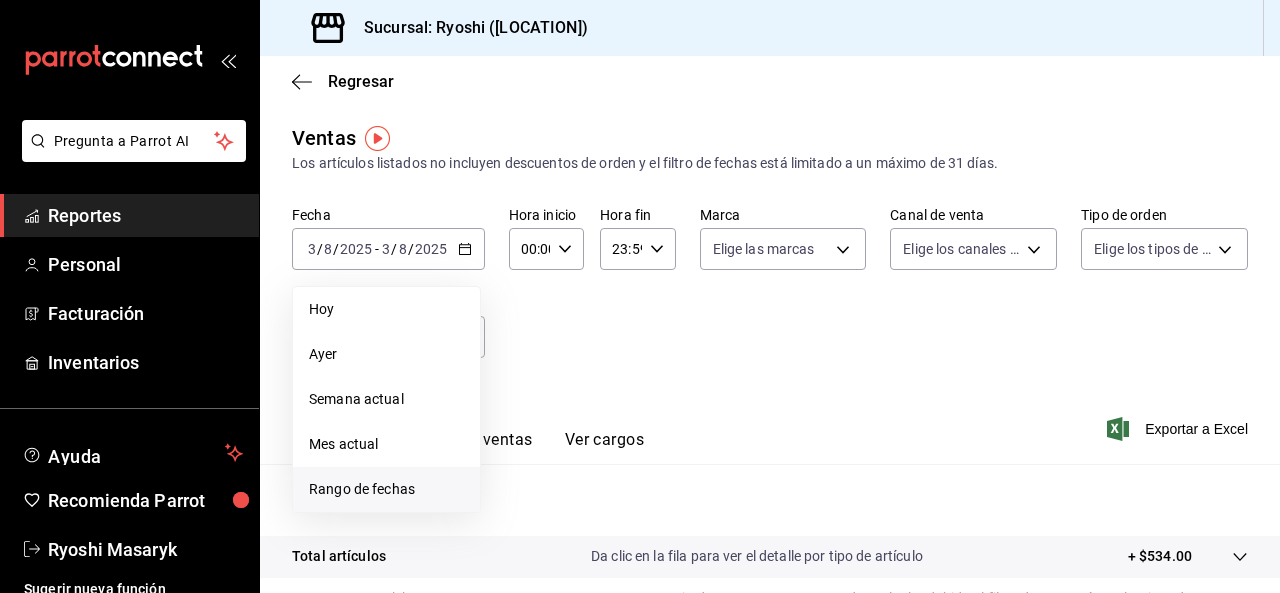 click on "Rango de fechas" at bounding box center [386, 489] 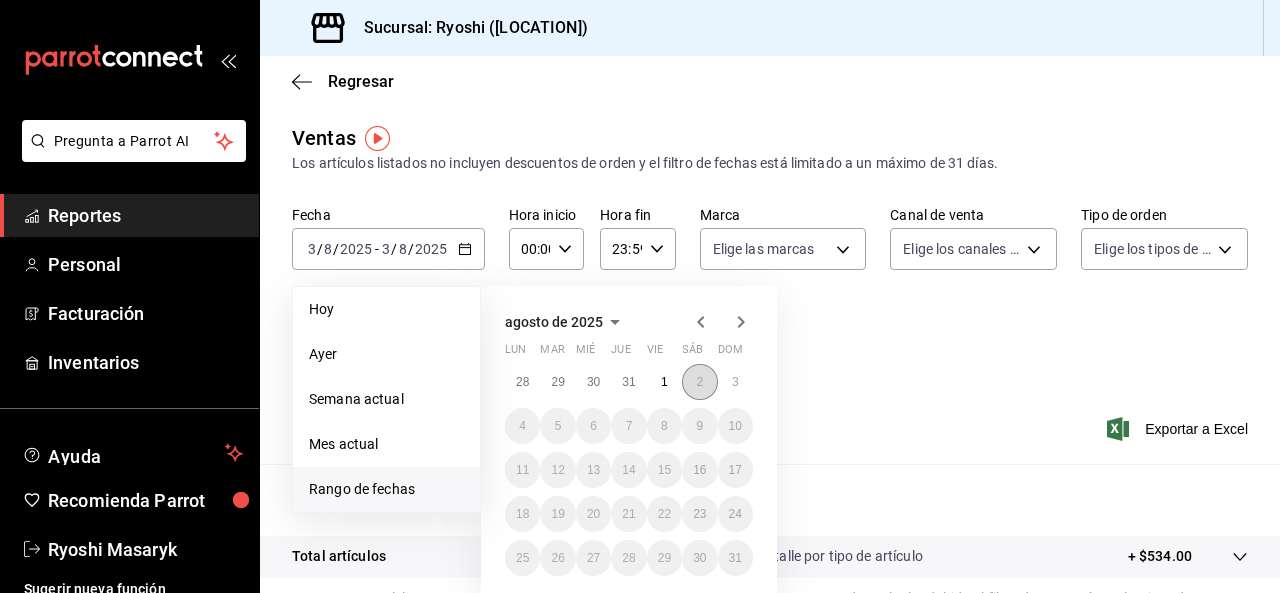 click on "2" at bounding box center [699, 382] 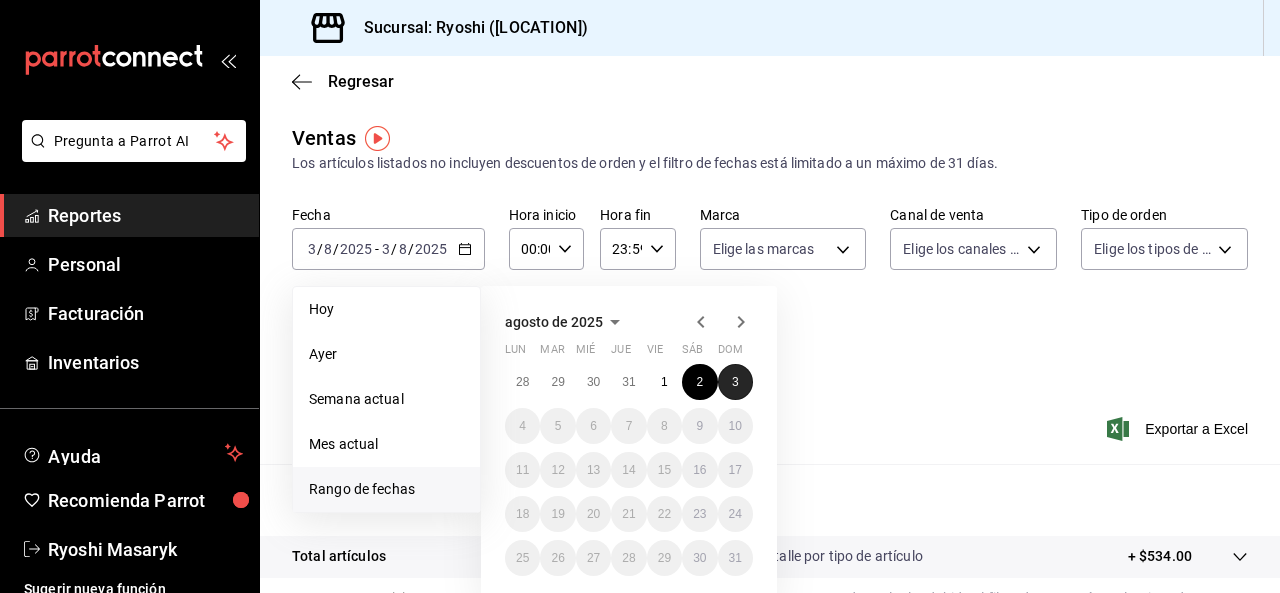 click on "3" at bounding box center (735, 382) 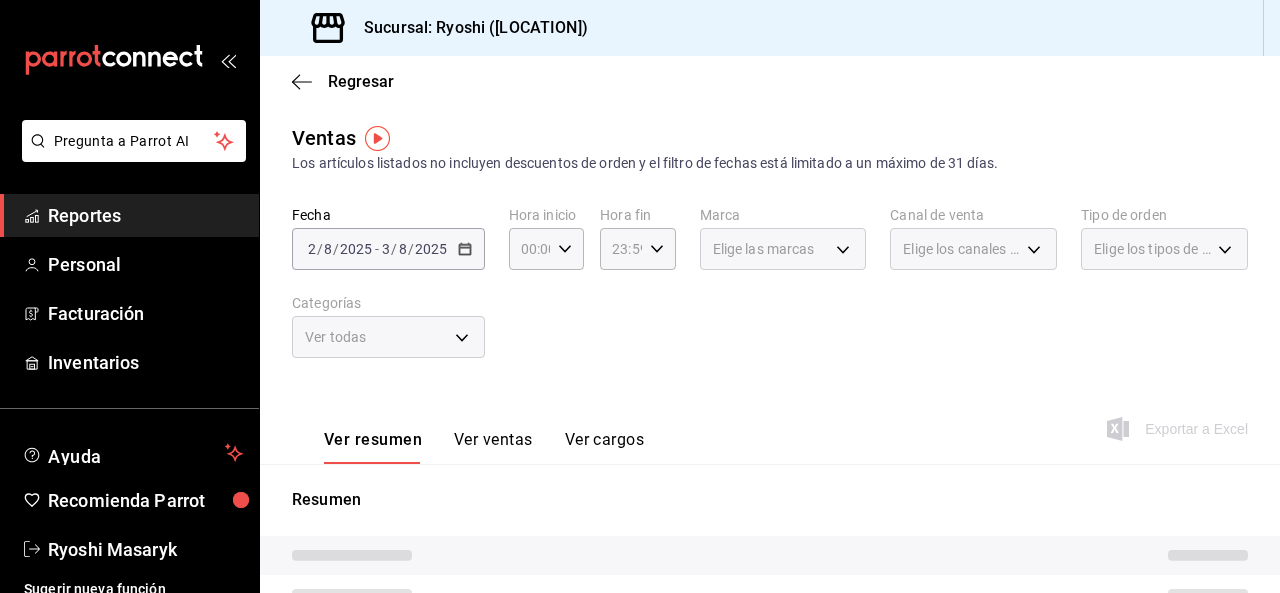 click on "Ver todas" at bounding box center [388, 337] 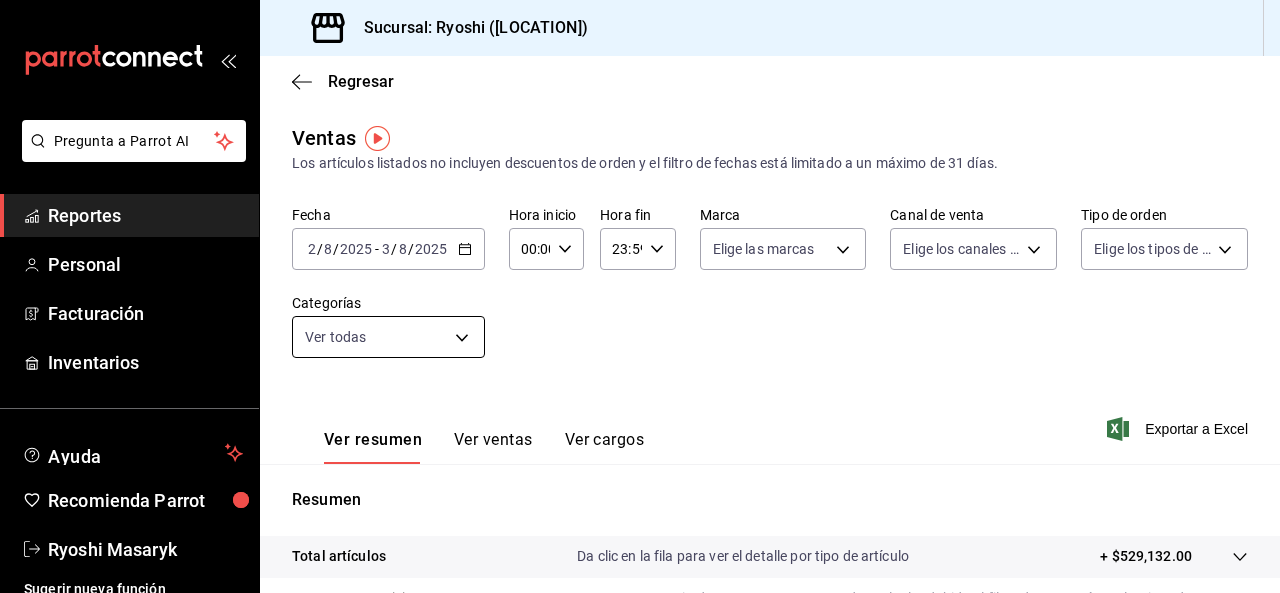 click on "Pregunta a Parrot AI Reportes   Personal   Facturación   Inventarios   Ayuda Recomienda Parrot   Ryoshi Masaryk   Sugerir nueva función   Sucursal: Ryoshi (Polanco) Regresar Ventas Los artículos listados no incluyen descuentos de orden y el filtro de fechas está limitado a un máximo de 31 días. Fecha 2025-08-02 2 / 8 / 2025 - 2025-08-03 3 / 8 / 2025 Hora inicio 00:00 Hora inicio Hora fin 23:59 Hora fin Marca Elige las marcas Canal de venta Elige los canales de venta Tipo de orden Elige los tipos de orden Categorías Ver todas Ver resumen Ver ventas Ver cargos Exportar a Excel Resumen Total artículos Da clic en la fila para ver el detalle por tipo de artículo + $529,132.00 Cargos por servicio  Sin datos por que no se pueden calcular debido al filtro de categorías seleccionado Venta bruta = $529,132.00 Descuentos totales  Sin datos por que no se pueden calcular debido al filtro de categorías seleccionado Certificados de regalo Venta total = $529,132.00 Impuestos - $72,680.99 Venta neta = $456,451.01" at bounding box center (640, 296) 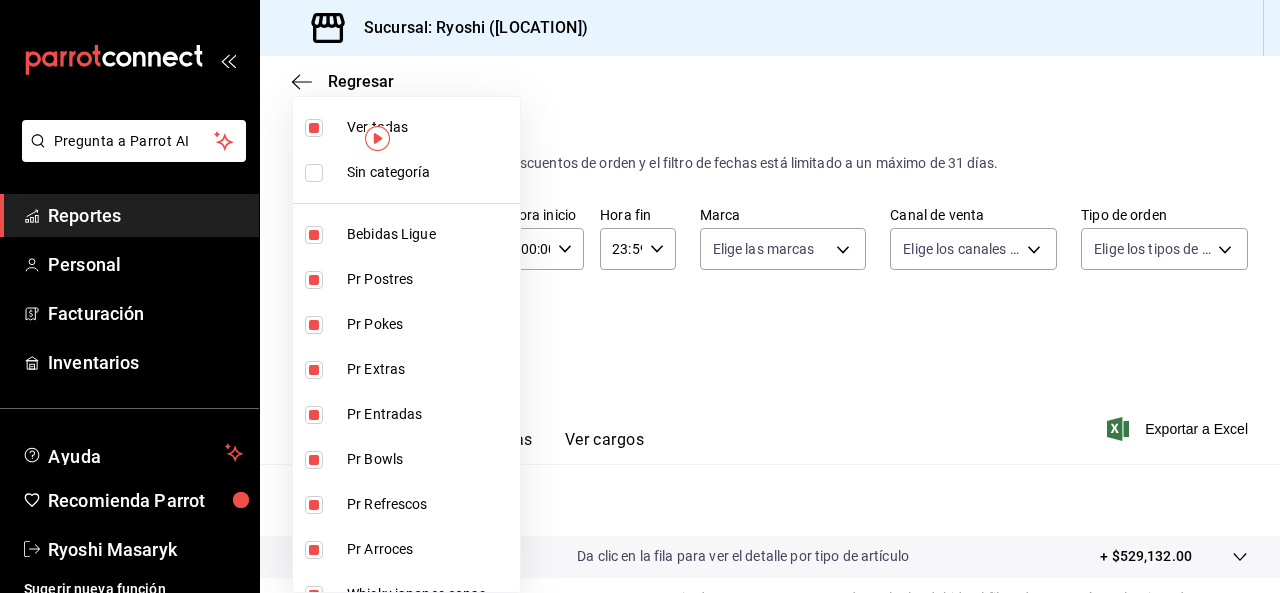 click at bounding box center (314, 128) 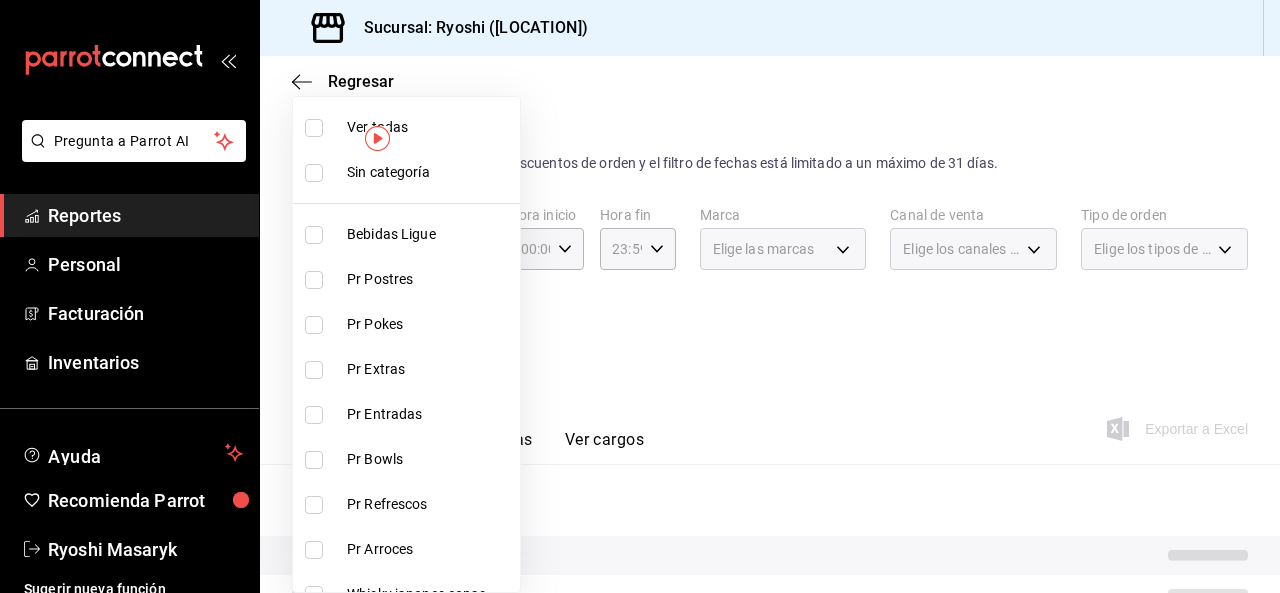 click at bounding box center [314, 128] 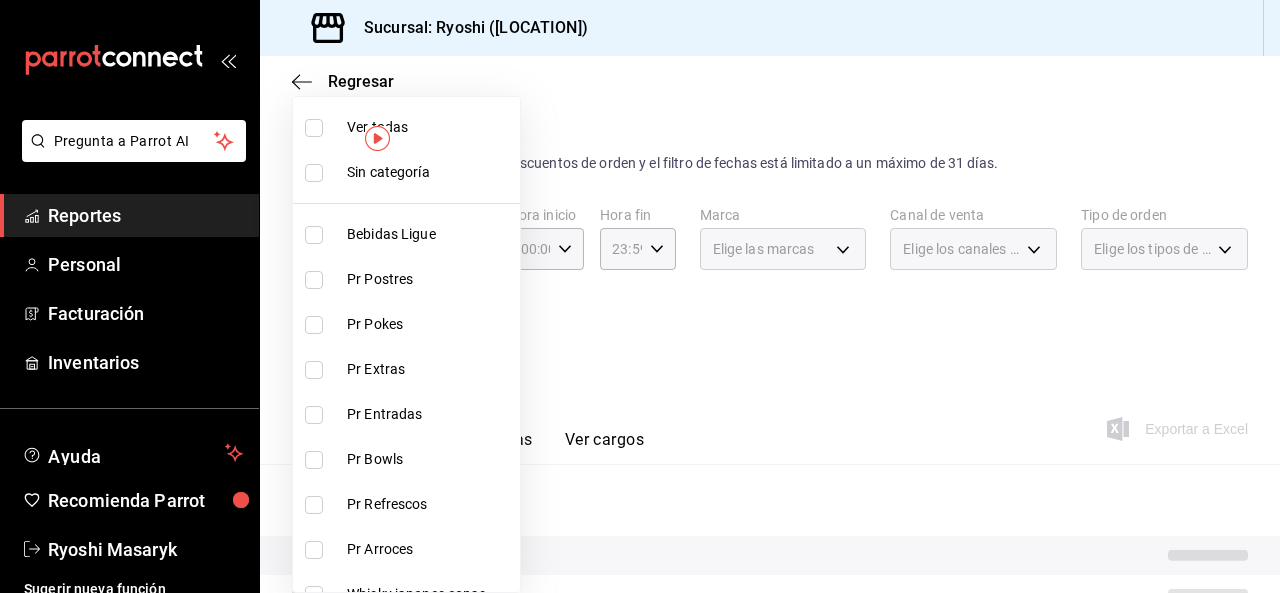 checkbox on "true" 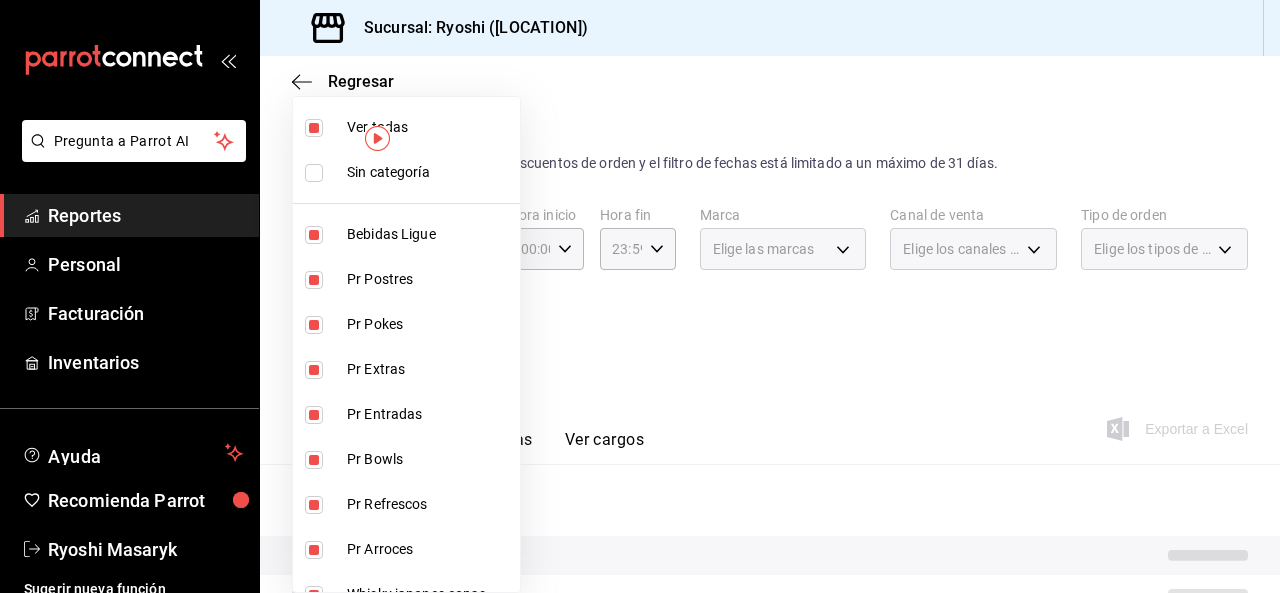 click at bounding box center (640, 296) 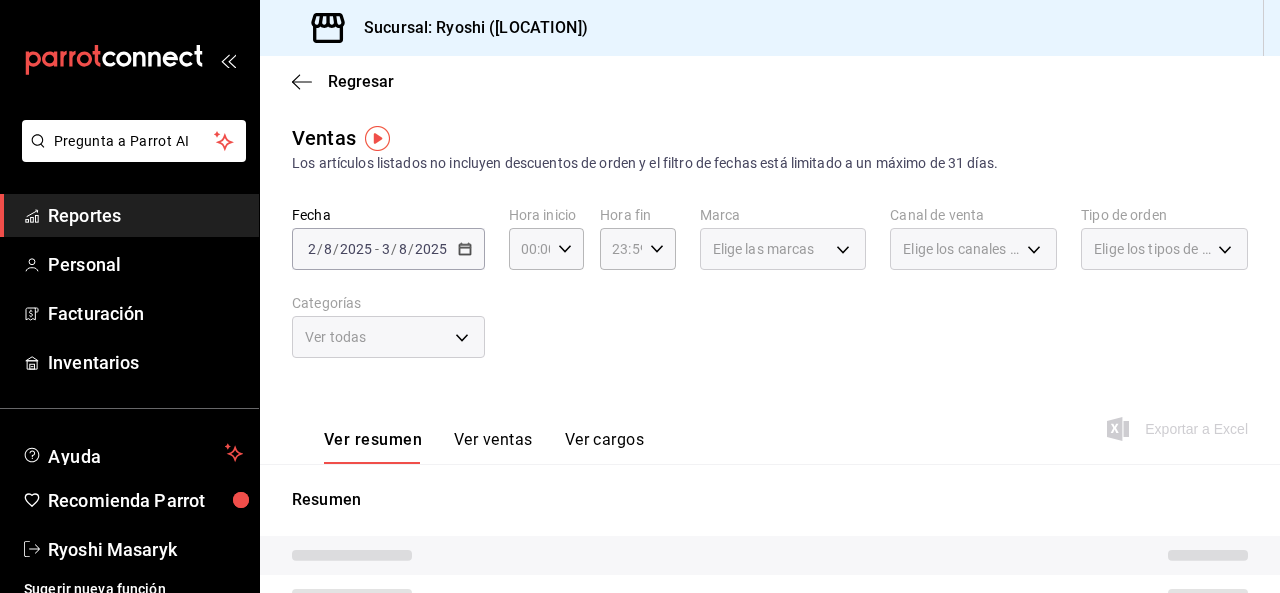 click on "Exportar a Excel" at bounding box center [1179, 429] 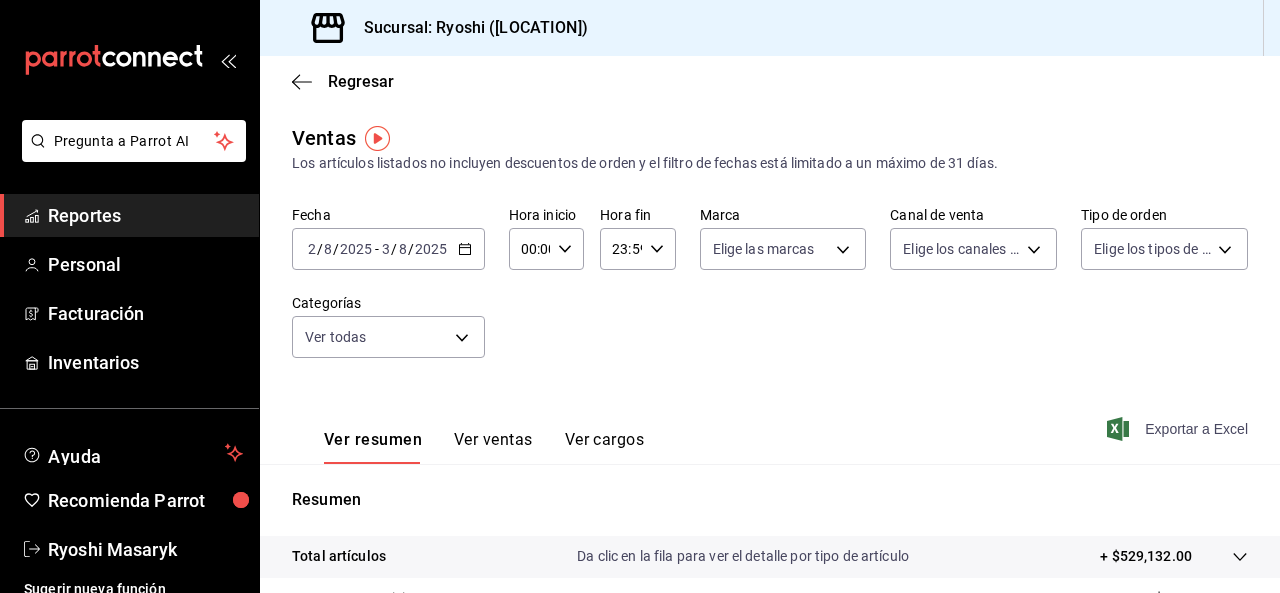 click on "Exportar a Excel" at bounding box center [1179, 429] 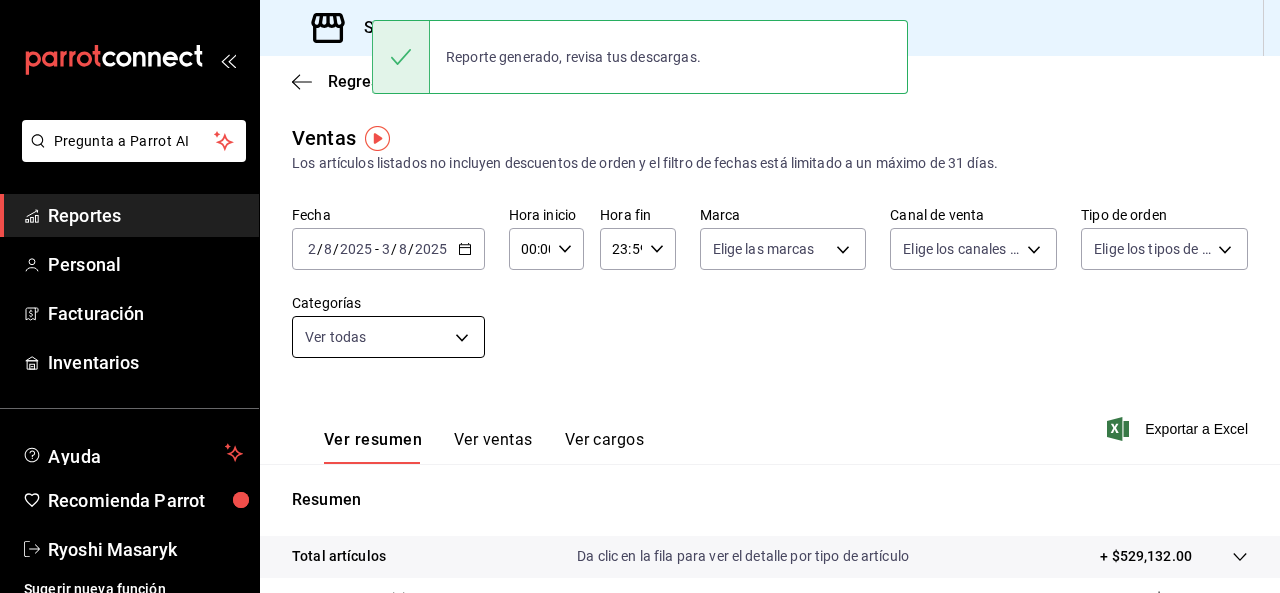 click on "Pregunta a Parrot AI Reportes   Personal   Facturación   Inventarios   Ayuda Recomienda Parrot   Ryoshi Masaryk   Sugerir nueva función   Sucursal: Ryoshi (Polanco) Regresar Ventas Los artículos listados no incluyen descuentos de orden y el filtro de fechas está limitado a un máximo de 31 días. Fecha 2025-08-02 2 / 8 / 2025 - 2025-08-03 3 / 8 / 2025 Hora inicio 00:00 Hora inicio Hora fin 23:59 Hora fin Marca Elige las marcas Canal de venta Elige los canales de venta Tipo de orden Elige los tipos de orden Categorías Ver todas Ver resumen Ver ventas Ver cargos Exportar a Excel Resumen Total artículos Da clic en la fila para ver el detalle por tipo de artículo + $529,132.00 Cargos por servicio + $0.00 Venta bruta = $529,132.00 Descuentos totales - $2,194.80 Certificados de regalo - $0.00 Venta total = $526,937.20 Impuestos - $72,680.99 Venta neta = $454,256.21 Reporte generado, revisa tus descargas. Pregunta a Parrot AI Reportes   Personal   Facturación   Inventarios   Ayuda Recomienda Parrot" at bounding box center [640, 296] 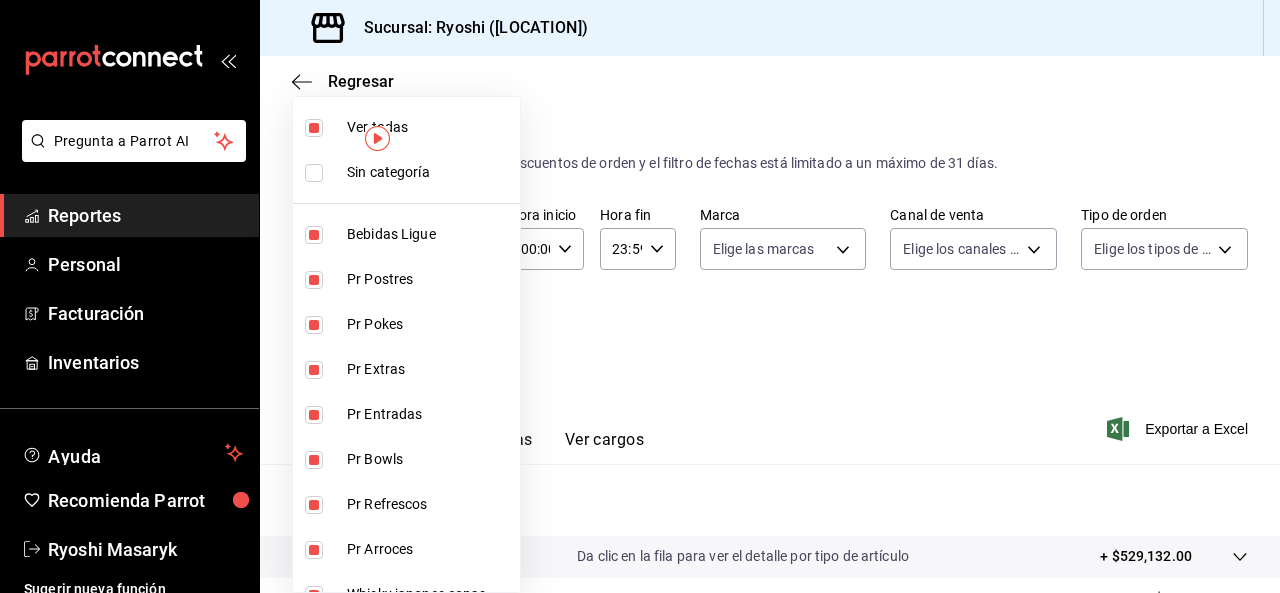 click at bounding box center [314, 128] 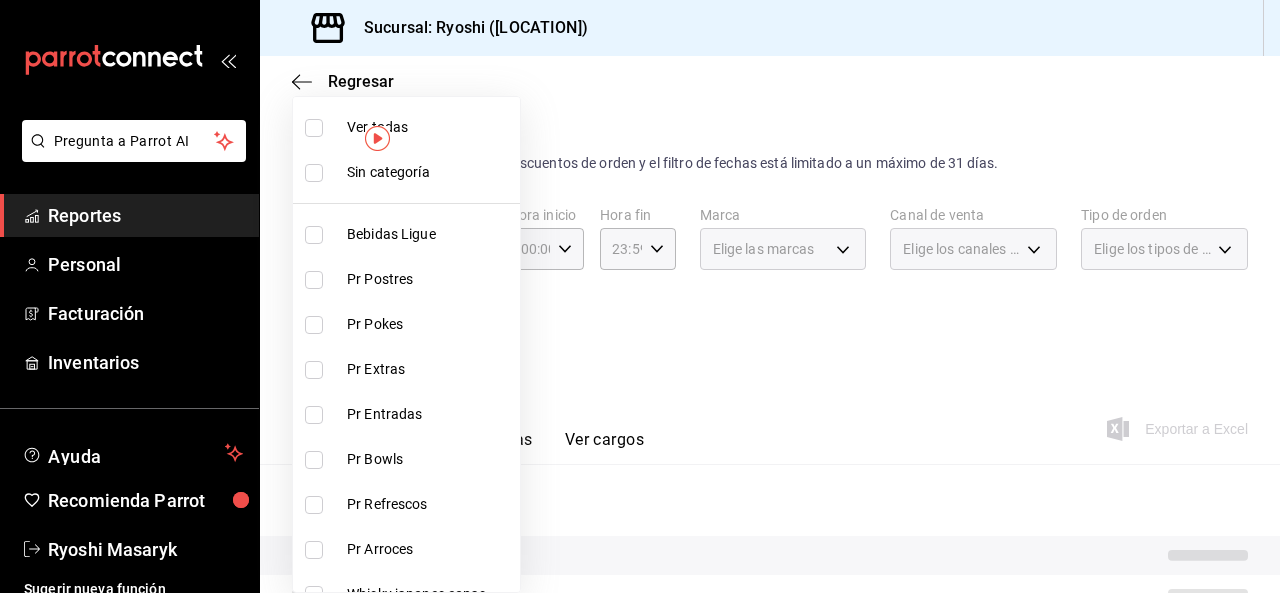 click at bounding box center [314, 128] 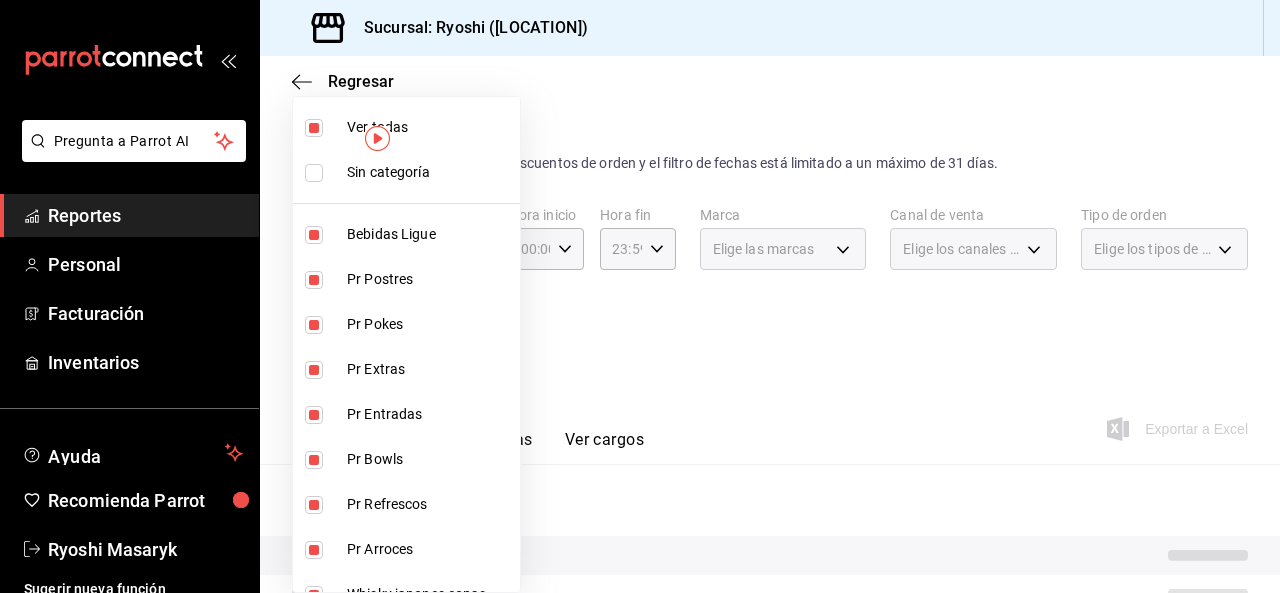 click at bounding box center [314, 128] 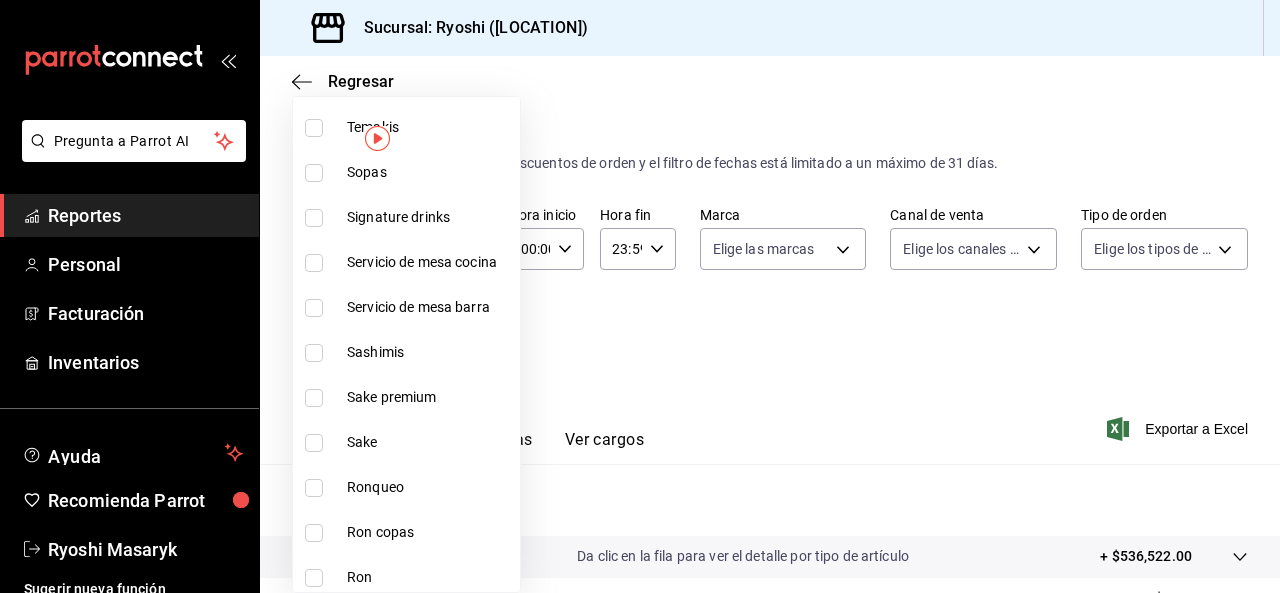 scroll, scrollTop: 1160, scrollLeft: 0, axis: vertical 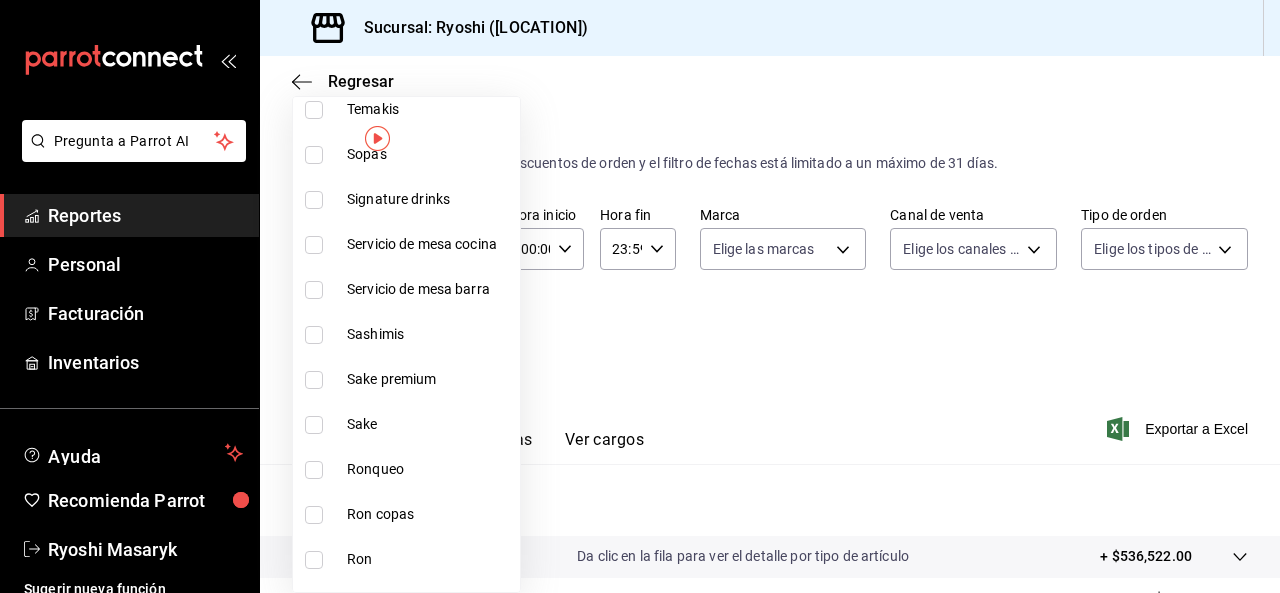 click at bounding box center [314, 380] 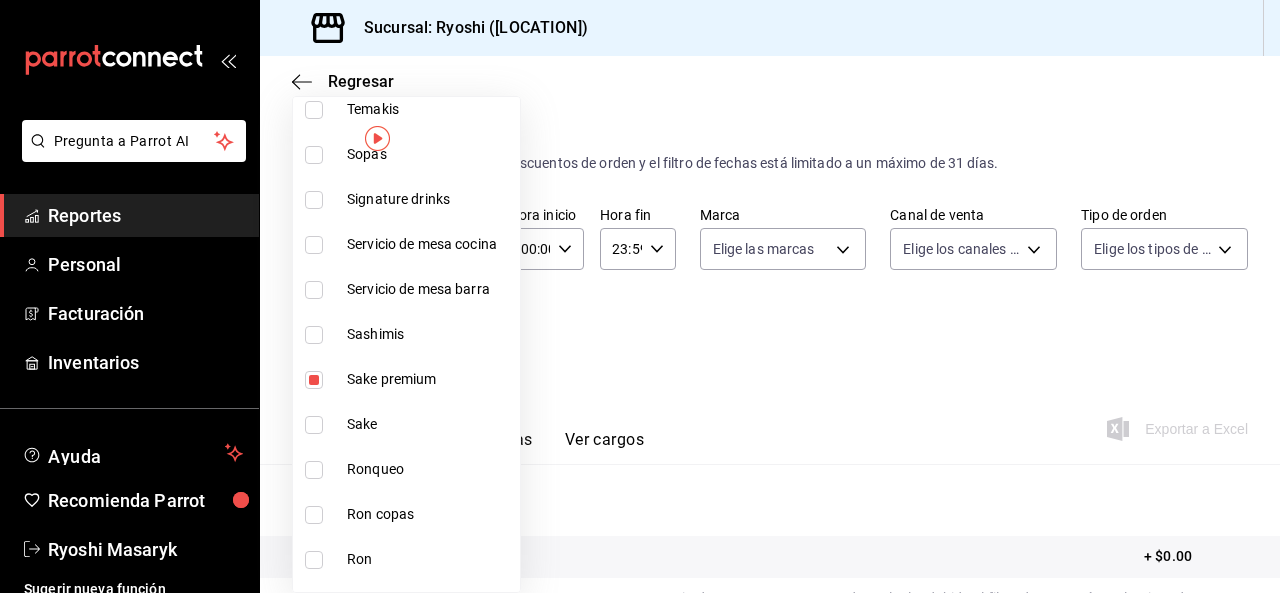 click at bounding box center (314, 425) 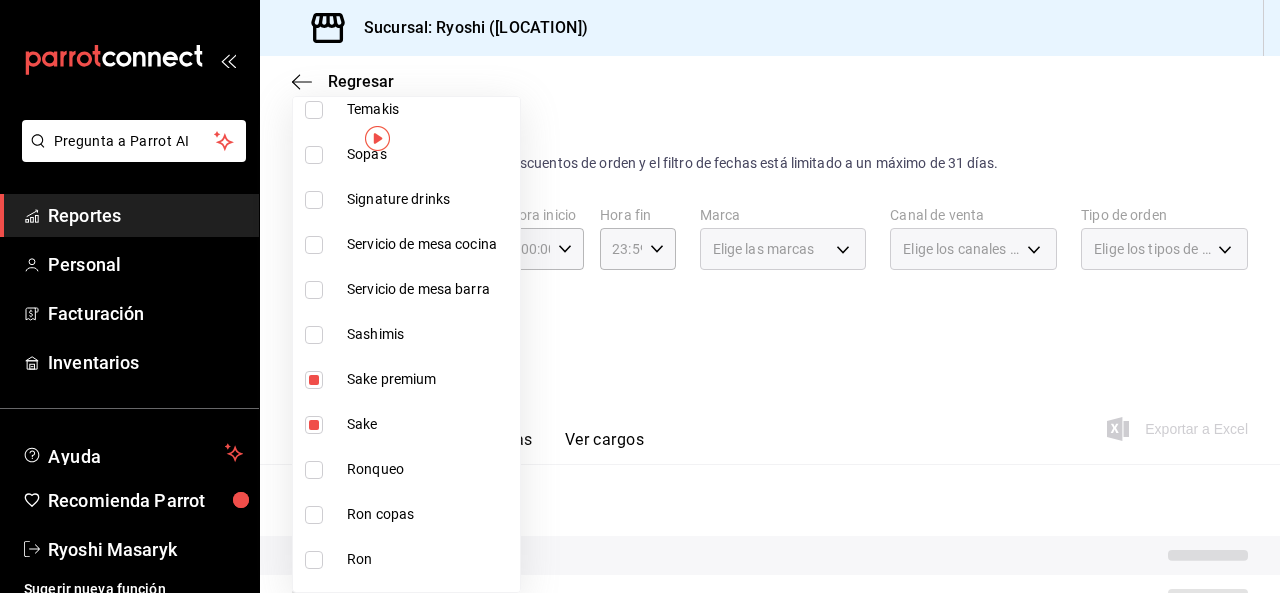 click at bounding box center [640, 296] 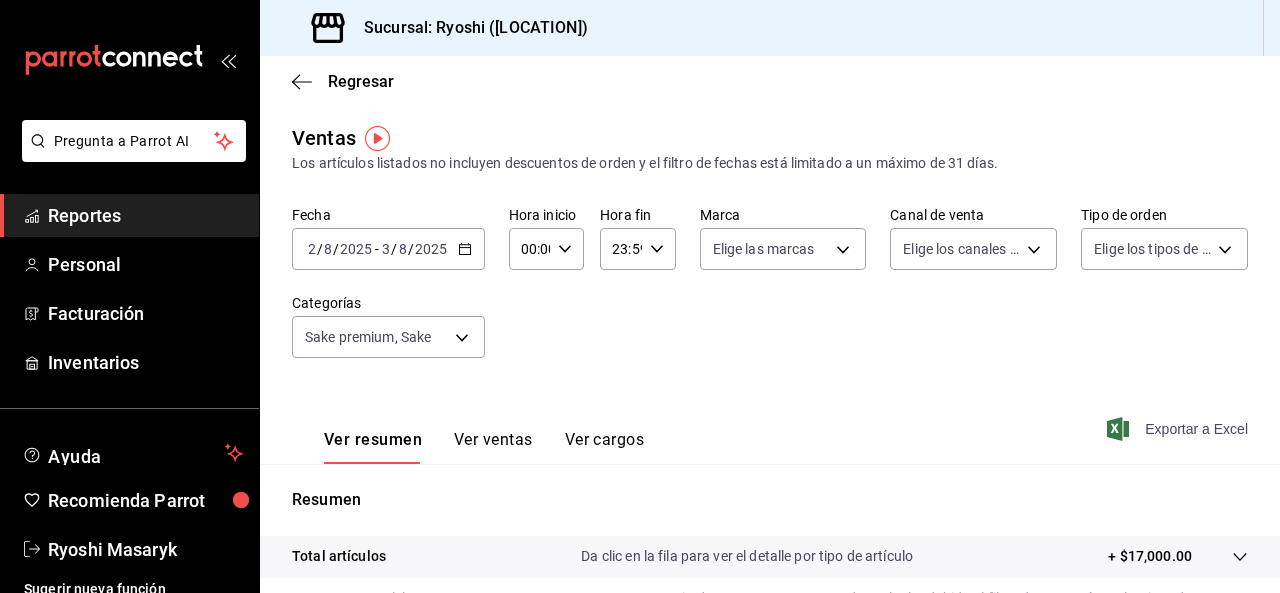 click on "Exportar a Excel" at bounding box center (1179, 429) 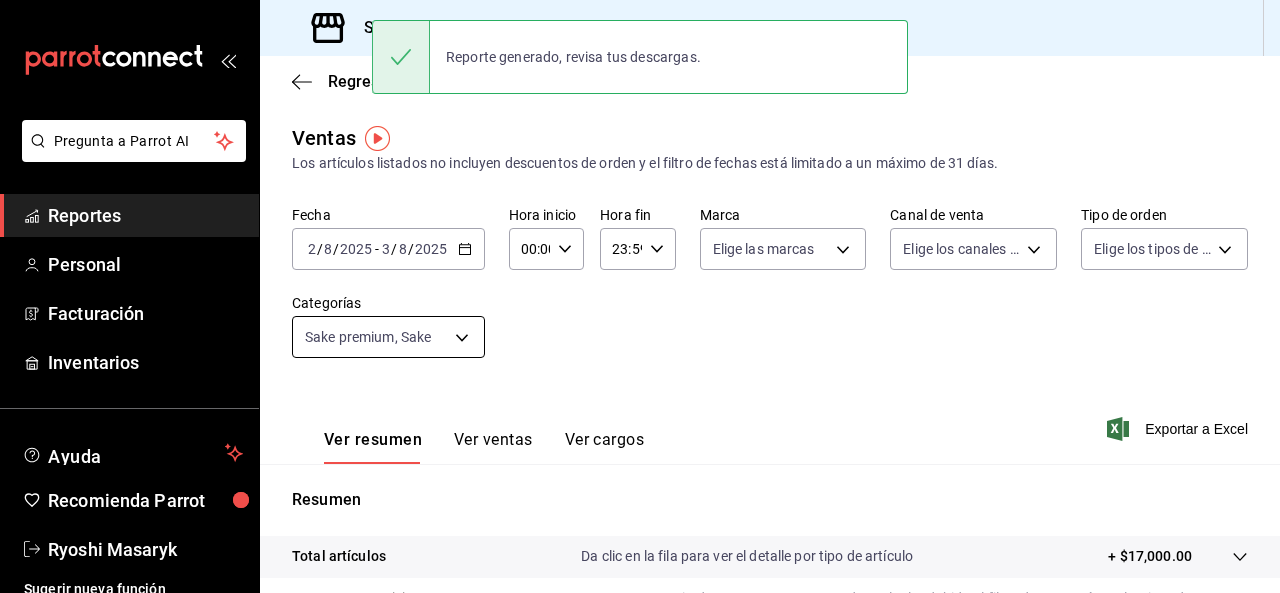click on "Pregunta a Parrot AI Reportes   Personal   Facturación   Inventarios   Ayuda Recomienda Parrot   Ryoshi Masaryk   Sugerir nueva función   Sucursal: Ryoshi (Polanco) Regresar Ventas Los artículos listados no incluyen descuentos de orden y el filtro de fechas está limitado a un máximo de 31 días. Fecha 2025-08-02 2 / 8 / 2025 - 2025-08-03 3 / 8 / 2025 Hora inicio 00:00 Hora inicio Hora fin 23:59 Hora fin Marca Elige las marcas Canal de venta Elige los canales de venta Tipo de orden Elige los tipos de orden Categorías Sake premium, Sake 4dc88bab-a57b-40d4-938a-f2d8c146497d,1d493c56-9e8a-41bc-8b21-c30132ae2fd2 Ver resumen Ver ventas Ver cargos Exportar a Excel Resumen Total artículos Da clic en la fila para ver el detalle por tipo de artículo + $17,000.00 Cargos por servicio  Sin datos por que no se pueden calcular debido al filtro de categorías seleccionado Venta bruta = $17,000.00 Descuentos totales  Sin datos por que no se pueden calcular debido al filtro de categorías seleccionado Venta total" at bounding box center (640, 296) 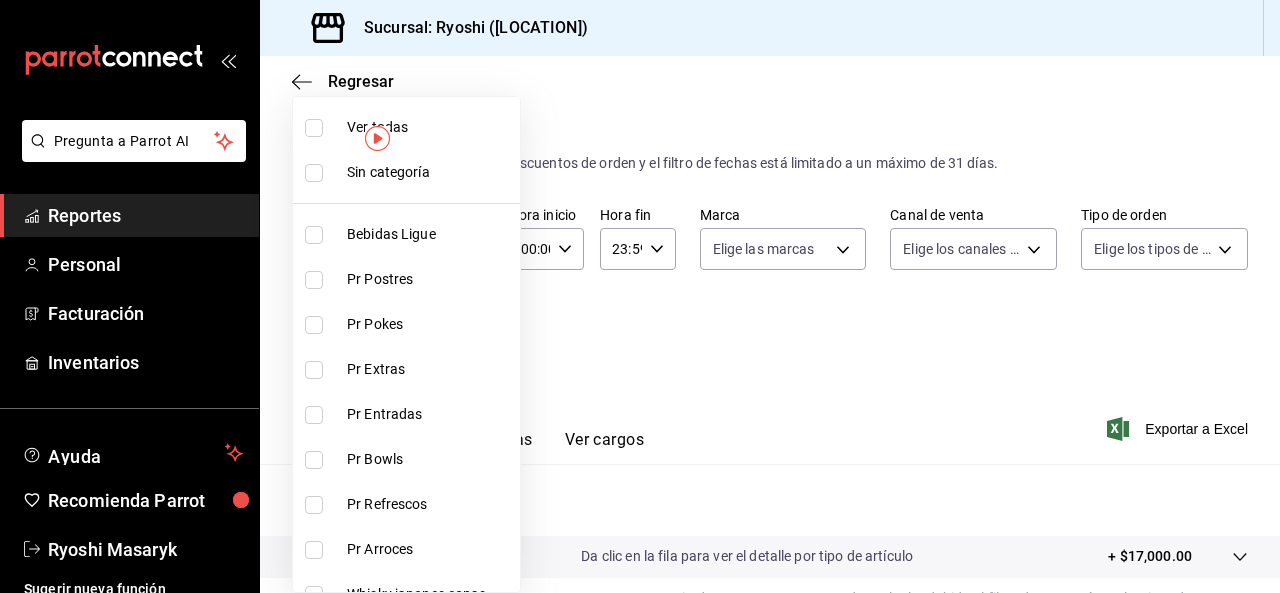 click at bounding box center (314, 128) 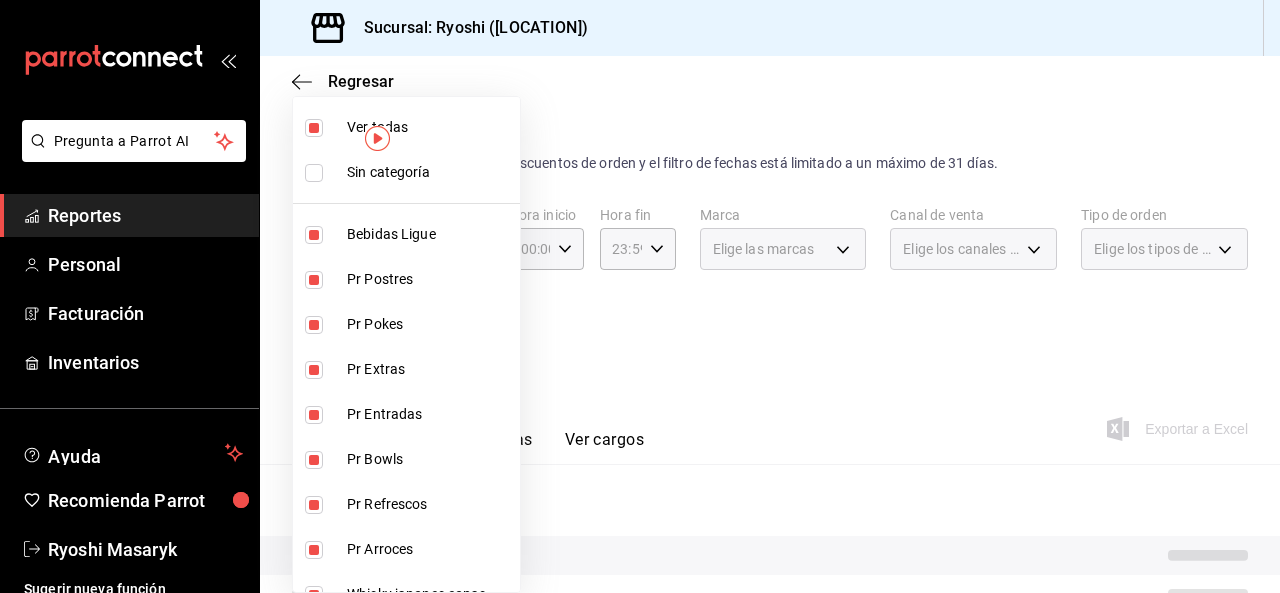 click at bounding box center (314, 128) 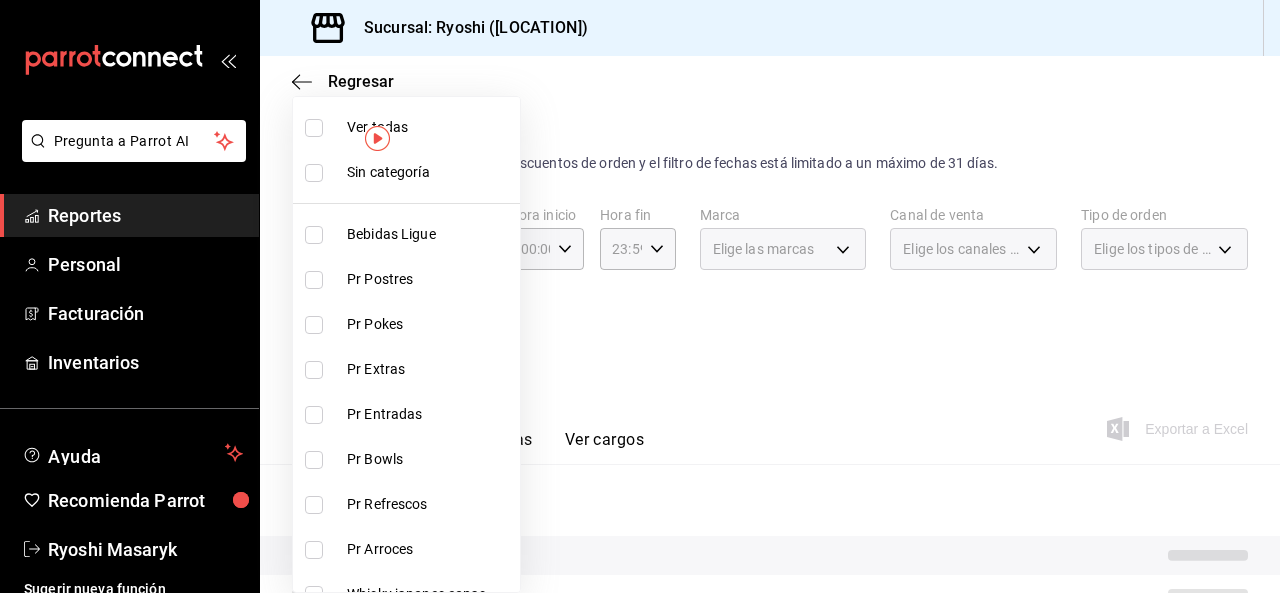 scroll, scrollTop: 434, scrollLeft: 0, axis: vertical 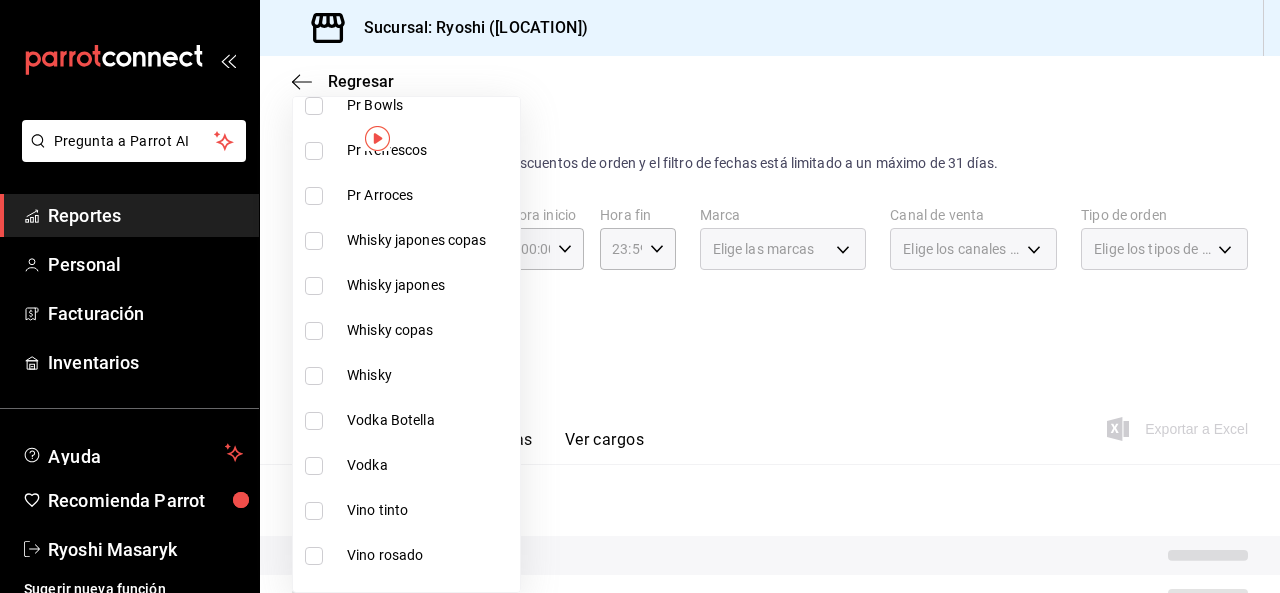 click at bounding box center [314, 241] 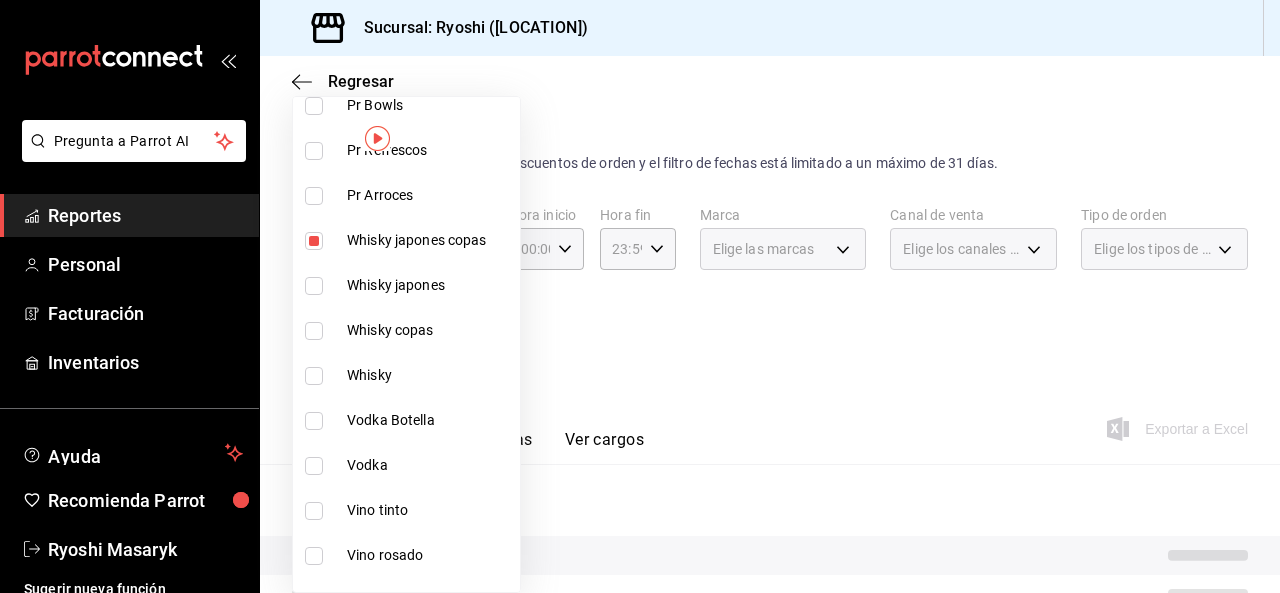 click at bounding box center (314, 286) 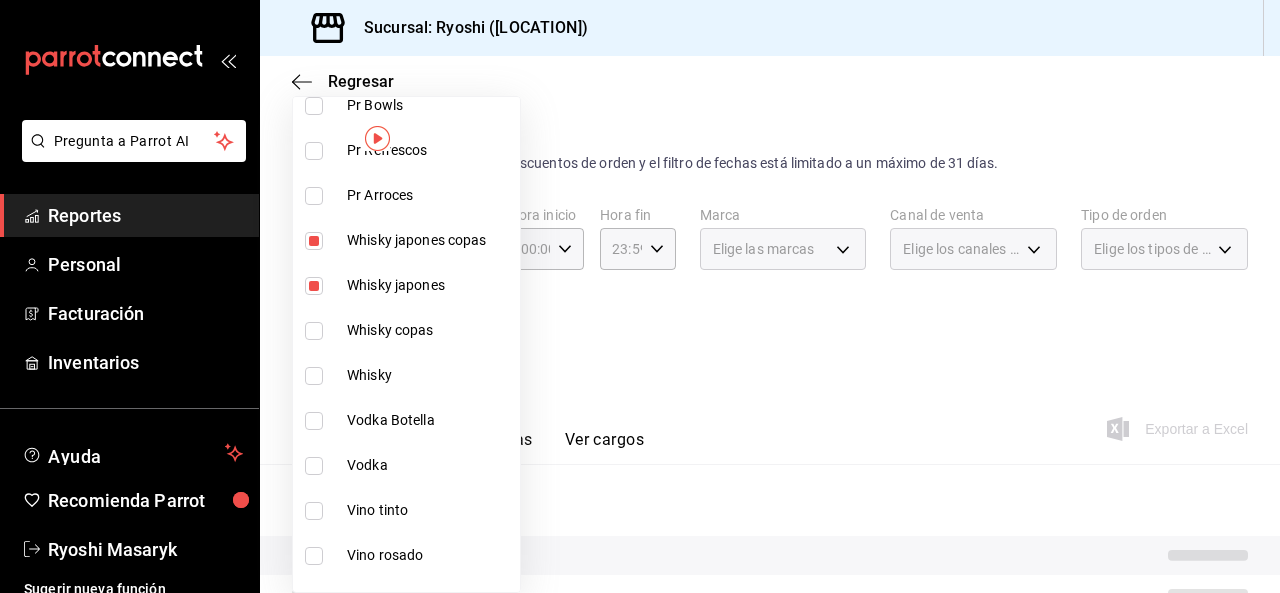 click at bounding box center [314, 331] 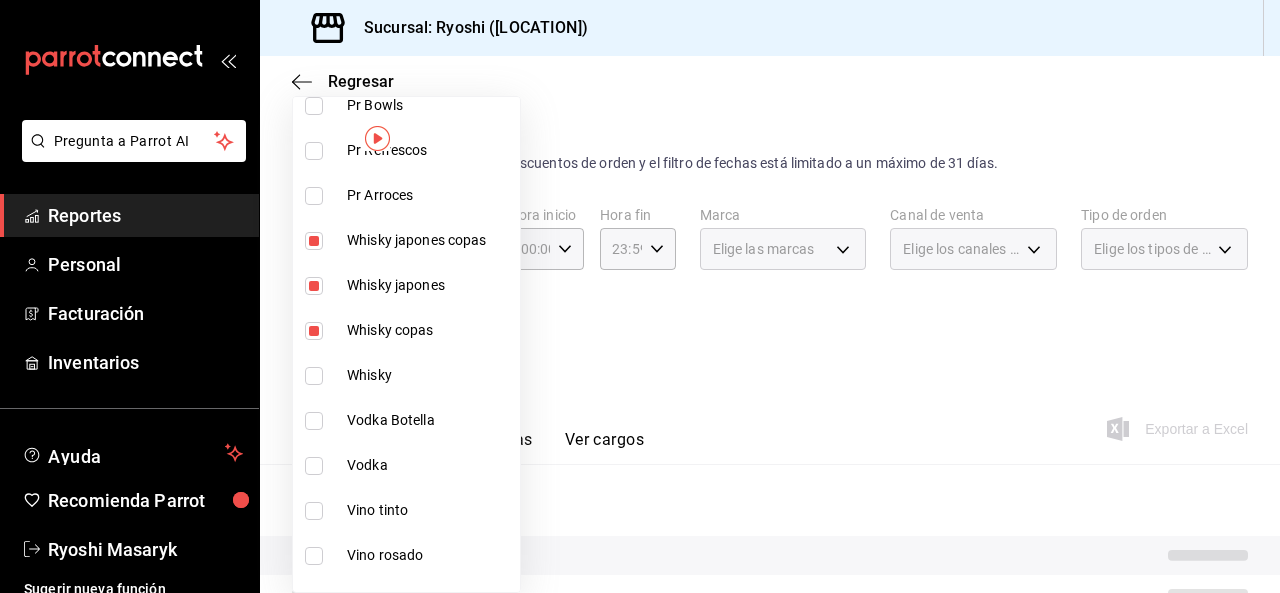 click at bounding box center [314, 376] 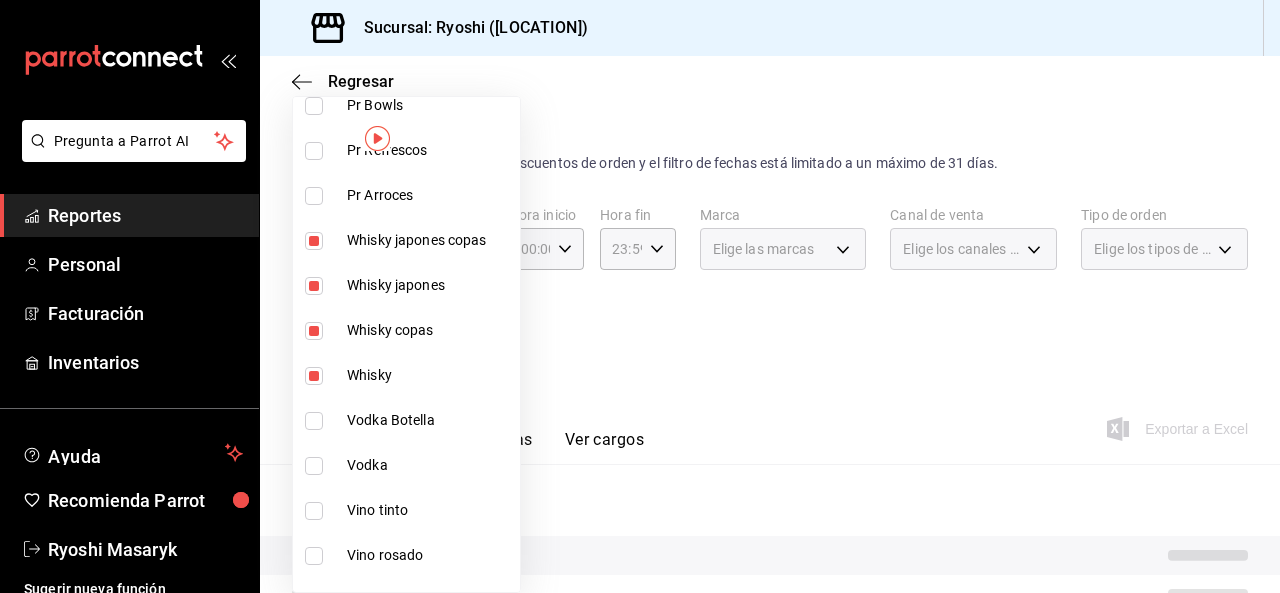 click at bounding box center (314, 421) 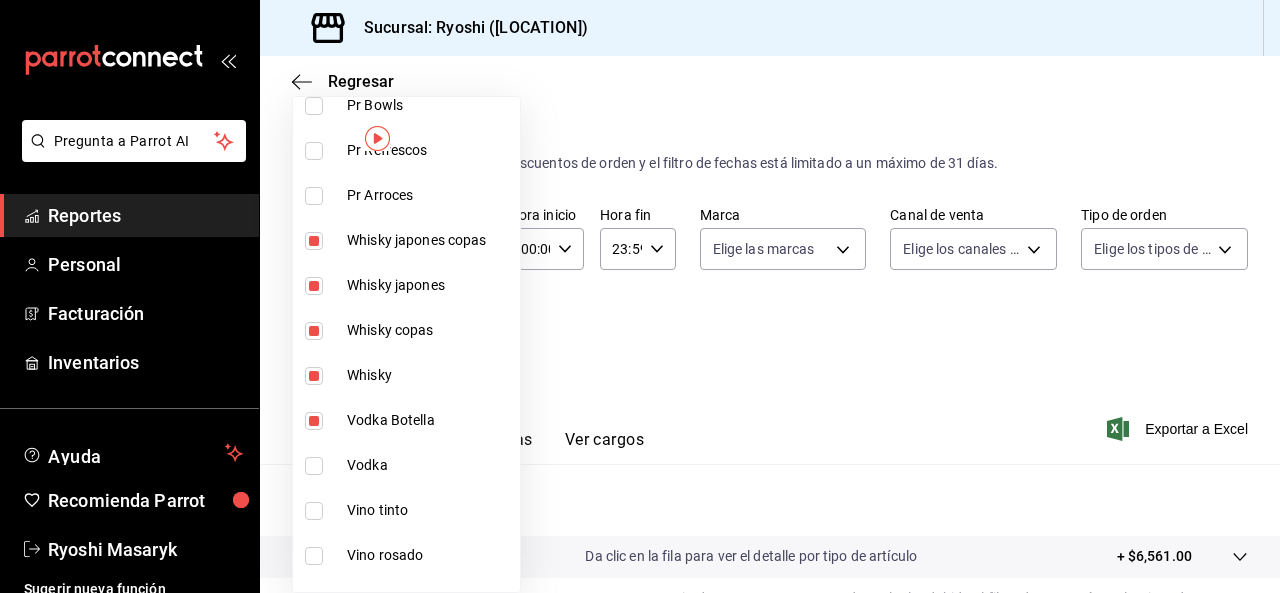 click at bounding box center [314, 466] 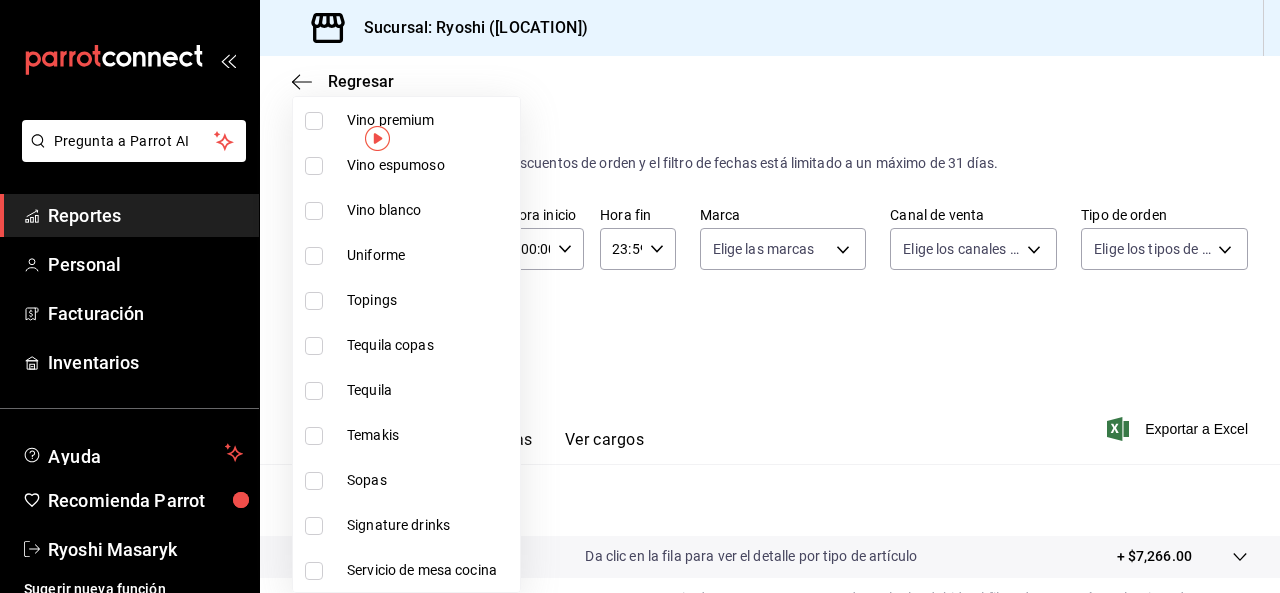 scroll, scrollTop: 874, scrollLeft: 0, axis: vertical 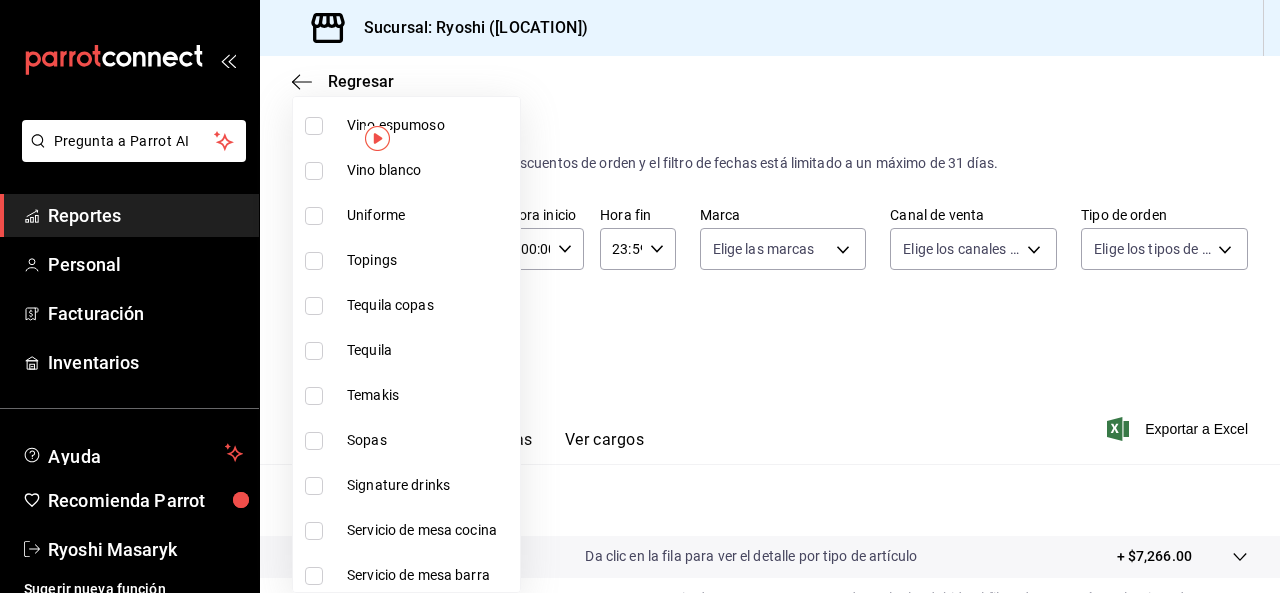 click at bounding box center [314, 306] 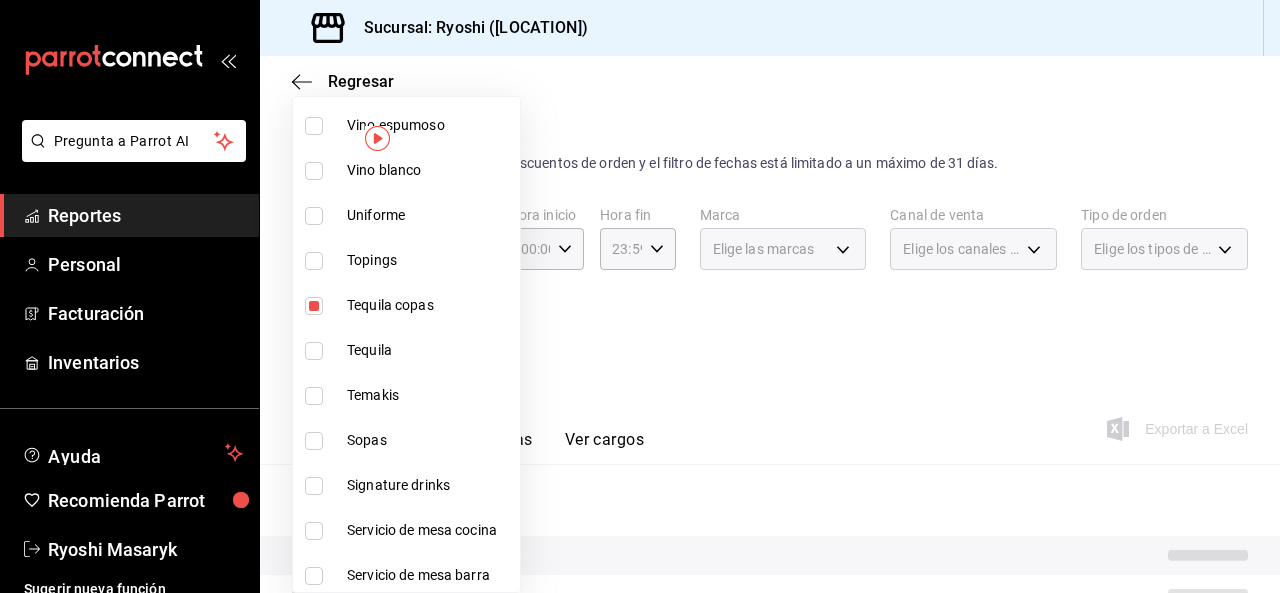 click at bounding box center [314, 351] 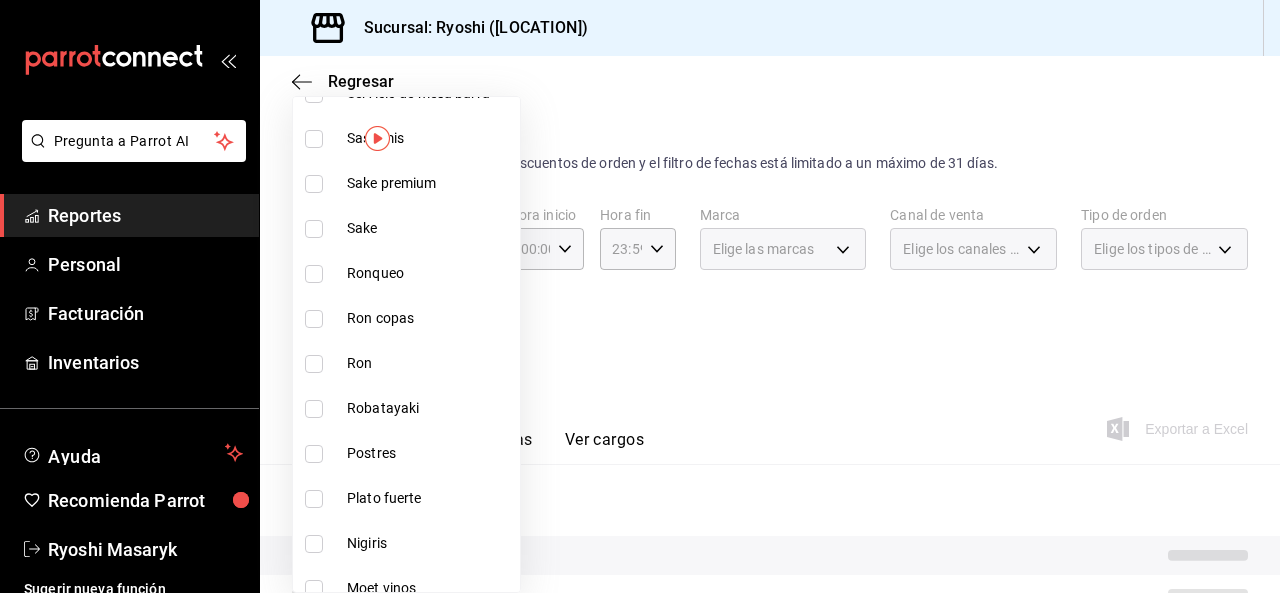 scroll, scrollTop: 1394, scrollLeft: 0, axis: vertical 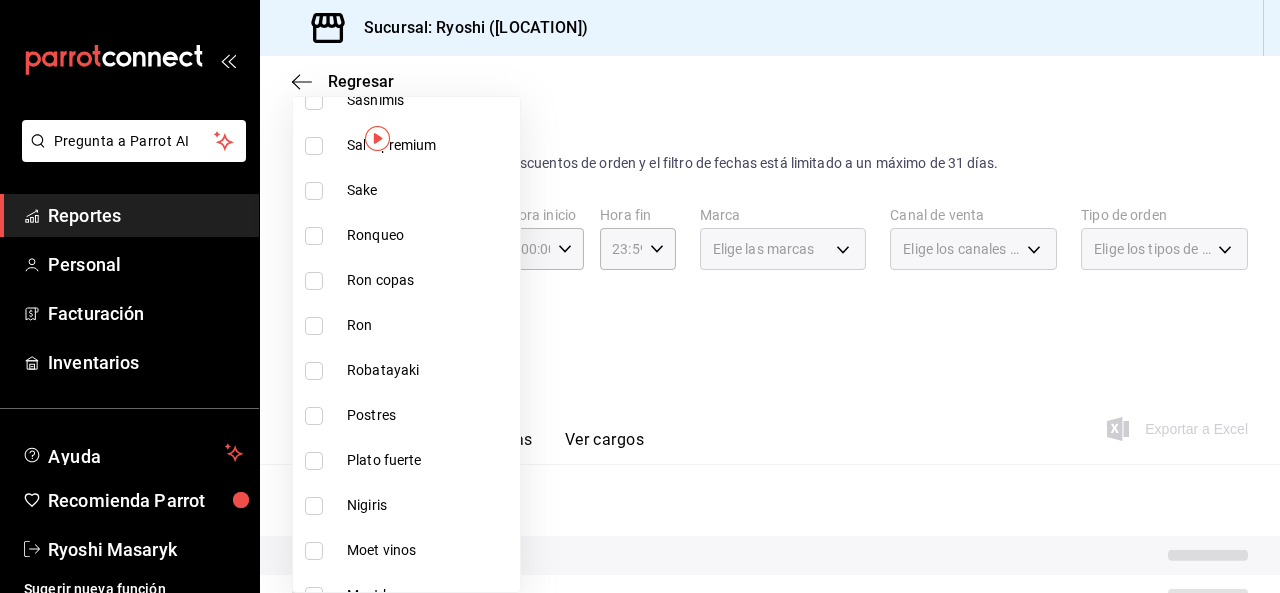 click at bounding box center (314, 281) 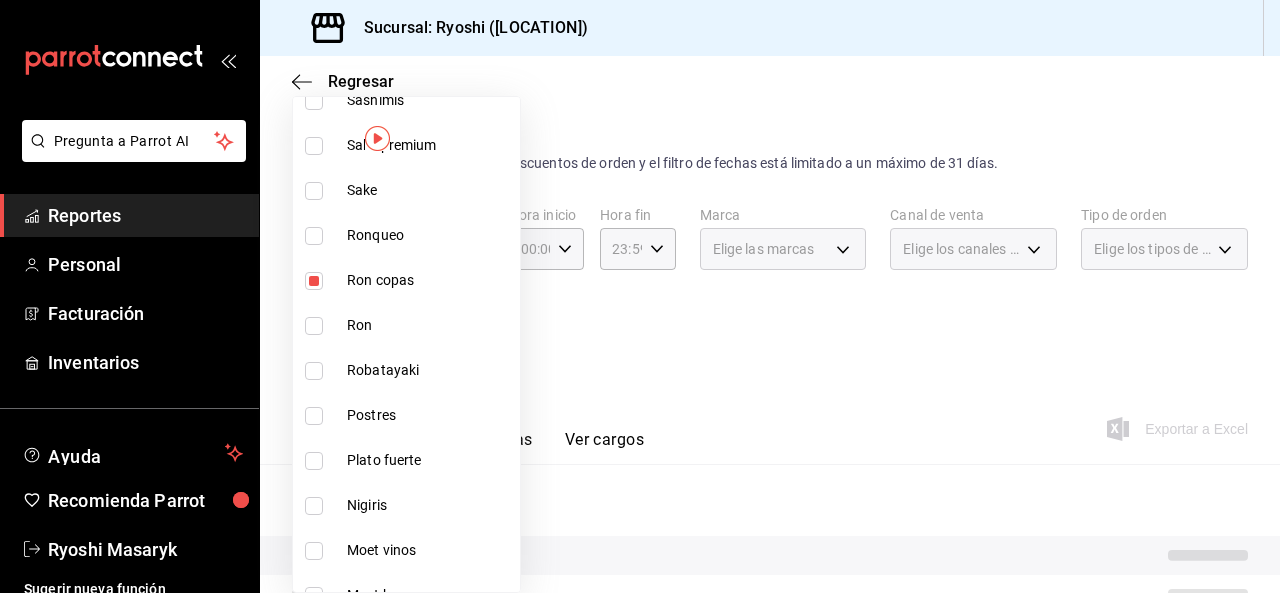 click at bounding box center [314, 326] 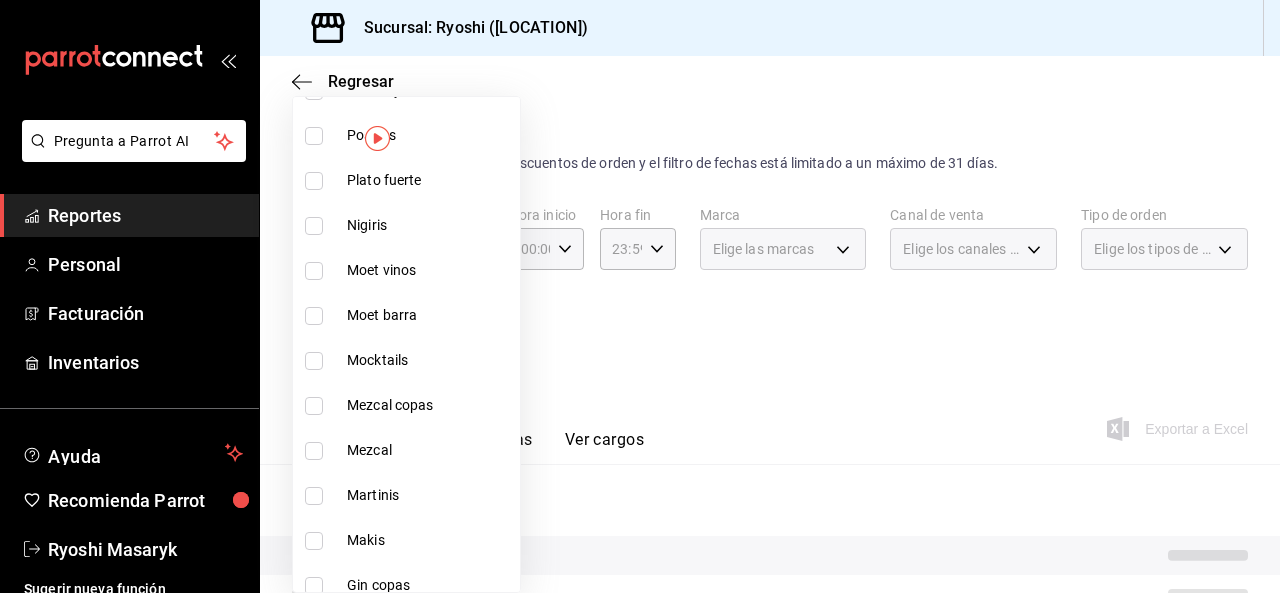 scroll, scrollTop: 1714, scrollLeft: 0, axis: vertical 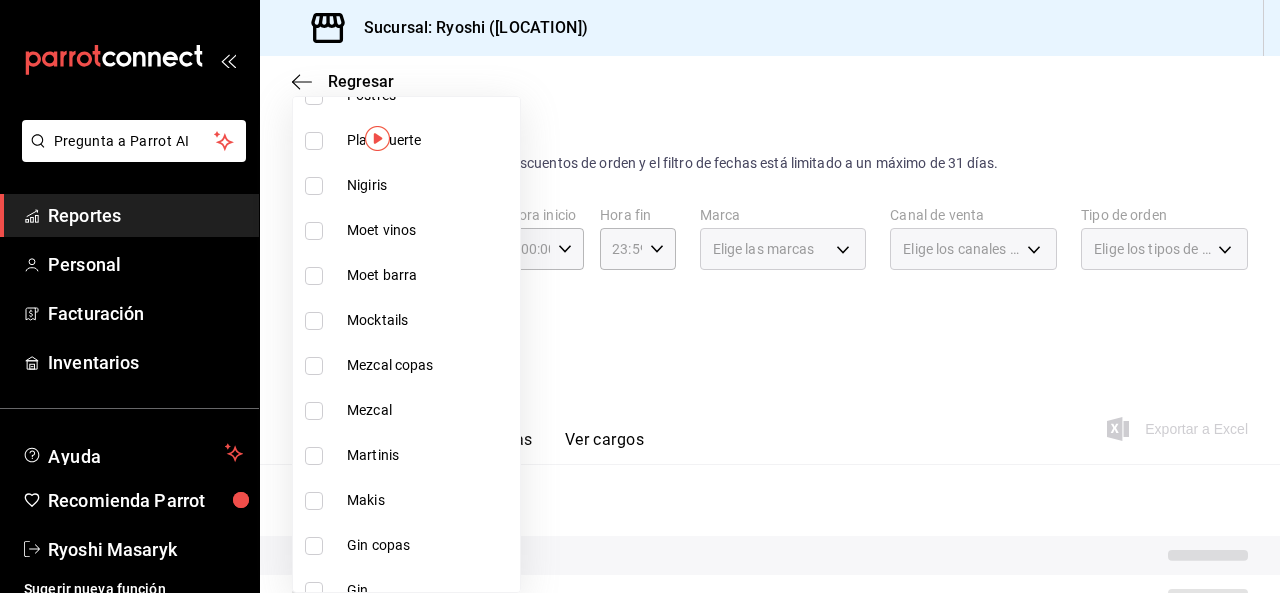 click at bounding box center [314, 366] 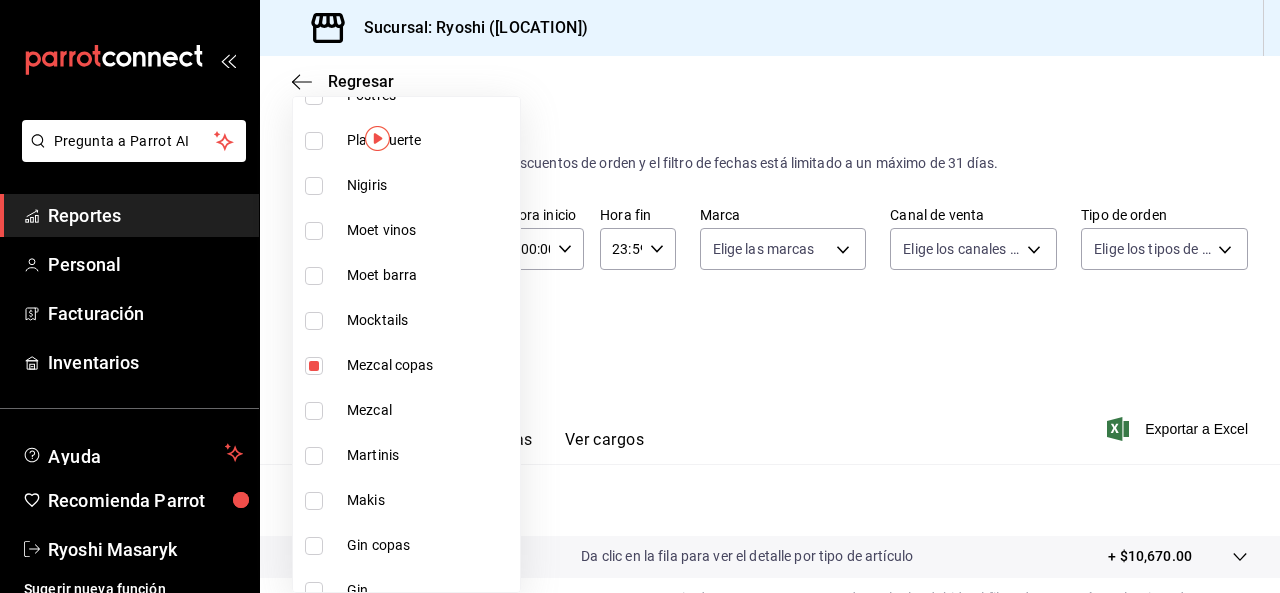 click at bounding box center [314, 411] 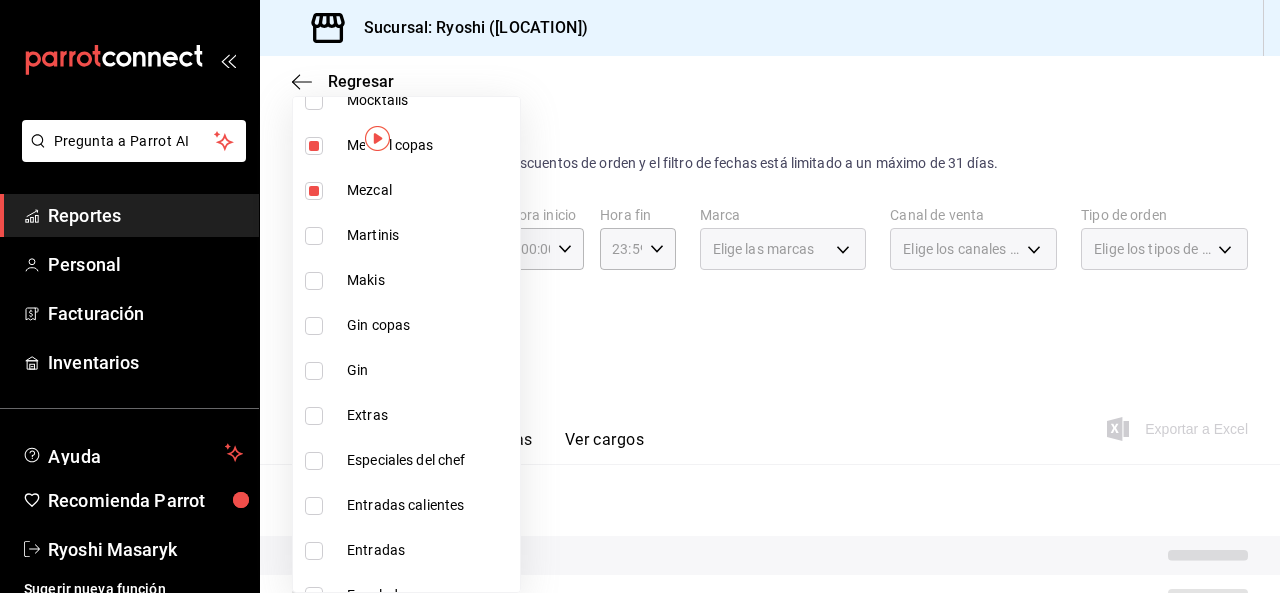 scroll, scrollTop: 1954, scrollLeft: 0, axis: vertical 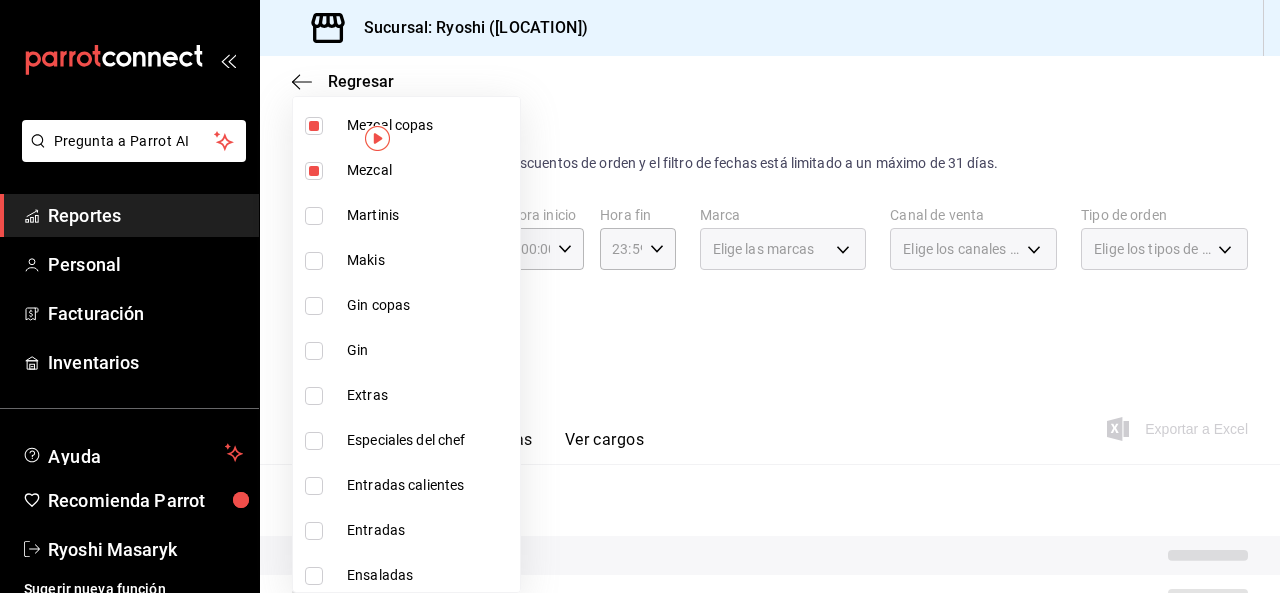 click at bounding box center [314, 306] 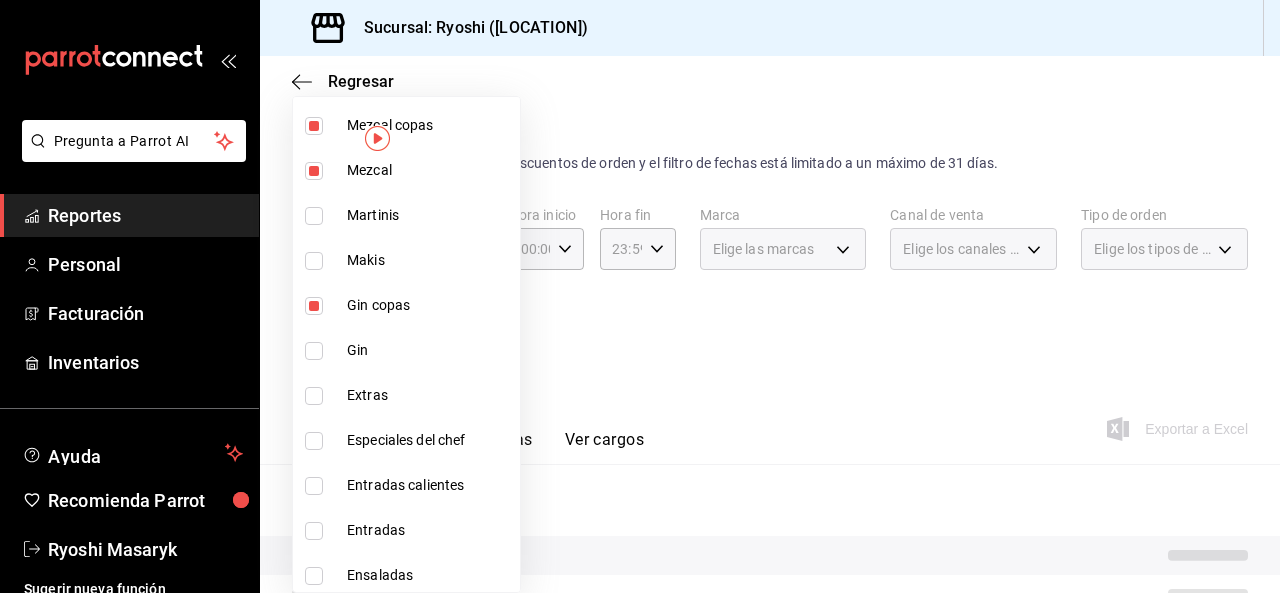 click on "Gin" at bounding box center [406, 350] 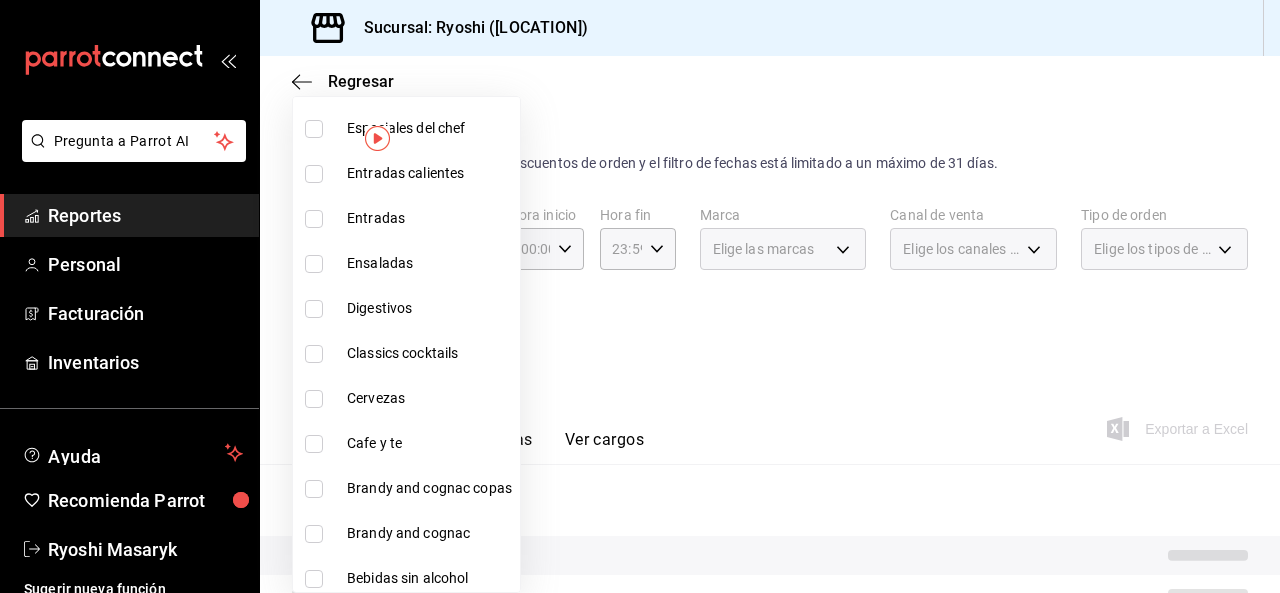 scroll, scrollTop: 2274, scrollLeft: 0, axis: vertical 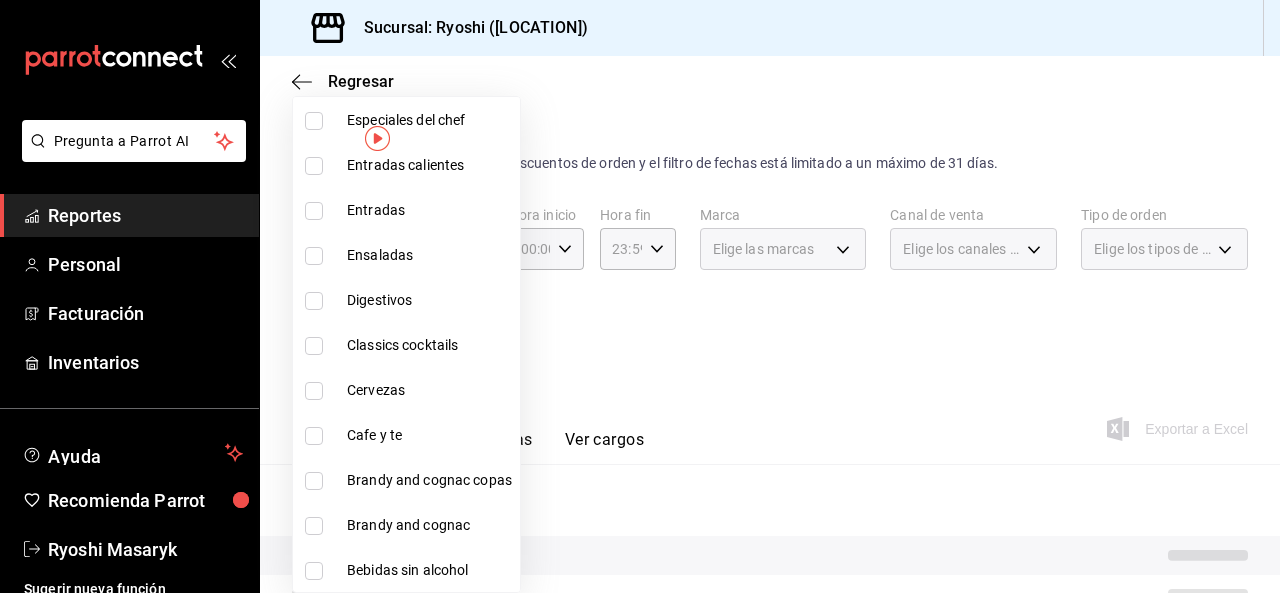 click at bounding box center (314, 301) 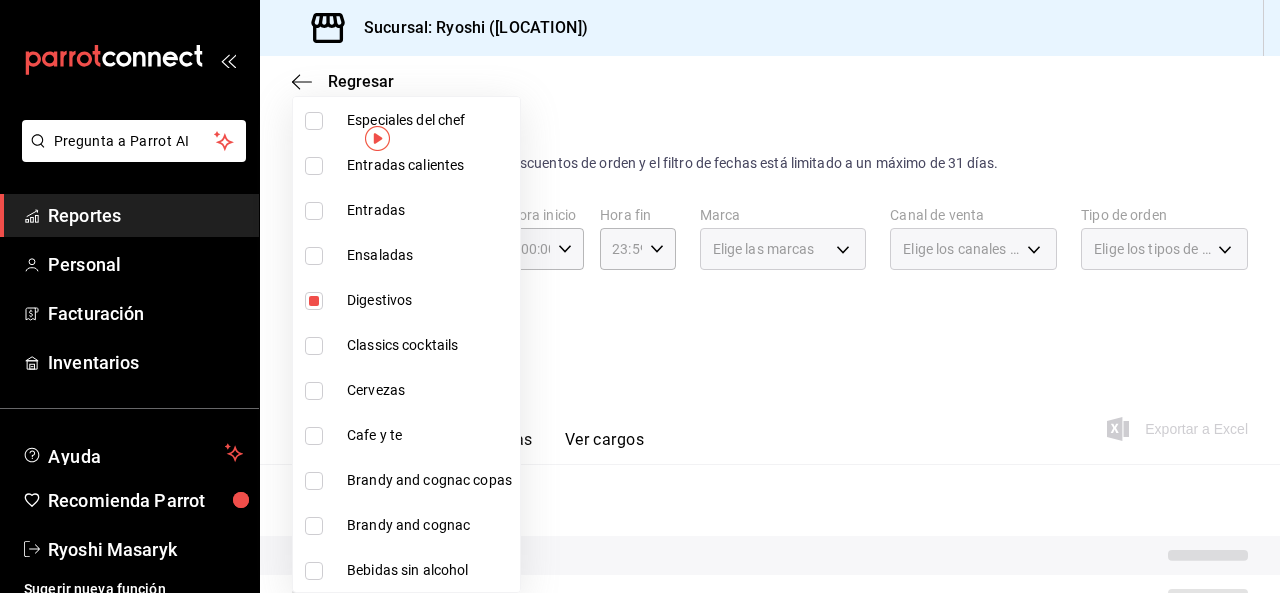 click at bounding box center (314, 391) 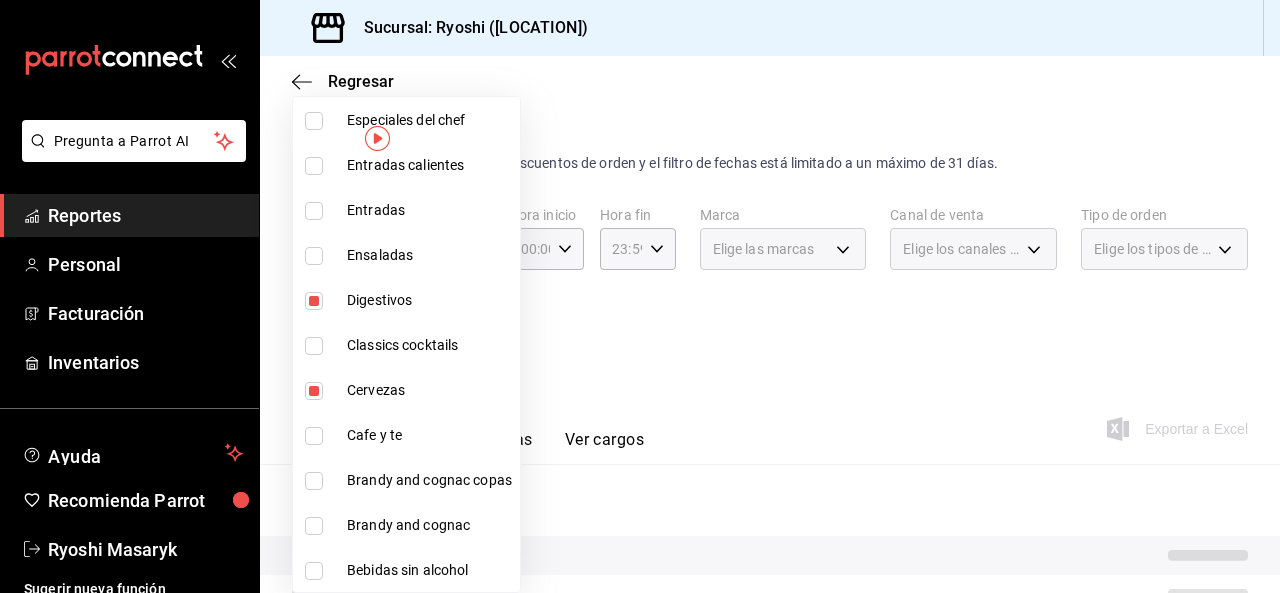 click at bounding box center (314, 481) 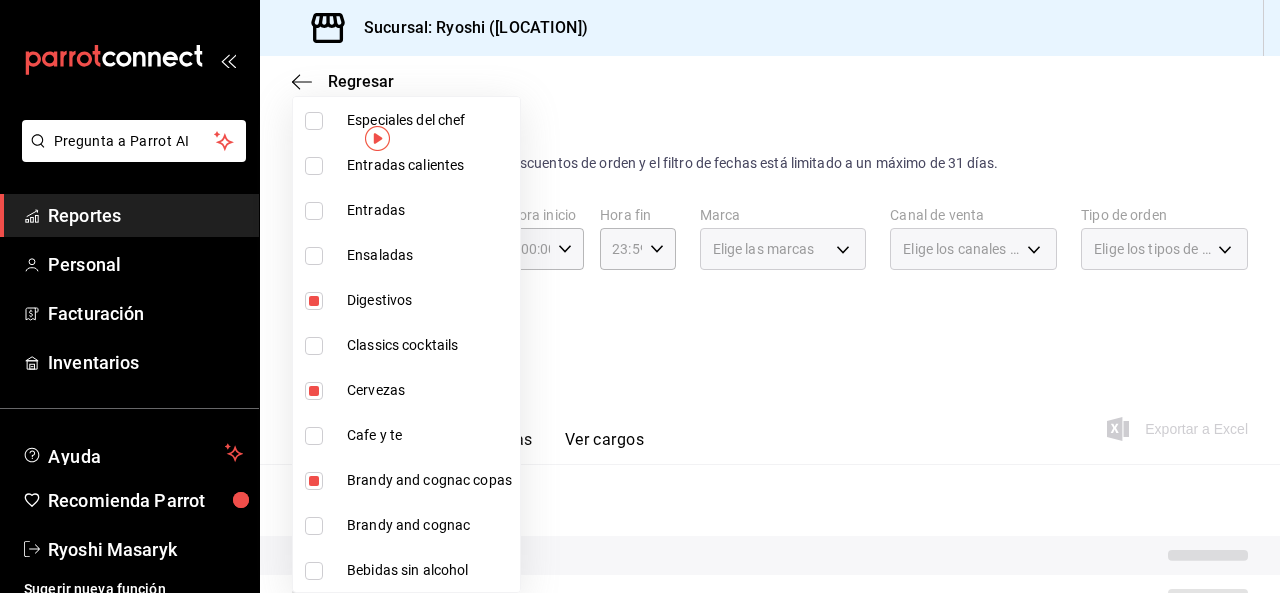 click at bounding box center (314, 526) 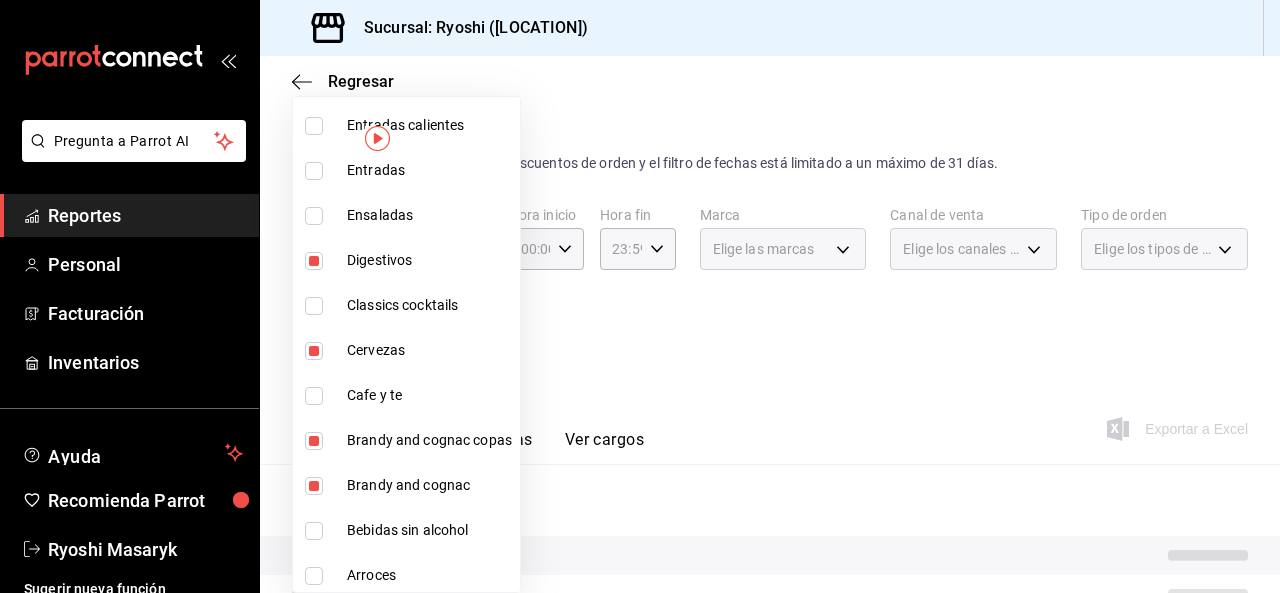 scroll, scrollTop: 2318, scrollLeft: 0, axis: vertical 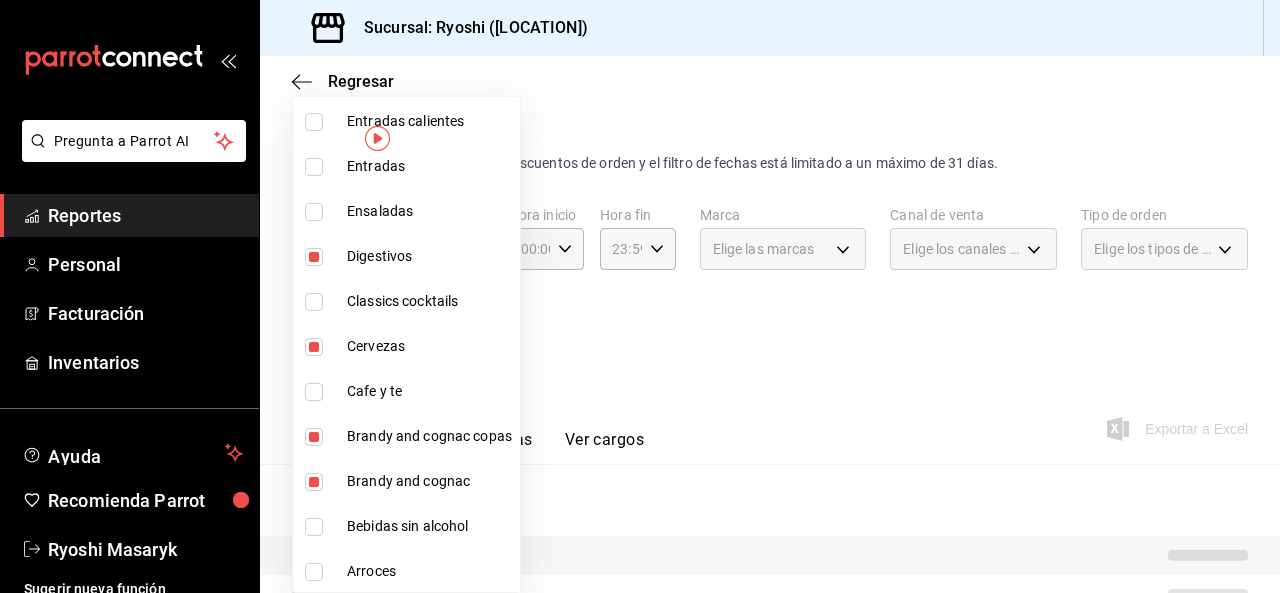 click at bounding box center [640, 296] 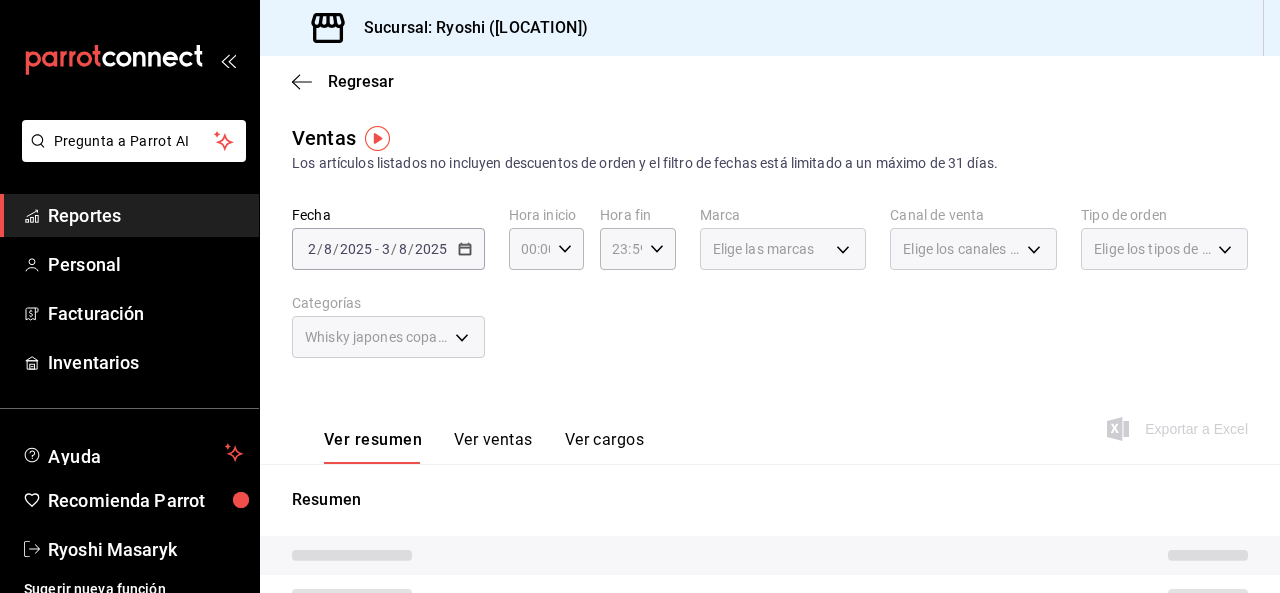 click on "Ver resumen Ver ventas Ver cargos Exportar a Excel" at bounding box center (770, 423) 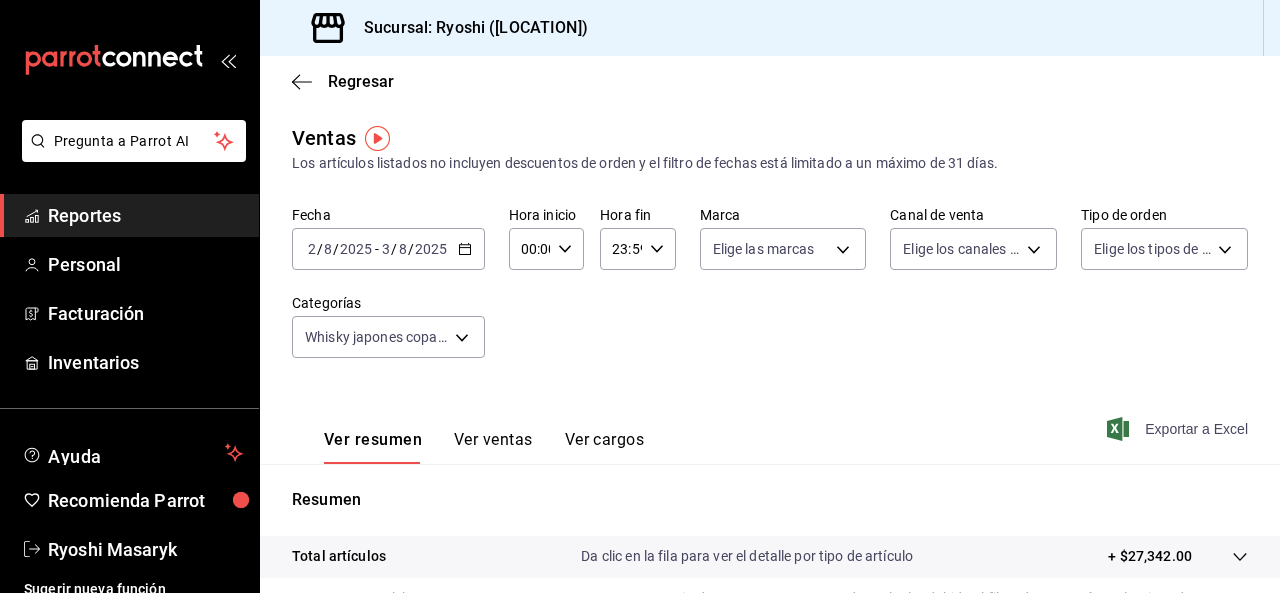 click on "Exportar a Excel" at bounding box center [1179, 429] 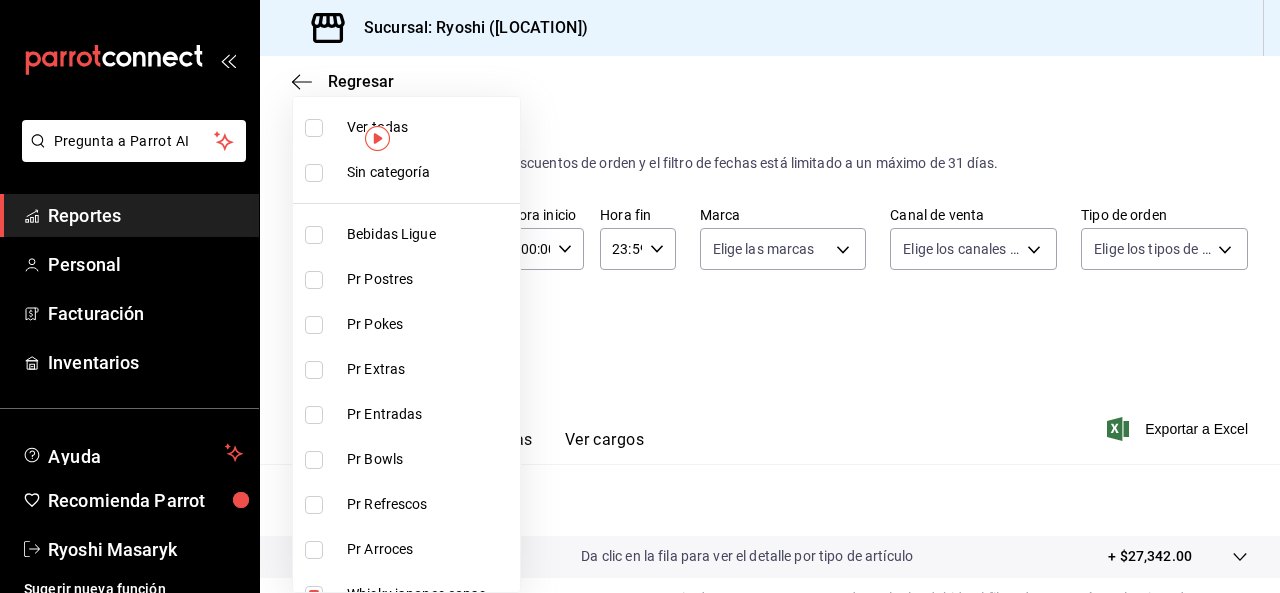 click on "Pregunta a Parrot AI Reportes   Personal   Facturación   Inventarios   Ayuda Recomienda Parrot   Ryoshi Masaryk   Sugerir nueva función   Sucursal: Ryoshi (Polanco) Regresar Ventas Los artículos listados no incluyen descuentos de orden y el filtro de fechas está limitado a un máximo de 31 días. Fecha 2025-08-02 2 / 8 / 2025 - 2025-08-03 3 / 8 / 2025 Hora inicio 00:00 Hora inicio Hora fin 23:59 Hora fin Marca Elige las marcas Canal de venta Elige los canales de venta Tipo de orden Elige los tipos de orden Categorías Whisky japones copas, Whisky japones, Whisky copas, Whisky, Vodka Botella, Vodka, Tequila copas, Tequila, Ron copas, Ron, Mezcal copas, Mezcal, Gin copas, Gin, Digestivos, Cervezas, Brandy and cognac copas, Brandy and cognac Ver resumen Ver ventas Ver cargos Exportar a Excel Resumen Total artículos Da clic en la fila para ver el detalle por tipo de artículo + $27,342.00 Cargos por servicio  Sin datos por que no se pueden calcular debido al filtro de categorías seleccionado Venta bruta" at bounding box center (640, 296) 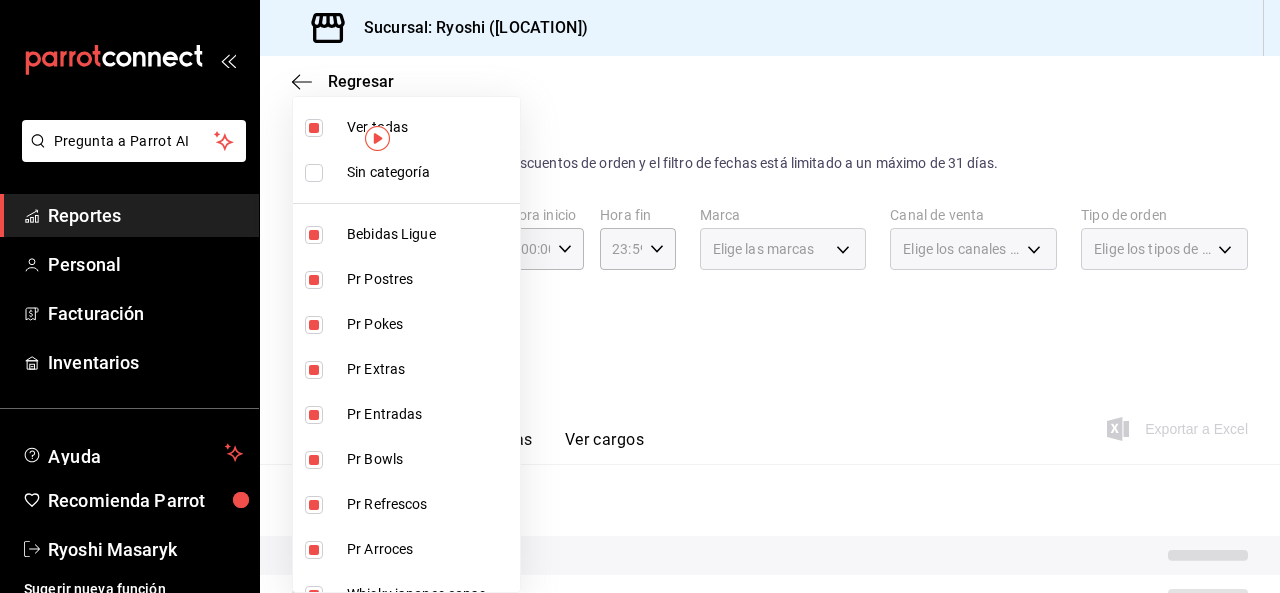 click at bounding box center (314, 128) 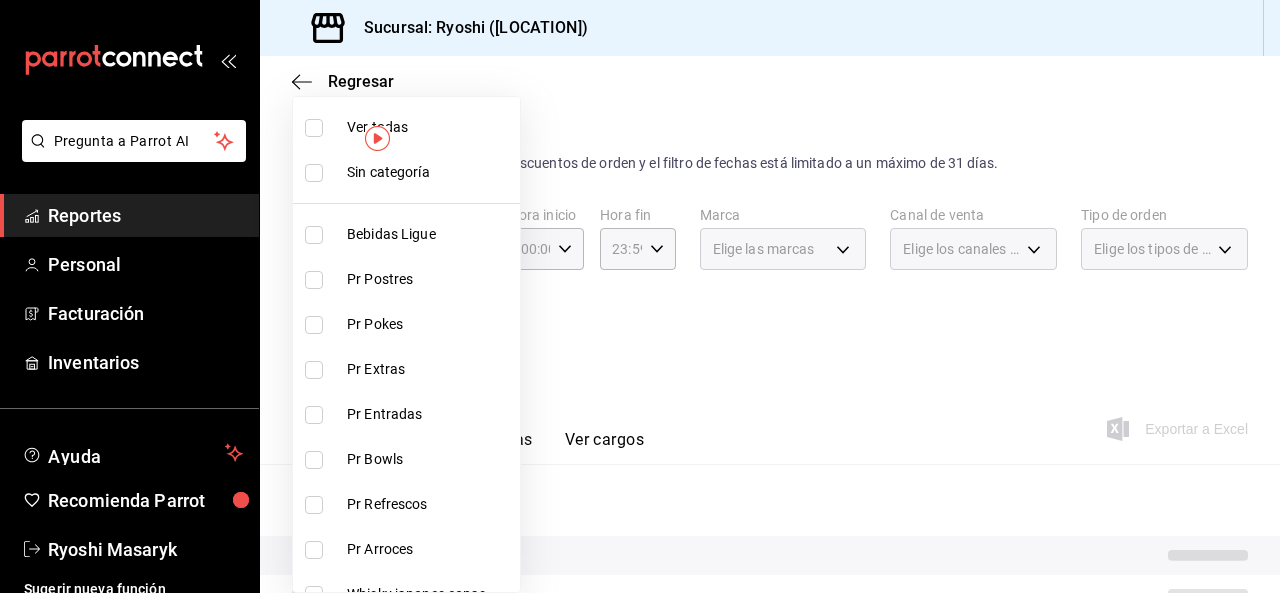 click at bounding box center (314, 128) 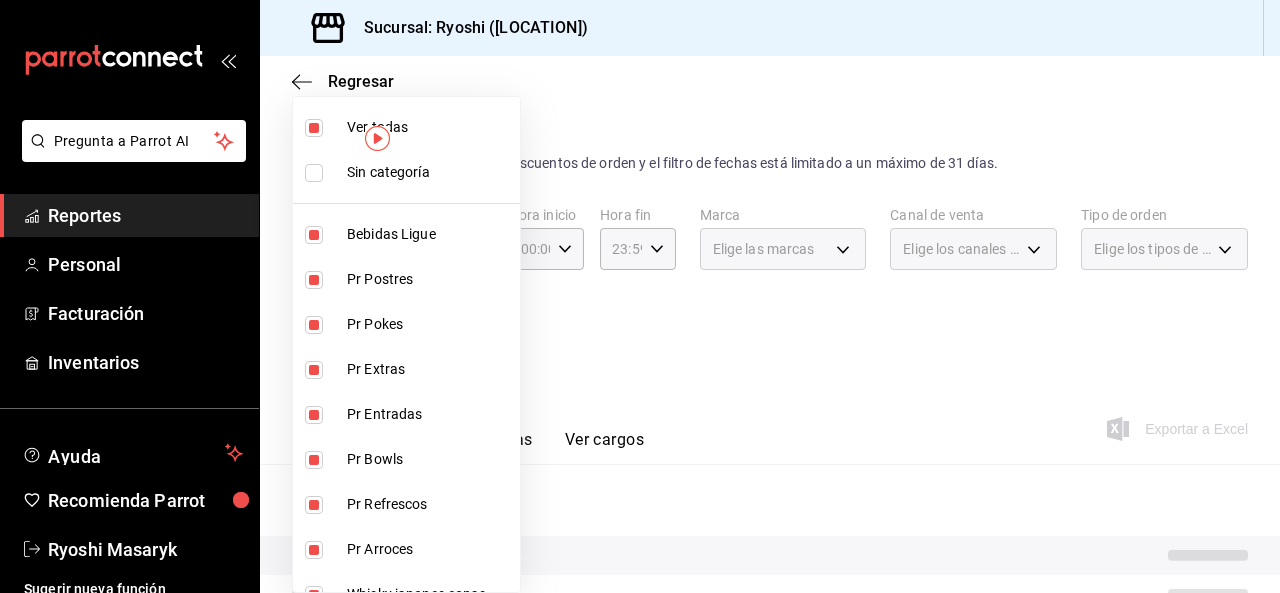 click at bounding box center [640, 296] 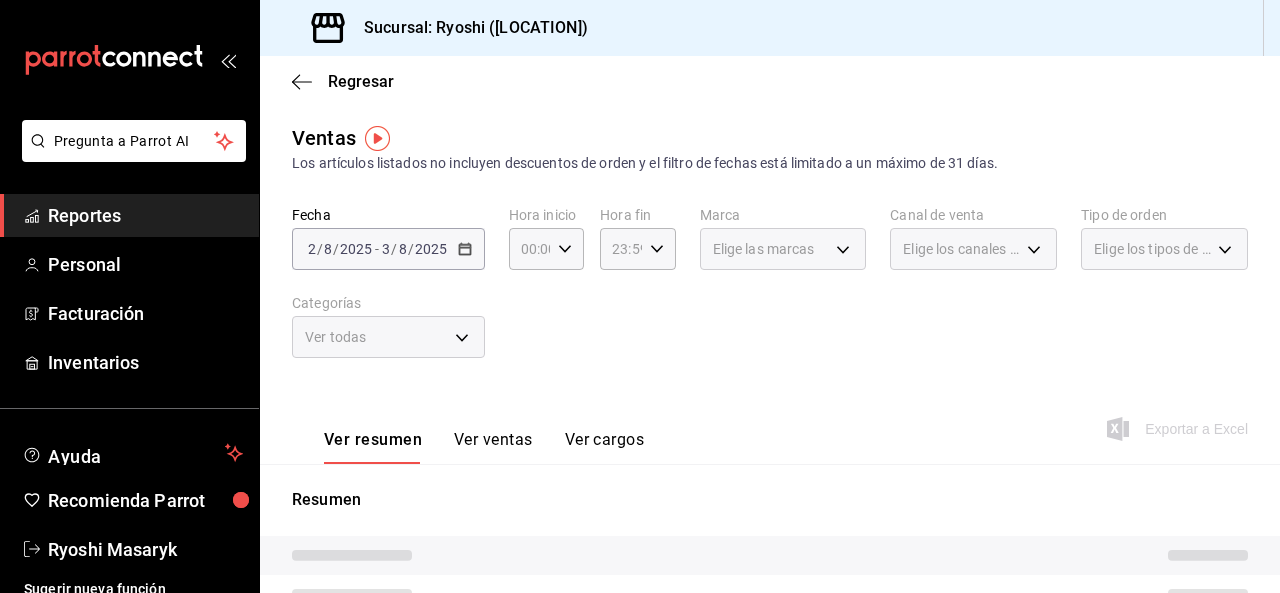 click on "Ver resumen Ver ventas Ver cargos Exportar a Excel" at bounding box center [770, 423] 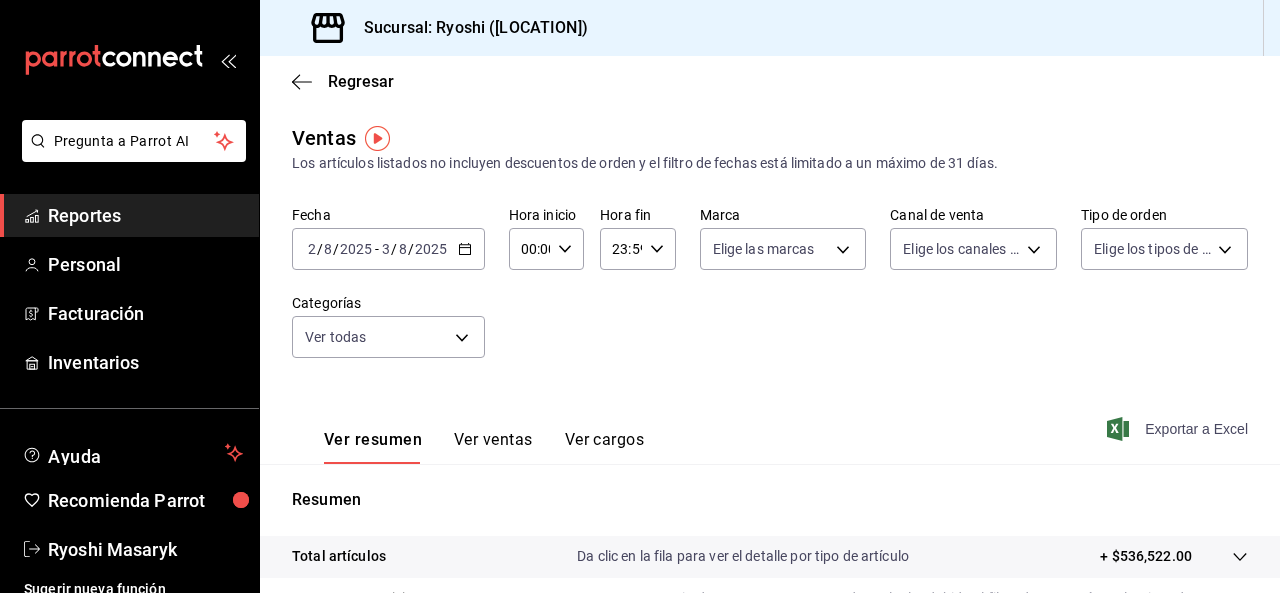 click on "Exportar a Excel" at bounding box center [1179, 429] 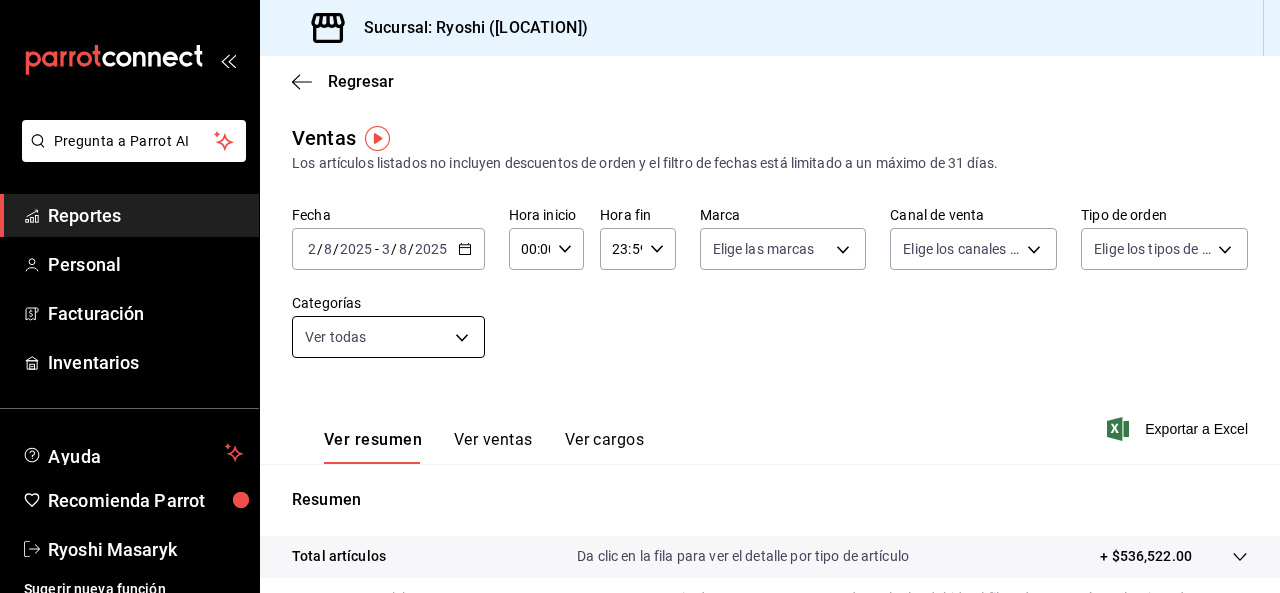click on "Pregunta a Parrot AI Reportes   Personal   Facturación   Inventarios   Ayuda Recomienda Parrot   Ryoshi Masaryk   Sugerir nueva función   Sucursal: Ryoshi (Polanco) Regresar Ventas Los artículos listados no incluyen descuentos de orden y el filtro de fechas está limitado a un máximo de 31 días. Fecha 2025-08-02 2 / 8 / 2025 - 2025-08-03 3 / 8 / 2025 Hora inicio 00:00 Hora inicio Hora fin 23:59 Hora fin Marca Elige las marcas Canal de venta Elige los canales de venta Tipo de orden Elige los tipos de orden Categorías Ver todas Ver resumen Ver ventas Ver cargos Exportar a Excel Resumen Total artículos Da clic en la fila para ver el detalle por tipo de artículo + $536,522.00 Cargos por servicio  Sin datos por que no se pueden calcular debido al filtro de categorías seleccionado Venta bruta = $536,522.00 Descuentos totales  Sin datos por que no se pueden calcular debido al filtro de categorías seleccionado Certificados de regalo Venta total = $536,522.00 Impuestos - $73,700.30 Venta neta = $462,821.70" at bounding box center (640, 296) 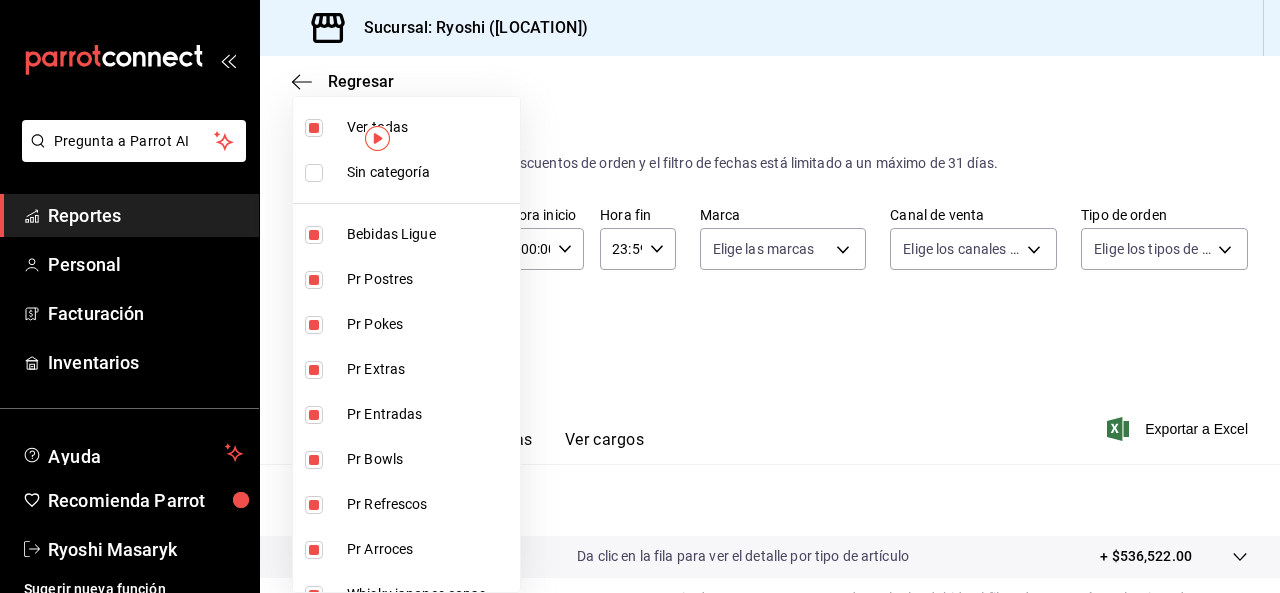click at bounding box center [314, 128] 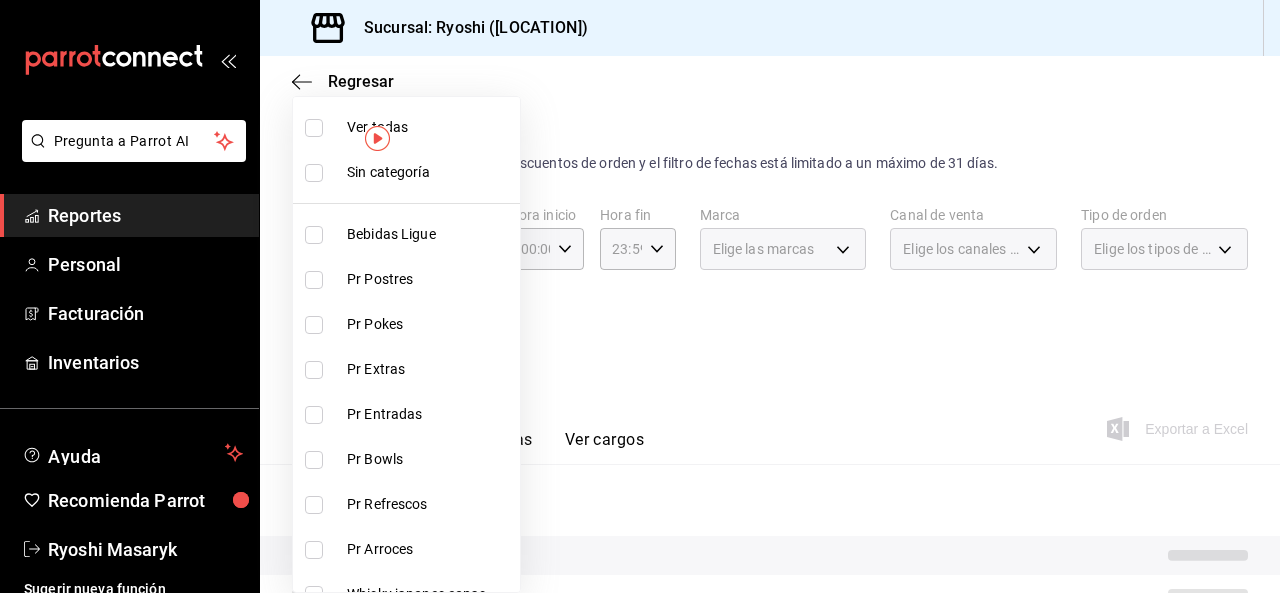click at bounding box center [314, 128] 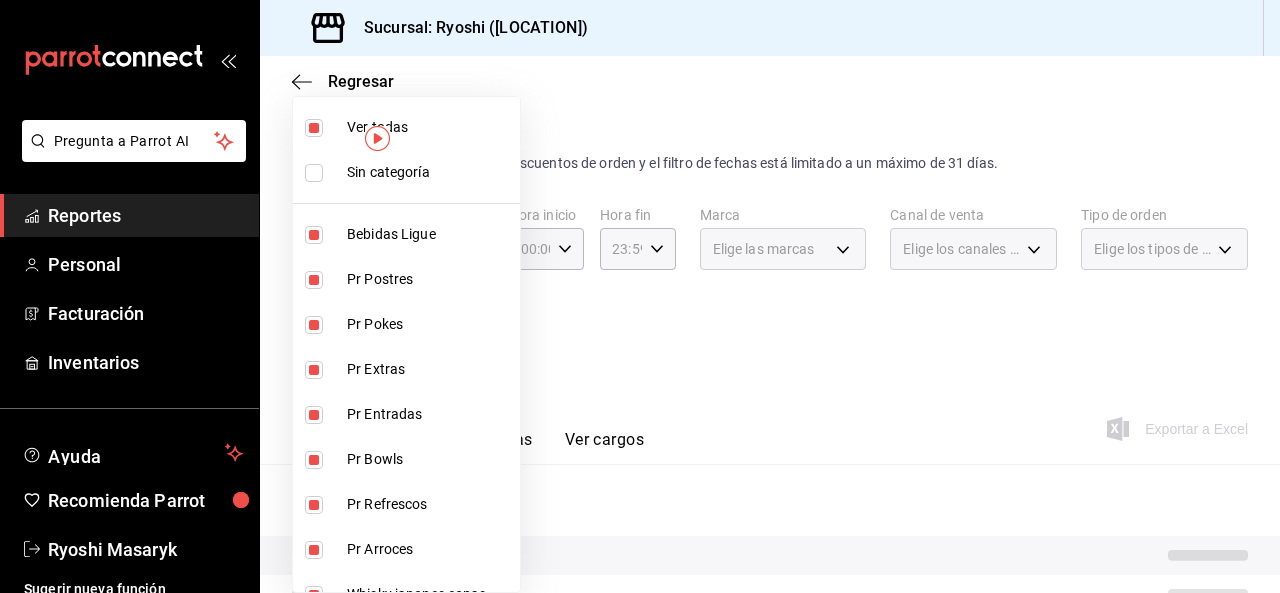 click at bounding box center [640, 296] 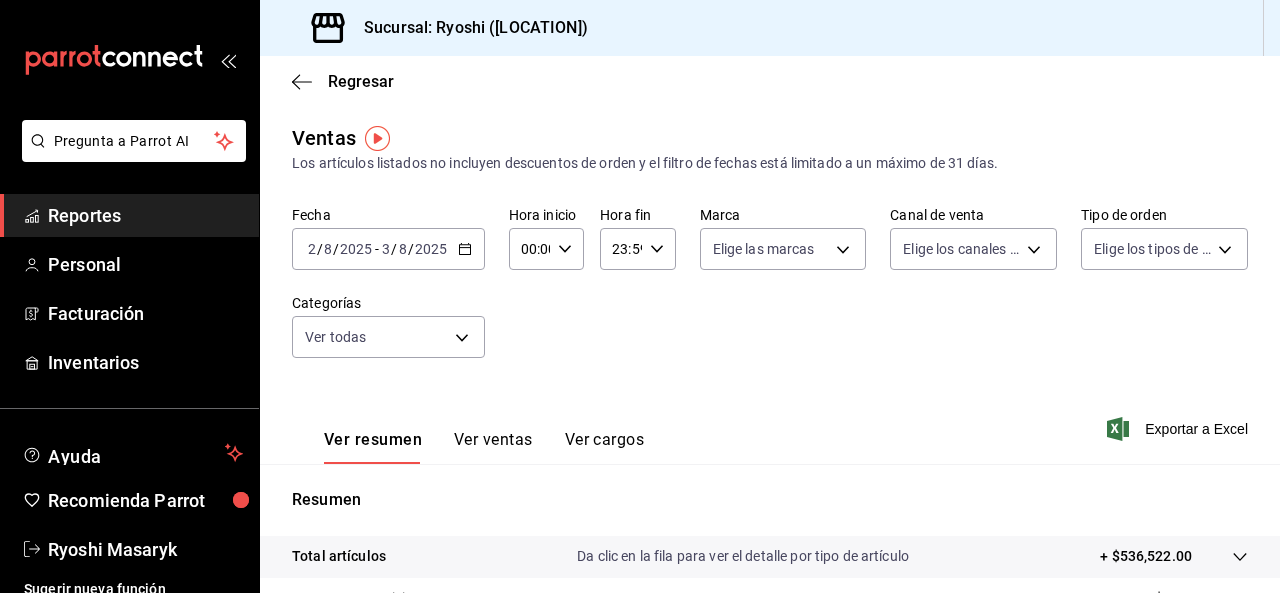 click on "Ver resumen Ver ventas Ver cargos Exportar a Excel" at bounding box center [770, 423] 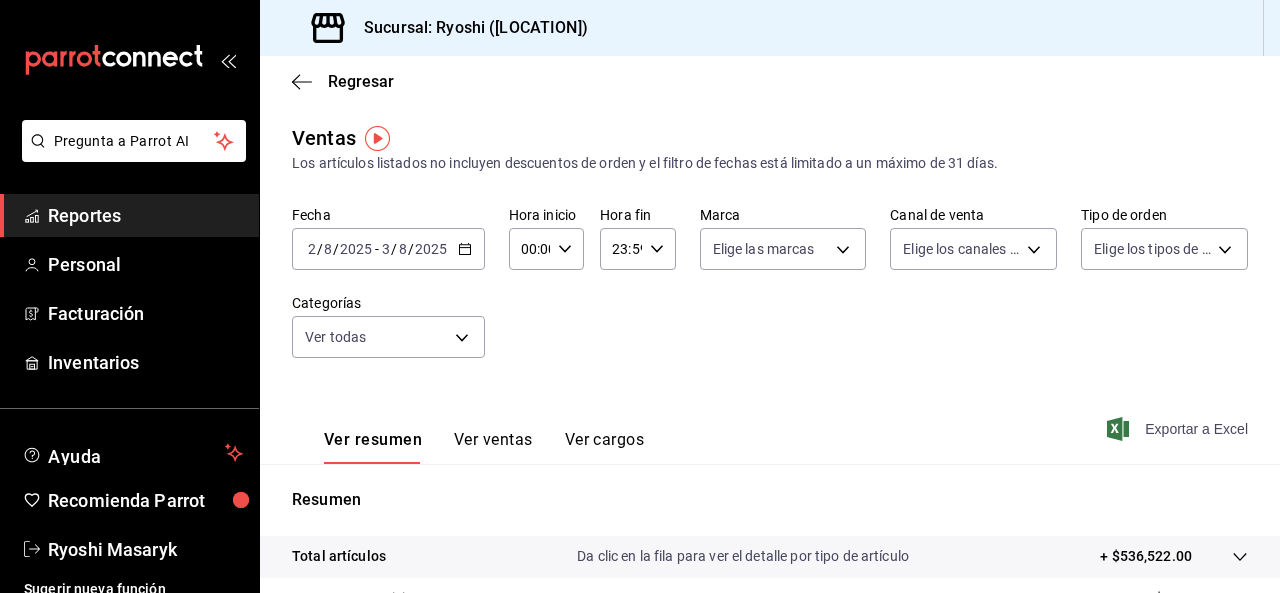 click on "Exportar a Excel" at bounding box center [1179, 429] 